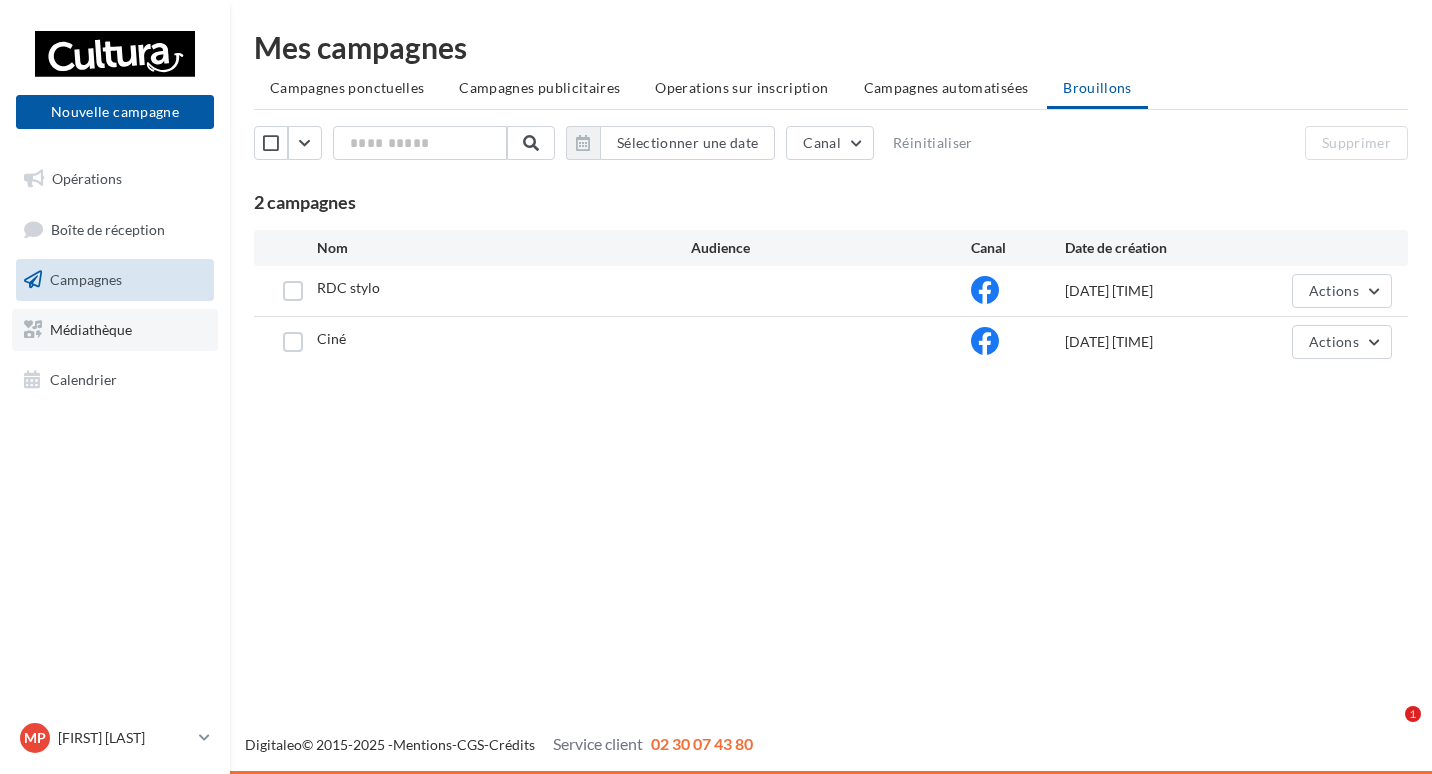 scroll, scrollTop: 0, scrollLeft: 0, axis: both 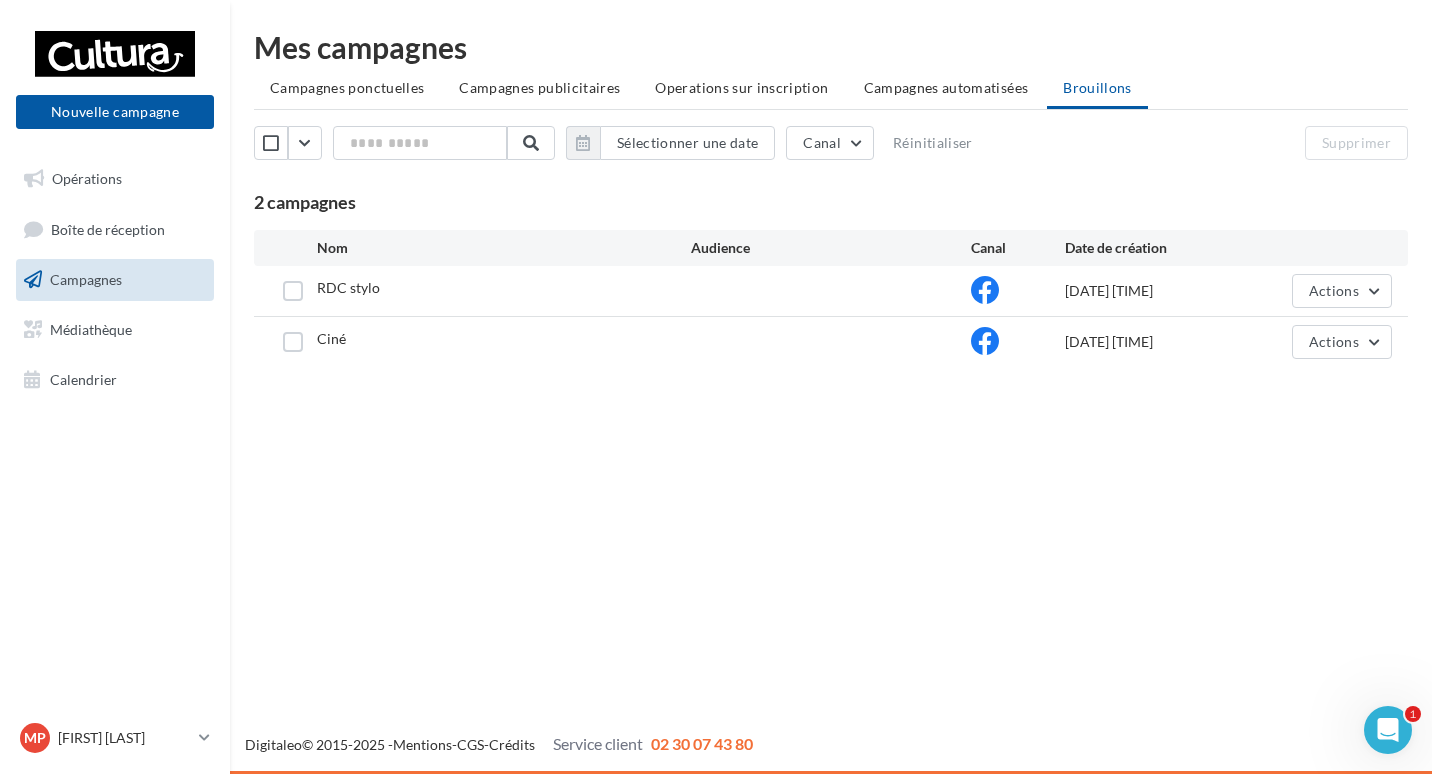 click on "Campagnes" at bounding box center (86, 279) 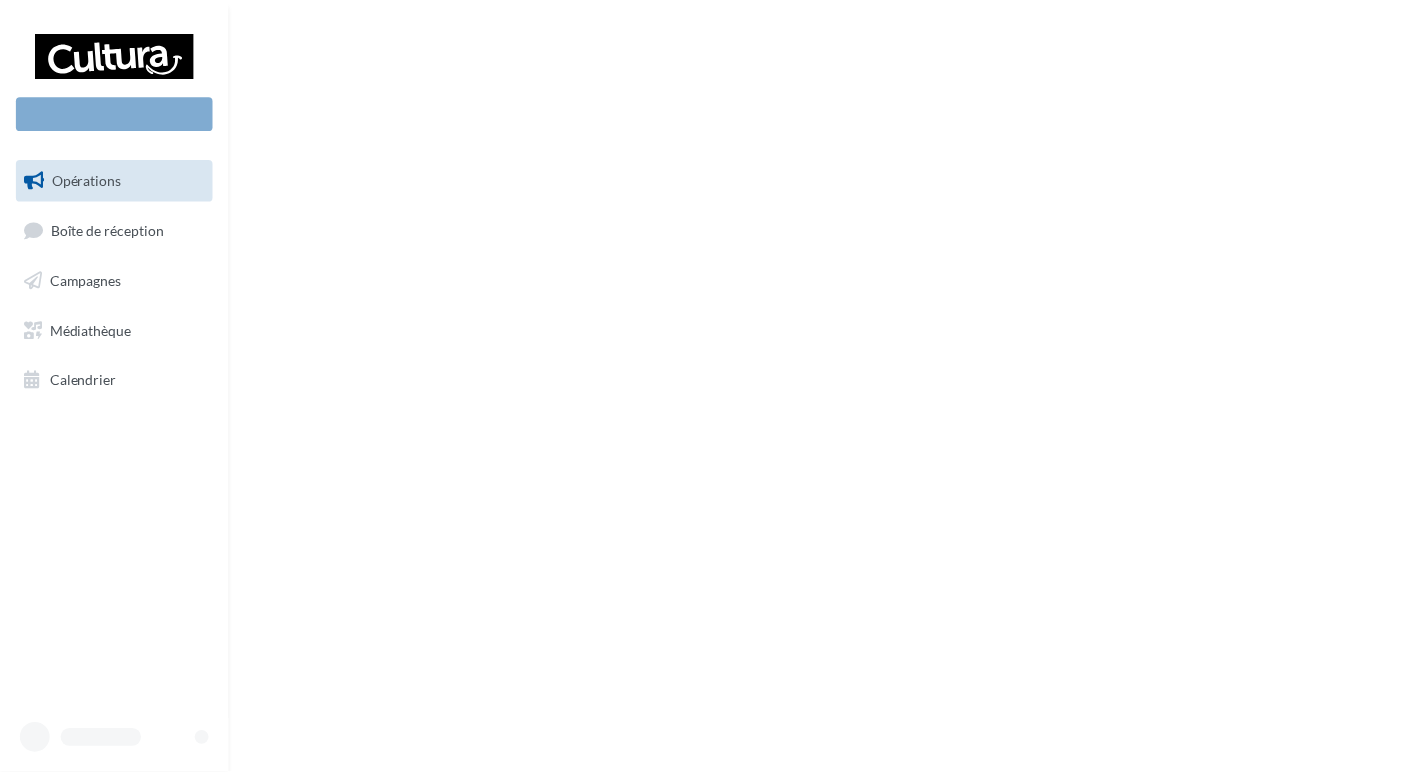 scroll, scrollTop: 0, scrollLeft: 0, axis: both 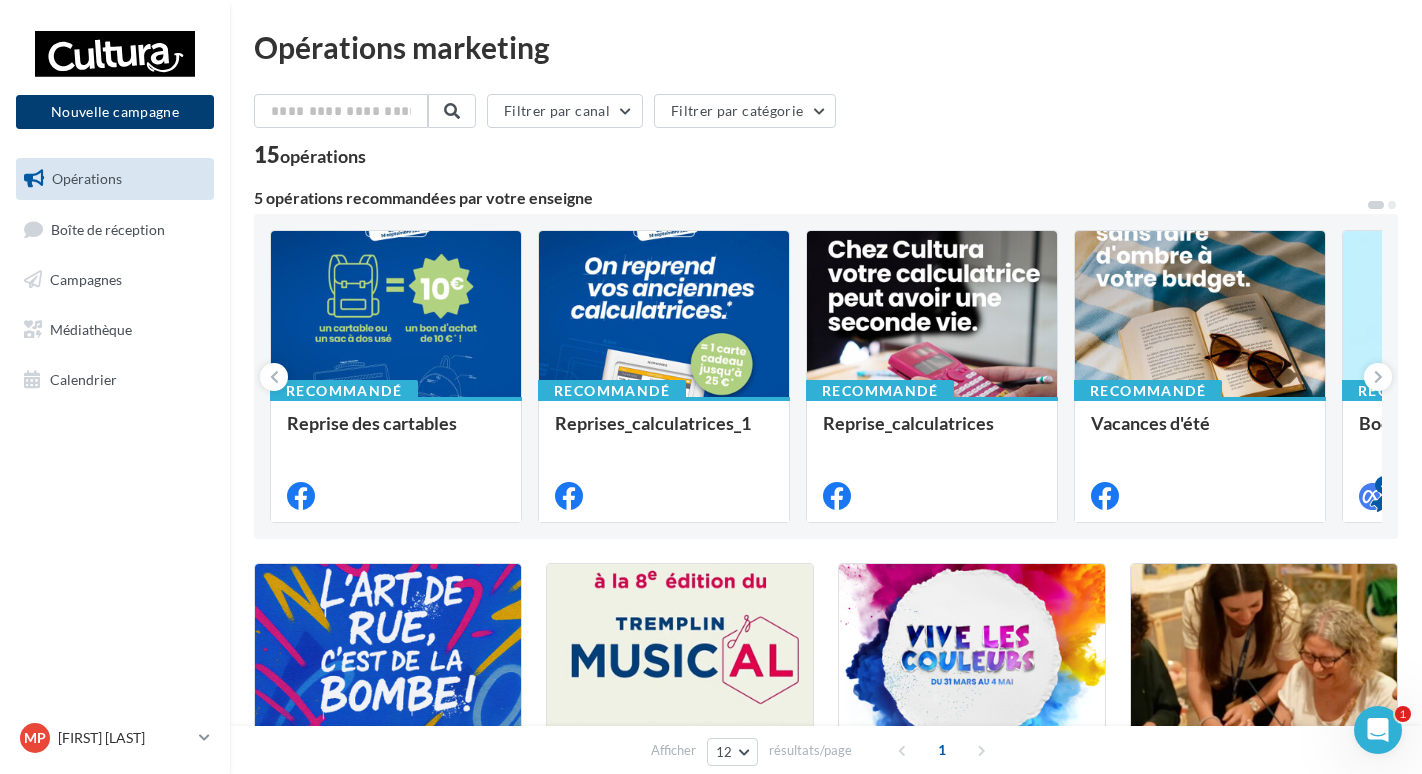 click on "Nouvelle campagne" at bounding box center (115, 112) 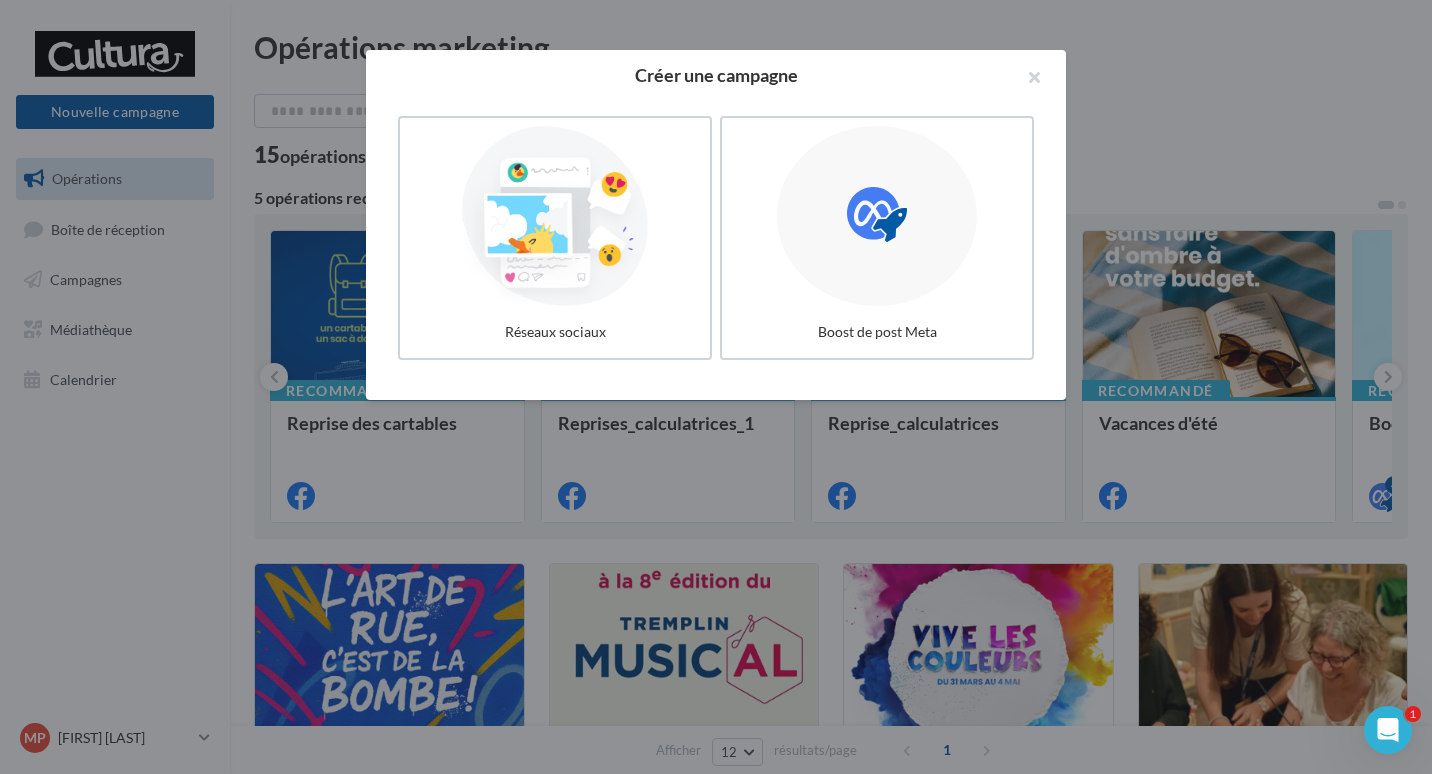click at bounding box center (716, 387) 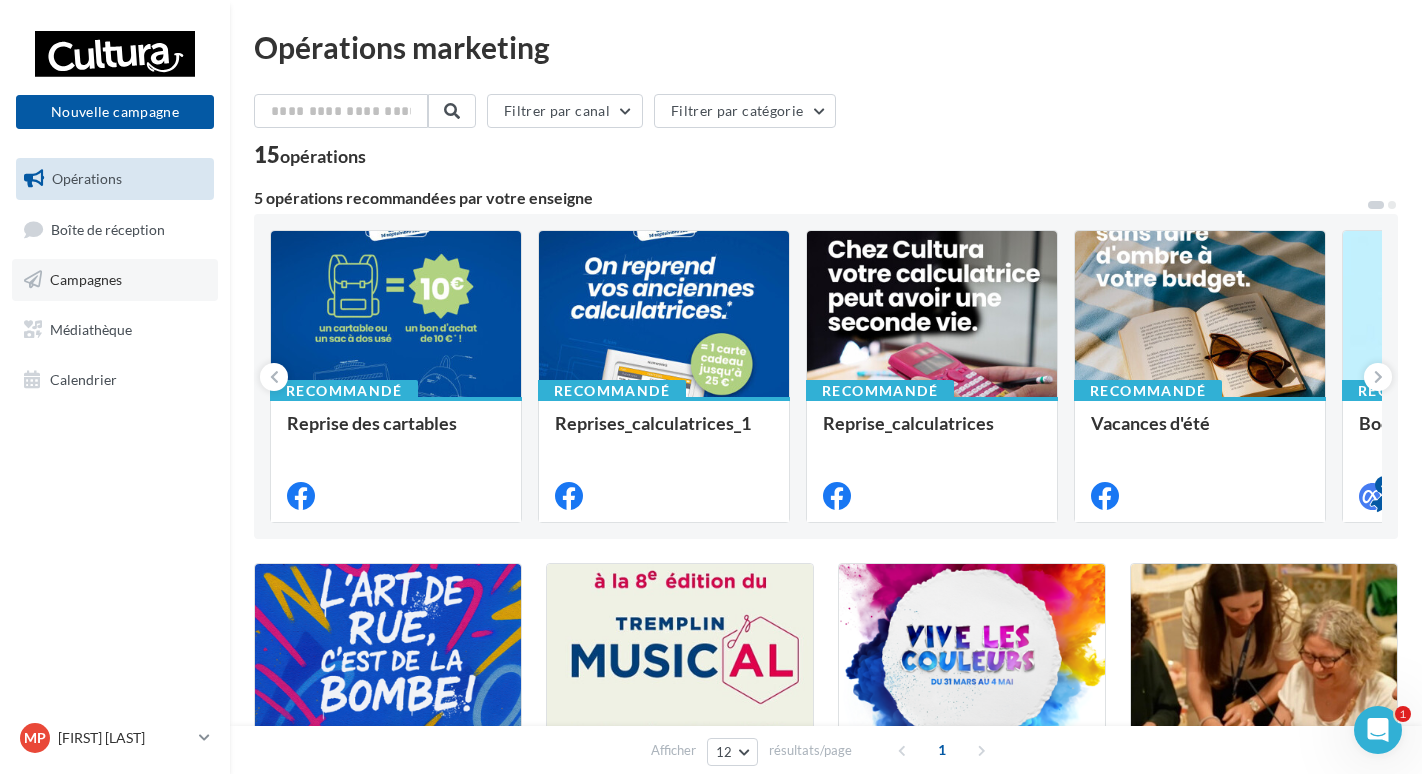 click on "Campagnes" at bounding box center (115, 280) 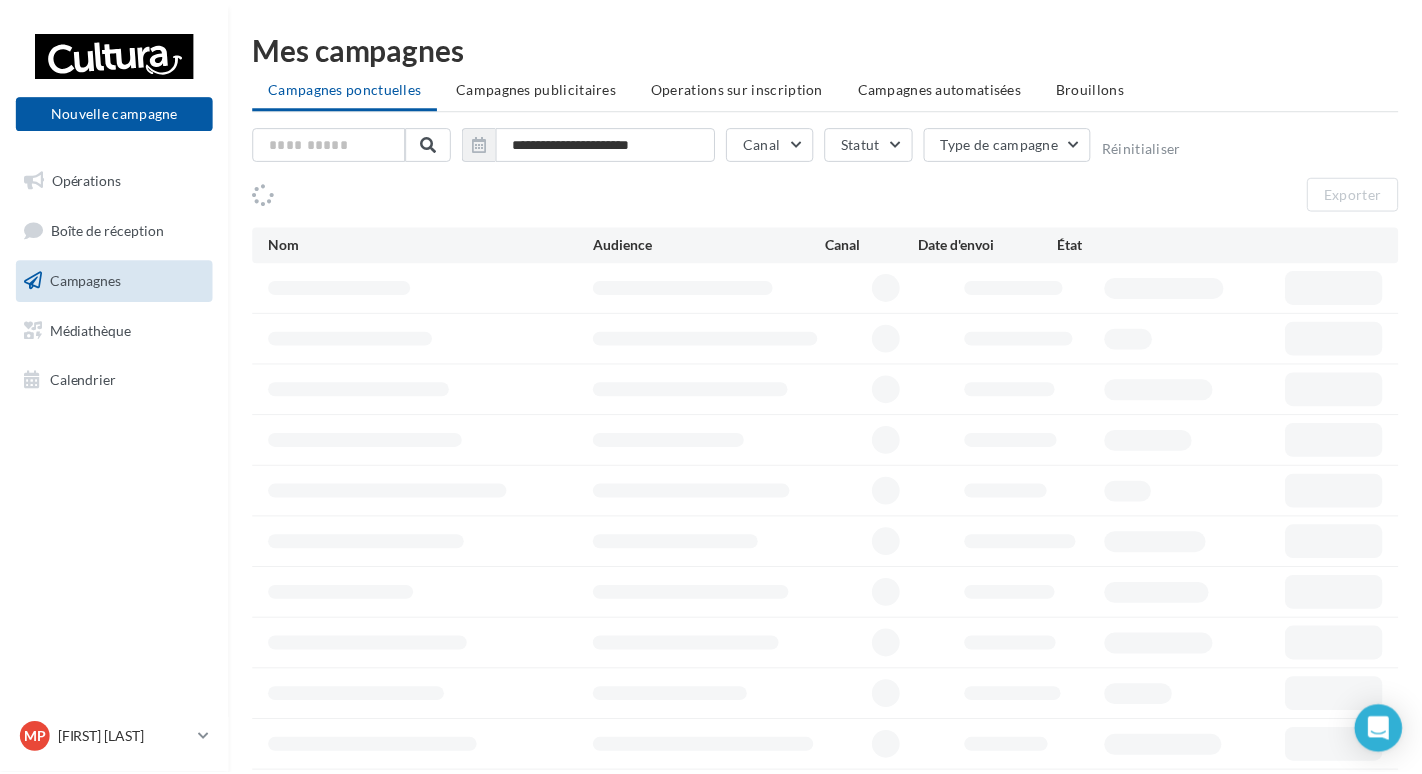 scroll, scrollTop: 0, scrollLeft: 0, axis: both 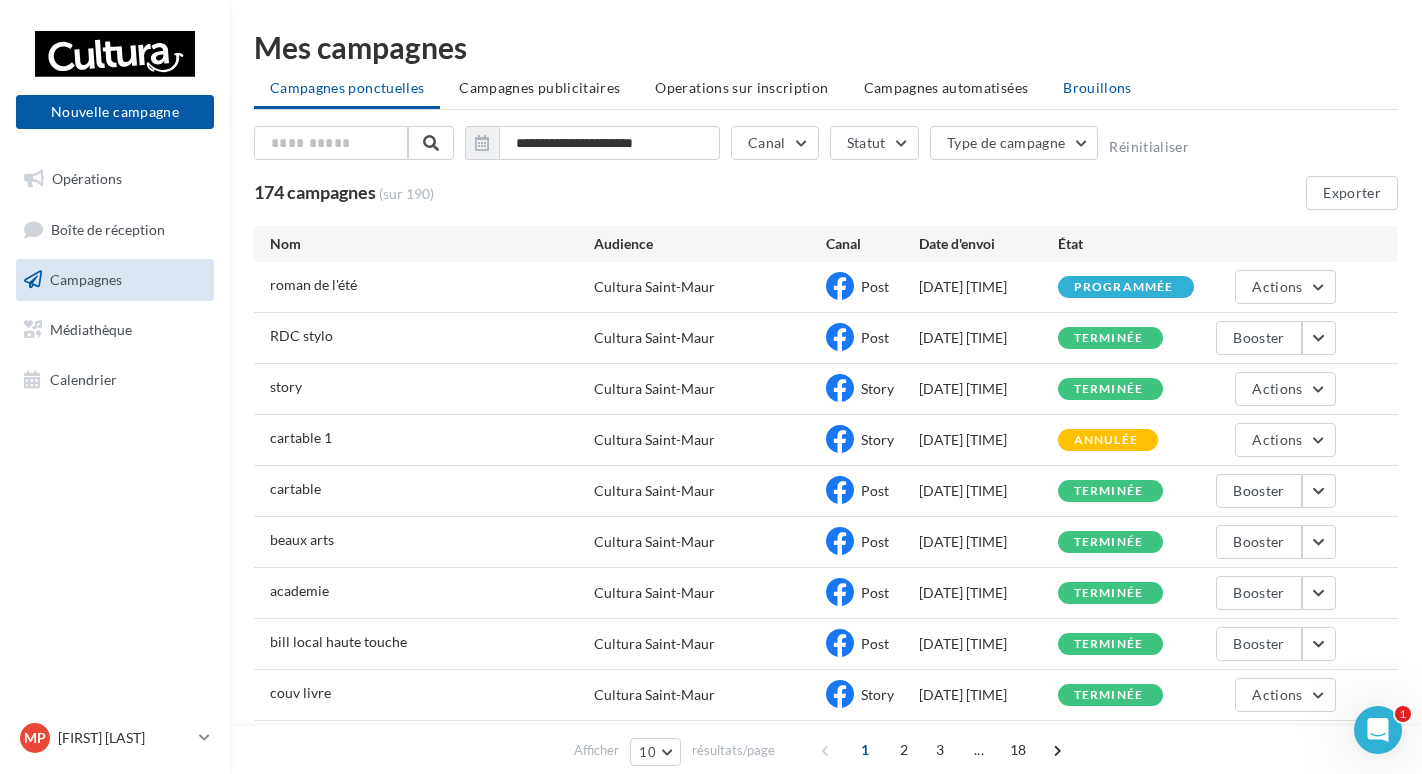 click on "Brouillons" at bounding box center (1097, 87) 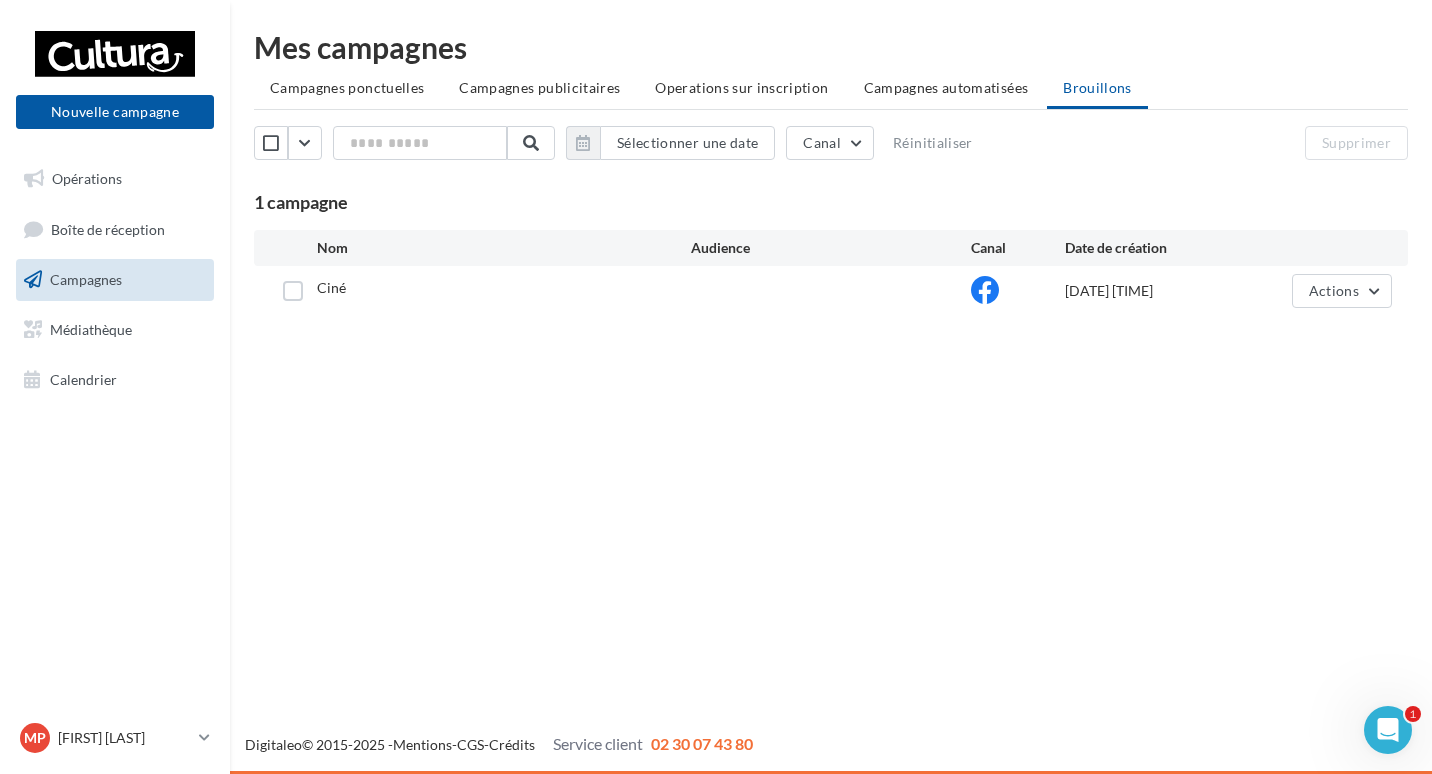 click on "Ciné" at bounding box center [331, 287] 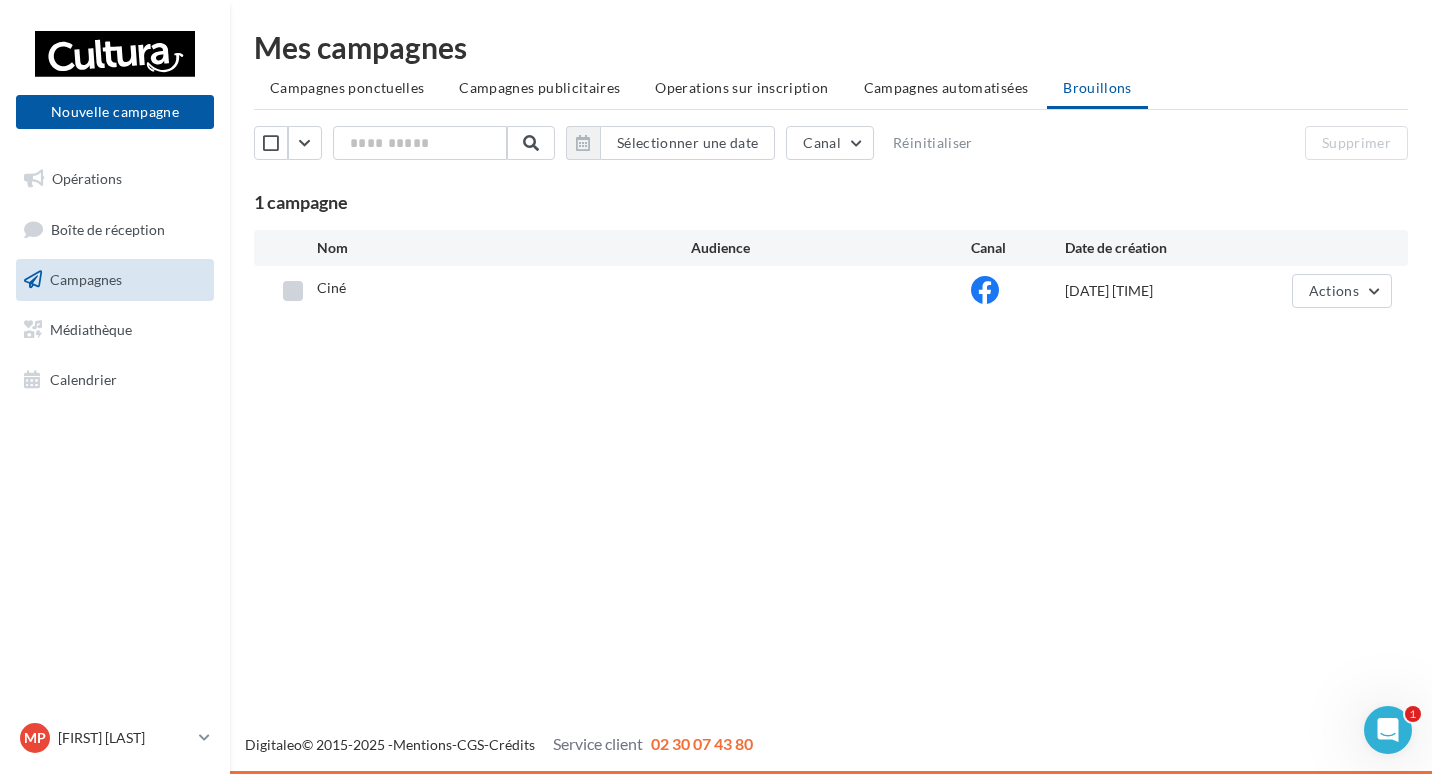 click at bounding box center [293, 291] 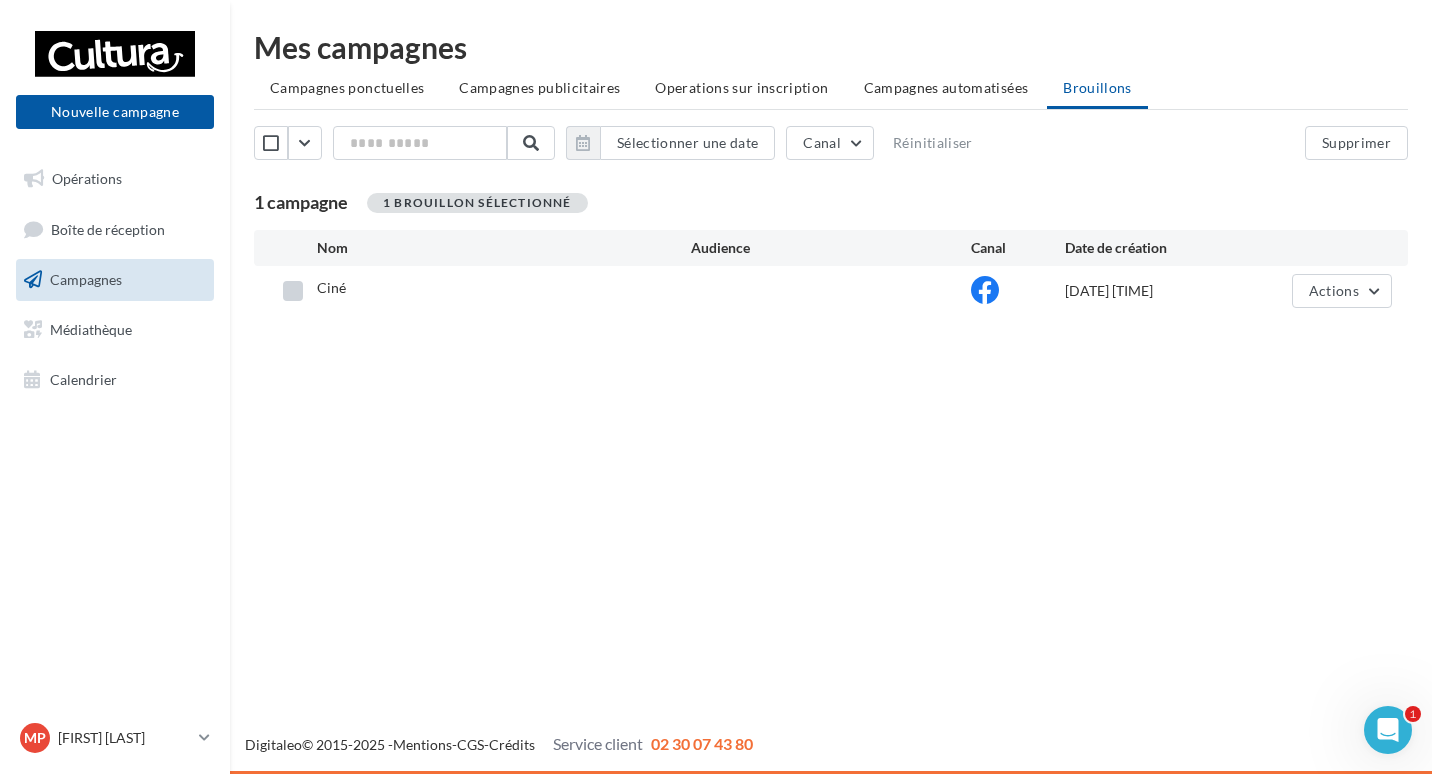 click at bounding box center [293, 291] 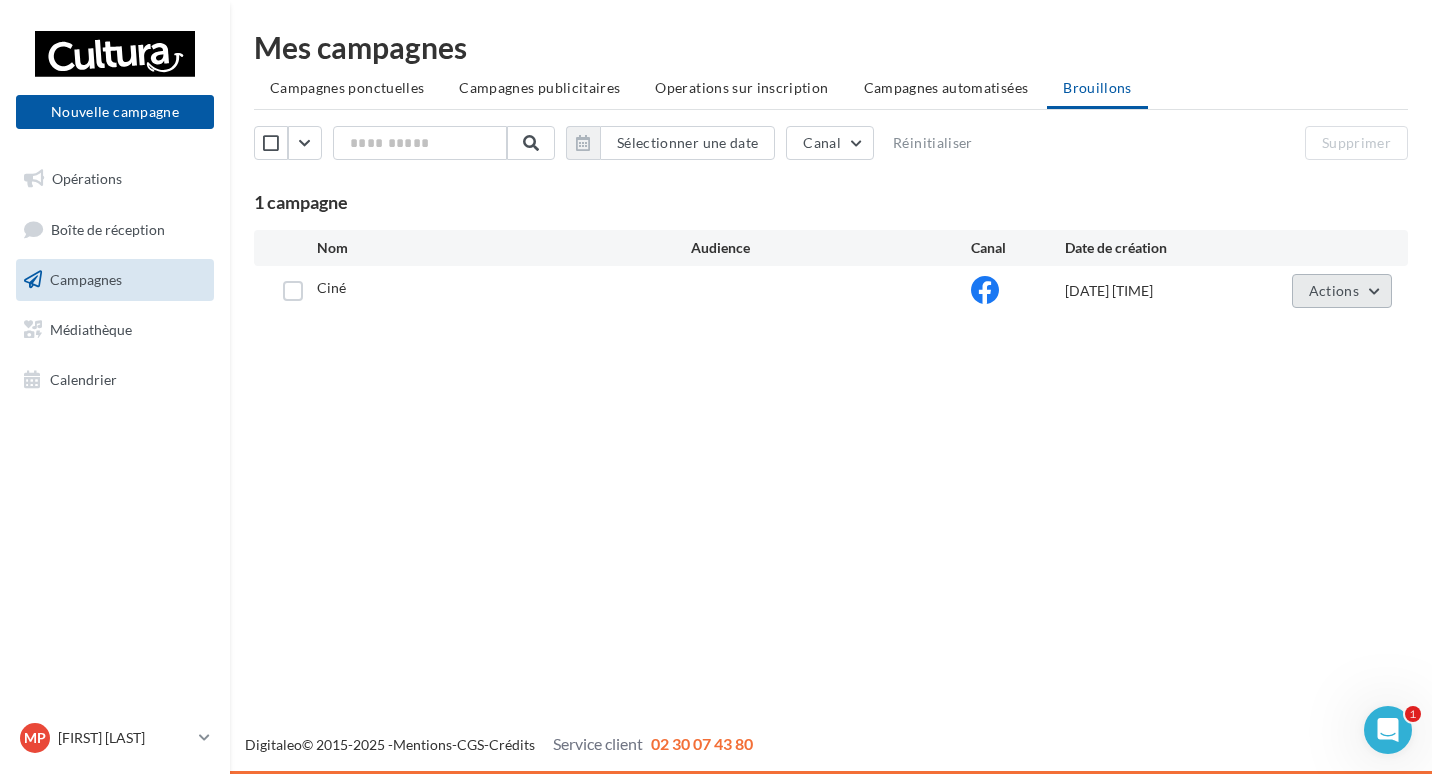 click on "Actions" at bounding box center (1334, 290) 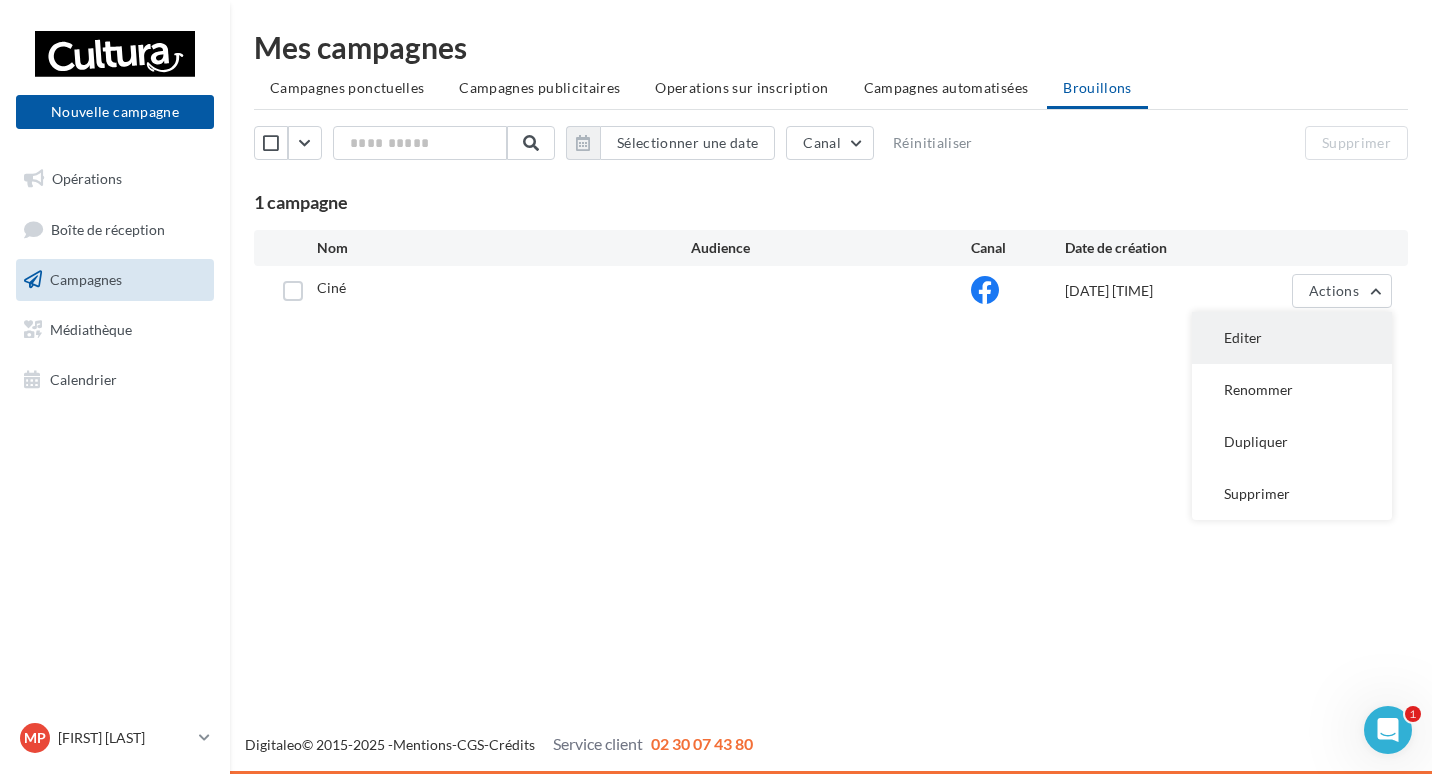 click on "Editer" at bounding box center [1292, 338] 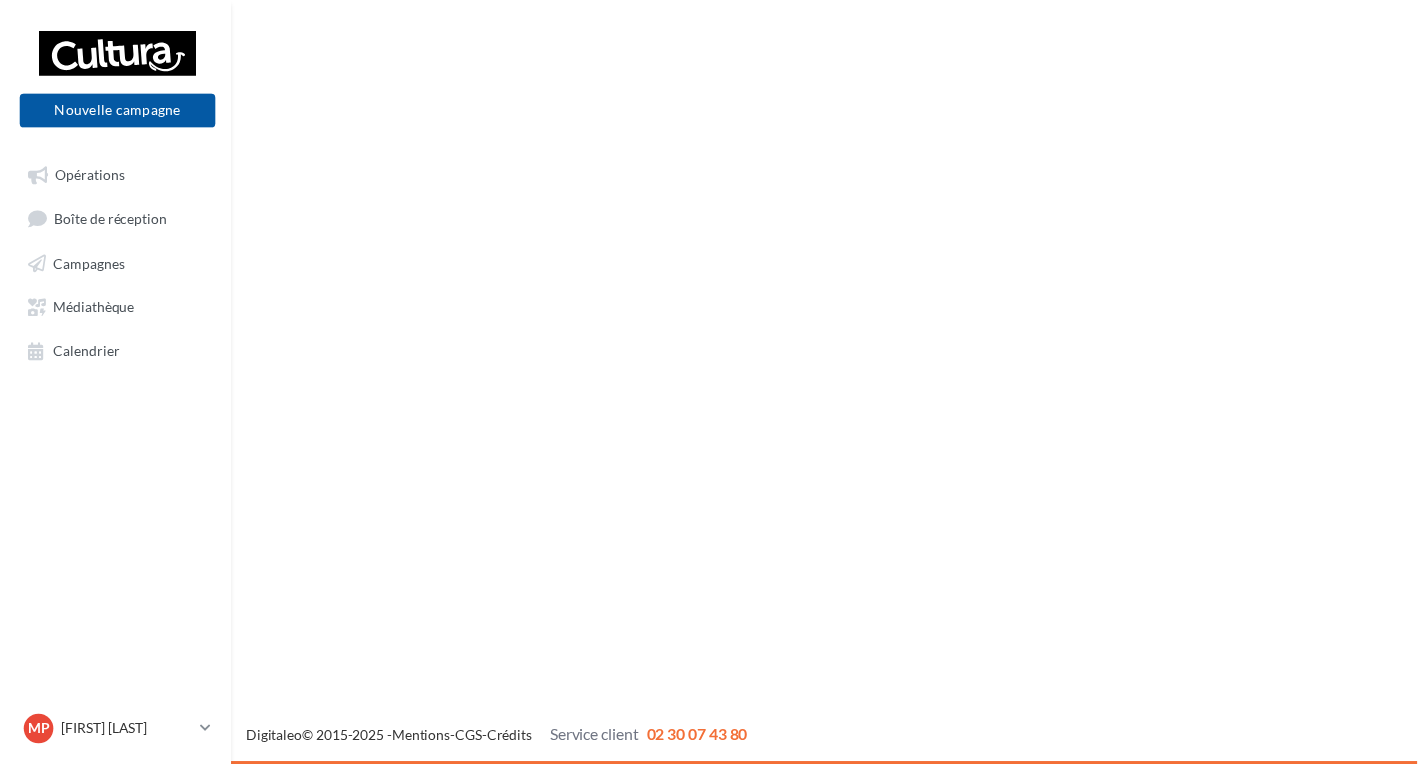 scroll, scrollTop: 0, scrollLeft: 0, axis: both 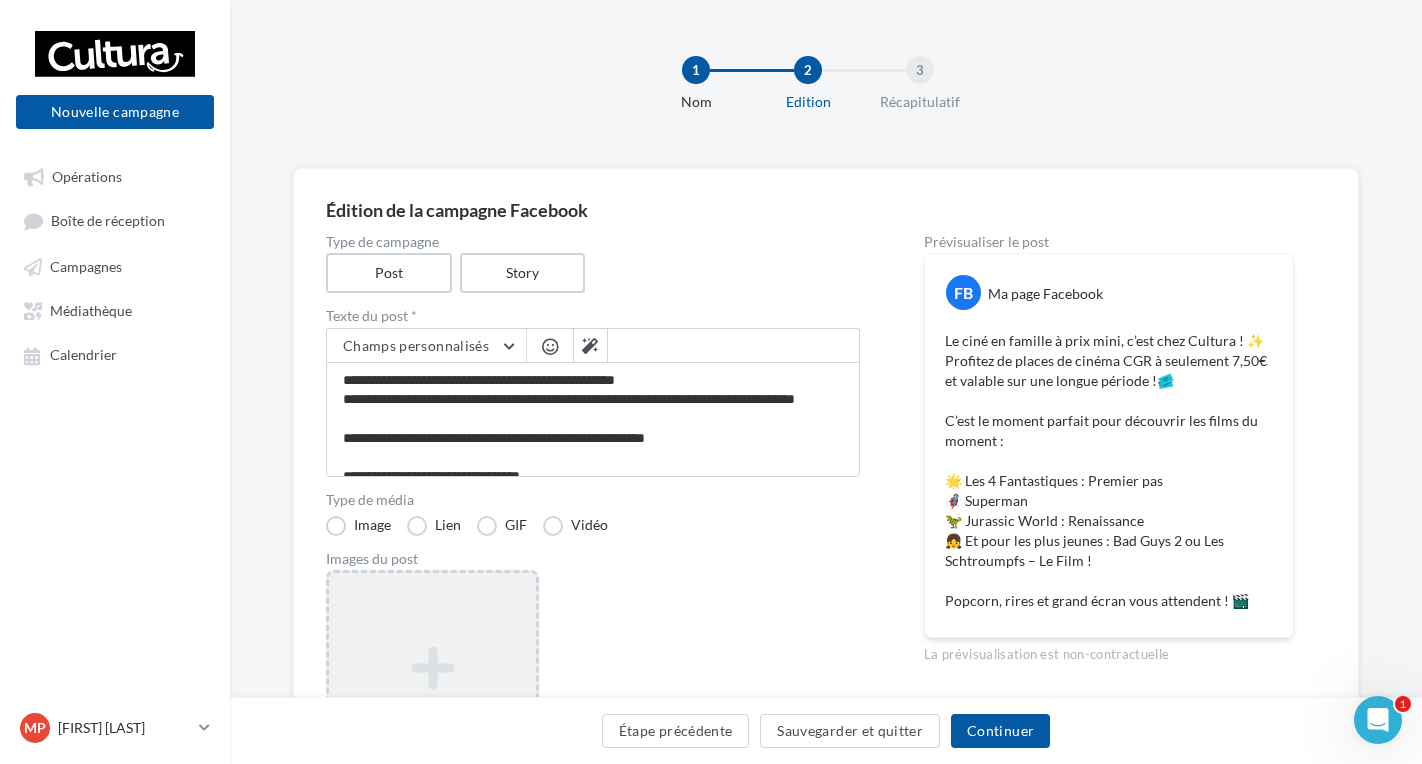 click on "Ajouter une image     Format: png, jpg" at bounding box center (432, 700) 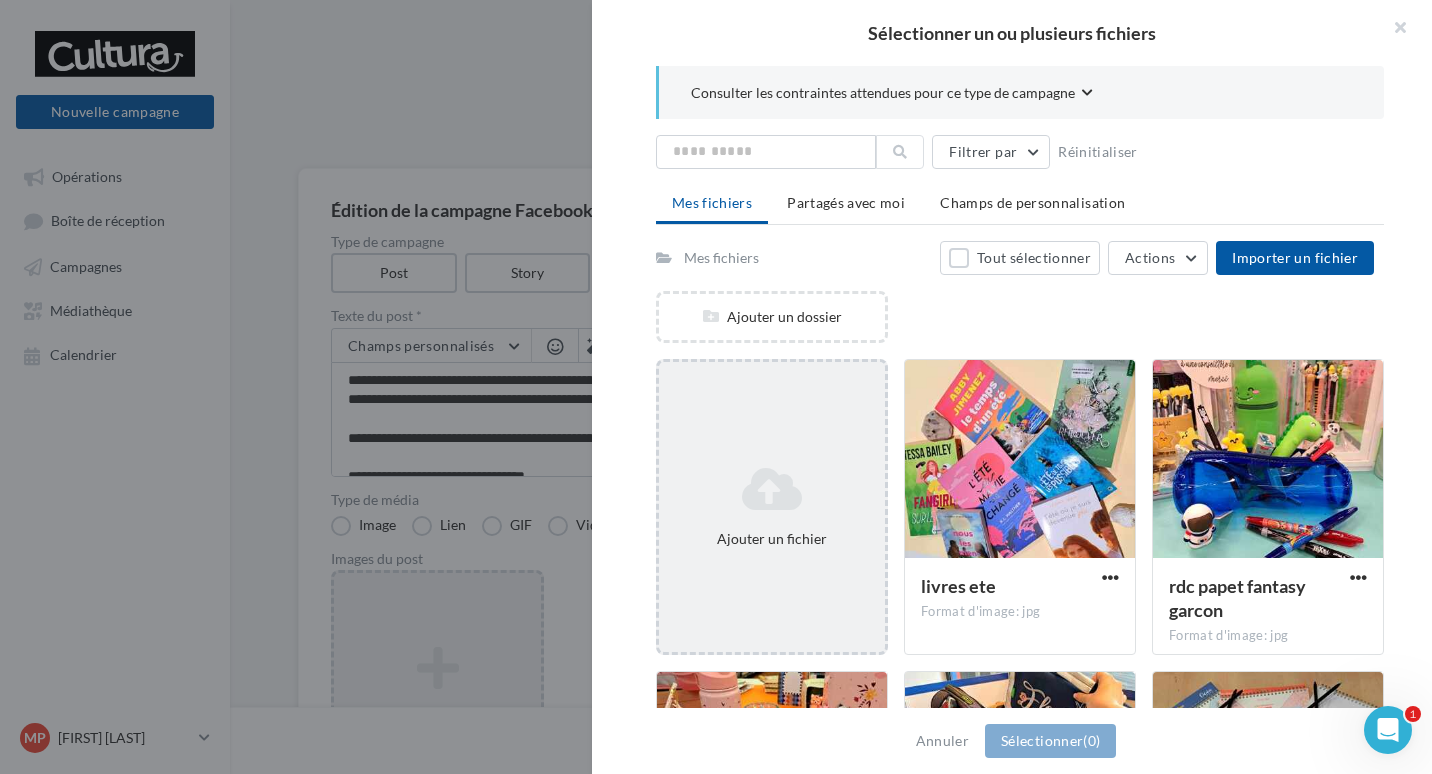 click on "Ajouter un fichier" at bounding box center (772, 539) 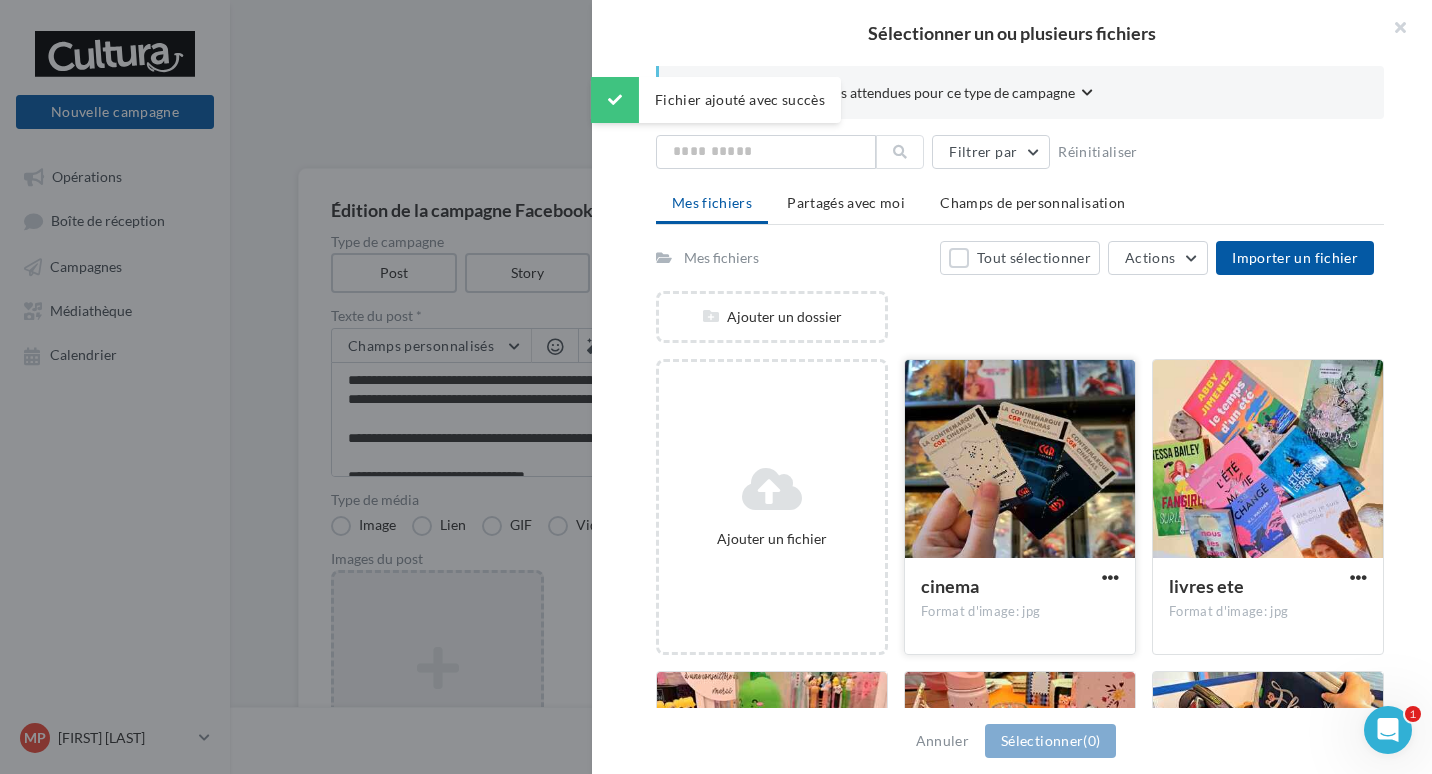 click at bounding box center (1020, 460) 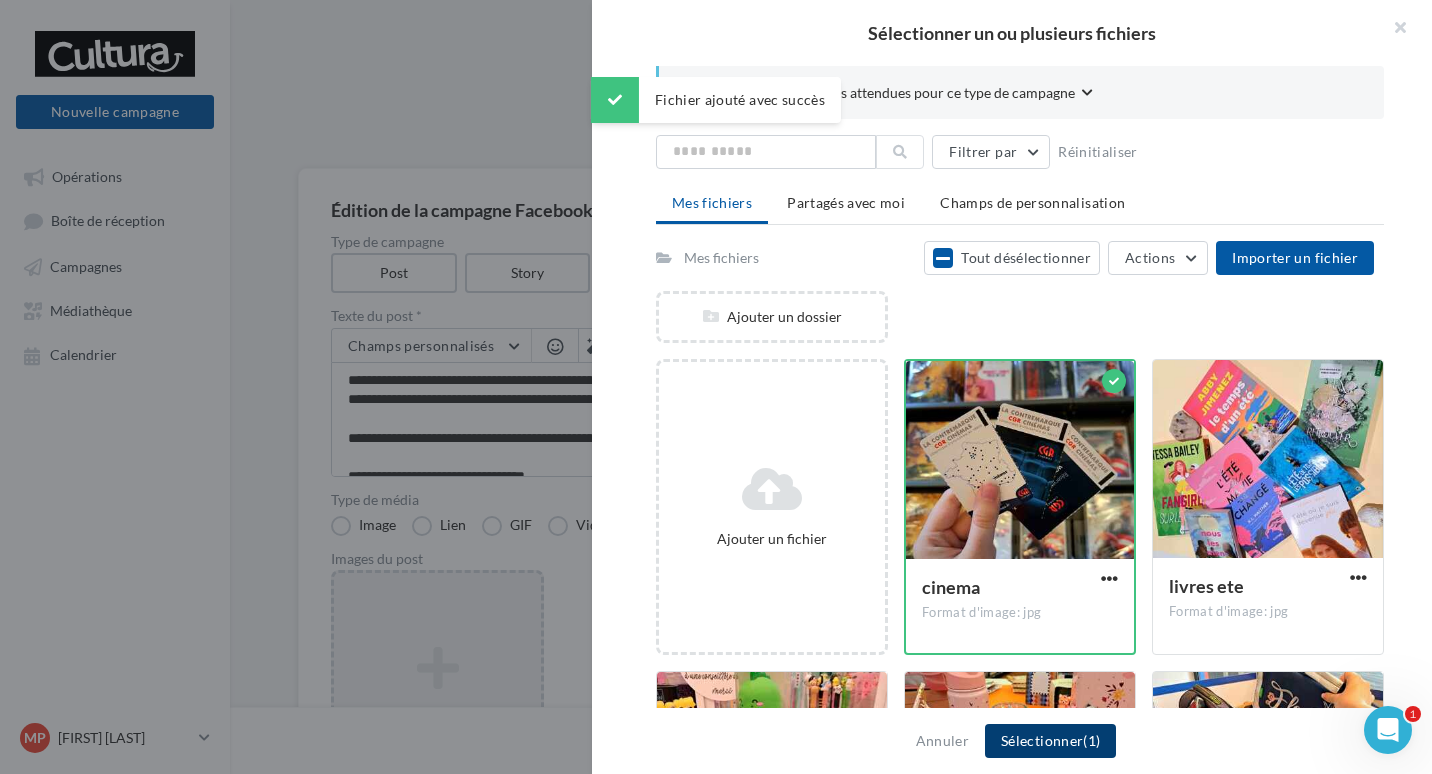 click on "Sélectionner   (1)" at bounding box center [1050, 741] 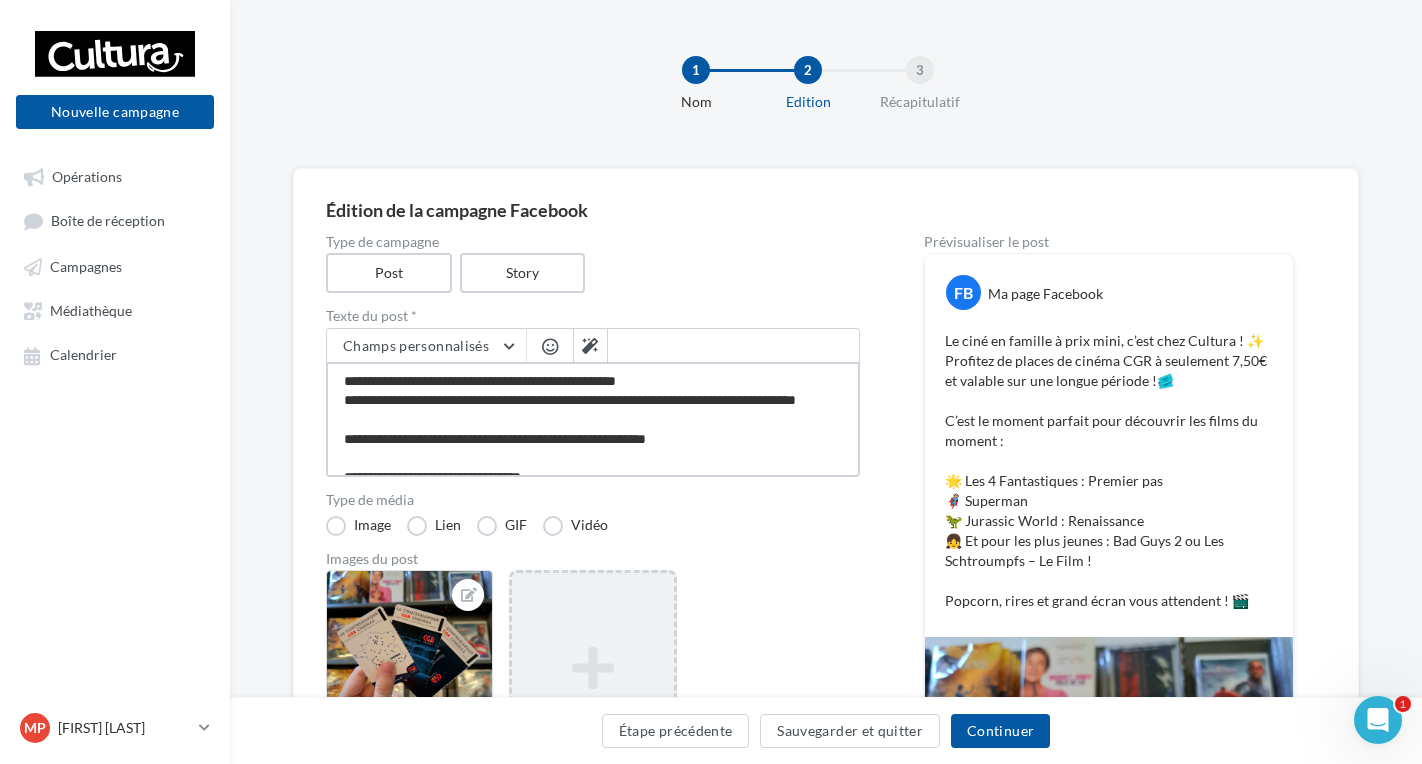 drag, startPoint x: 513, startPoint y: 383, endPoint x: 462, endPoint y: 385, distance: 51.0392 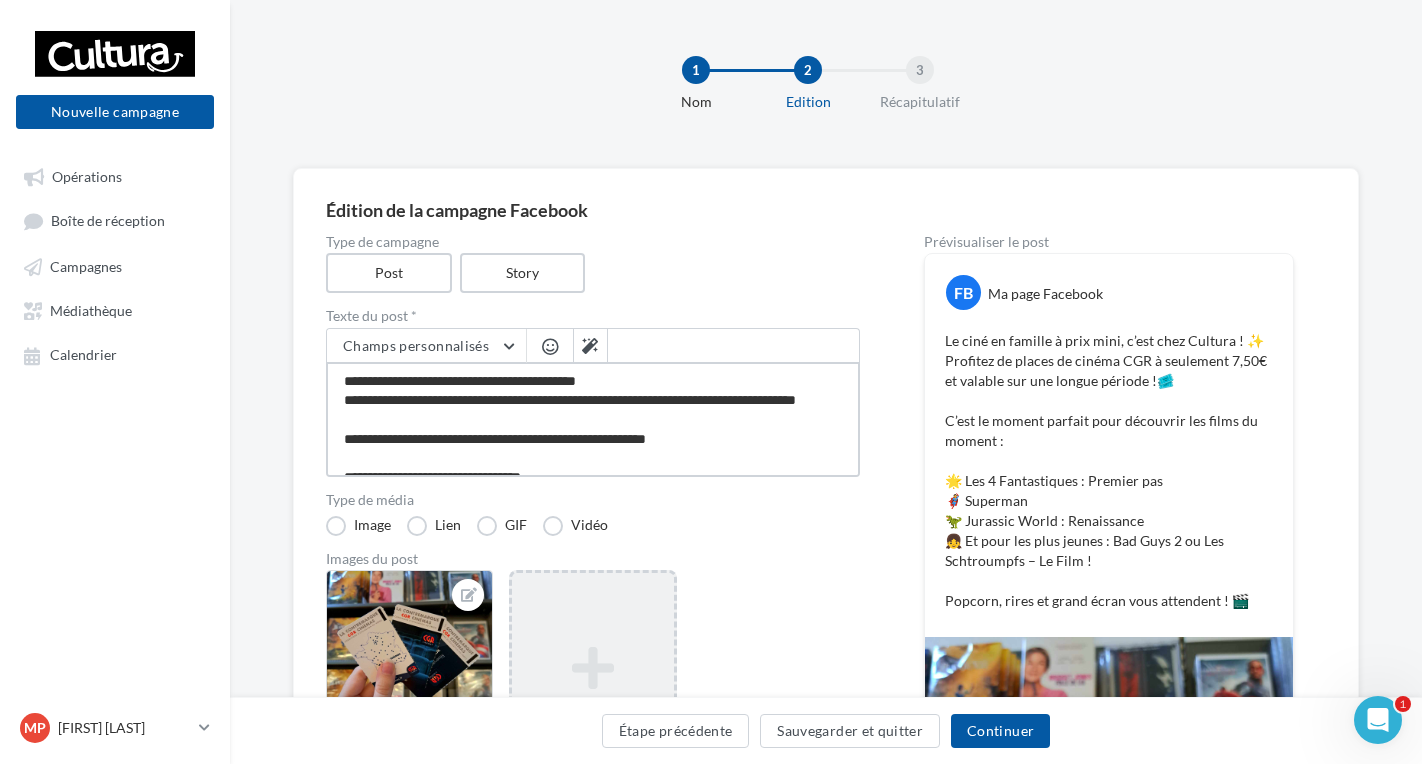 type on "**********" 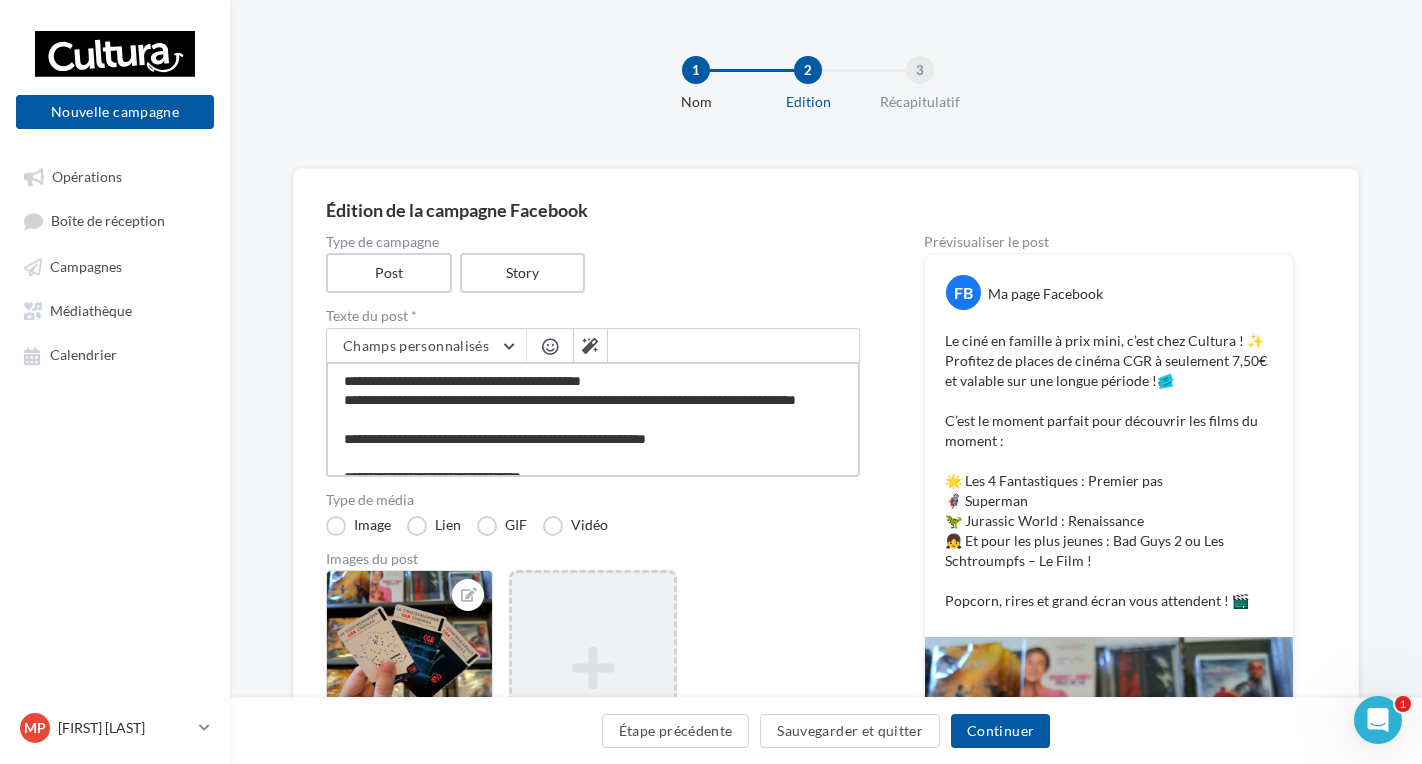 type on "**********" 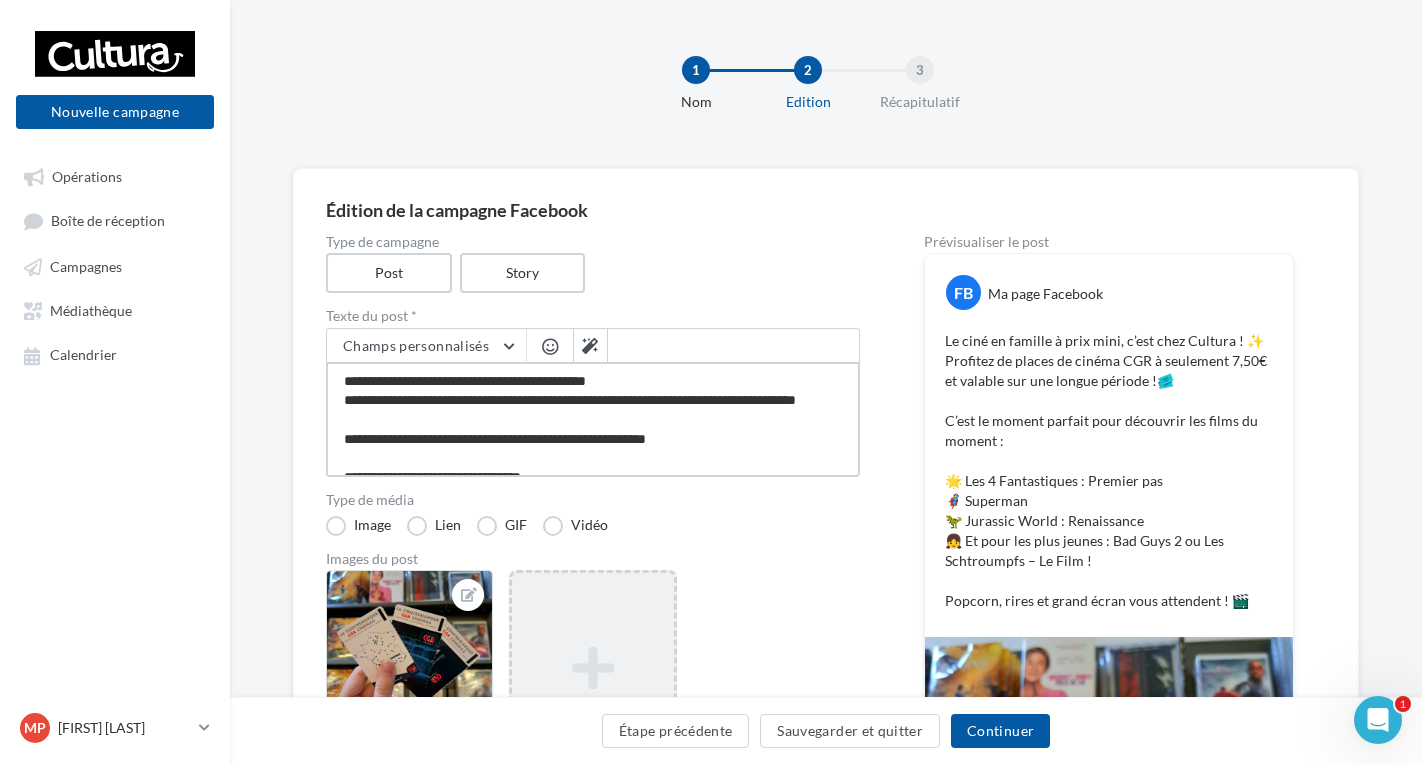 type on "**********" 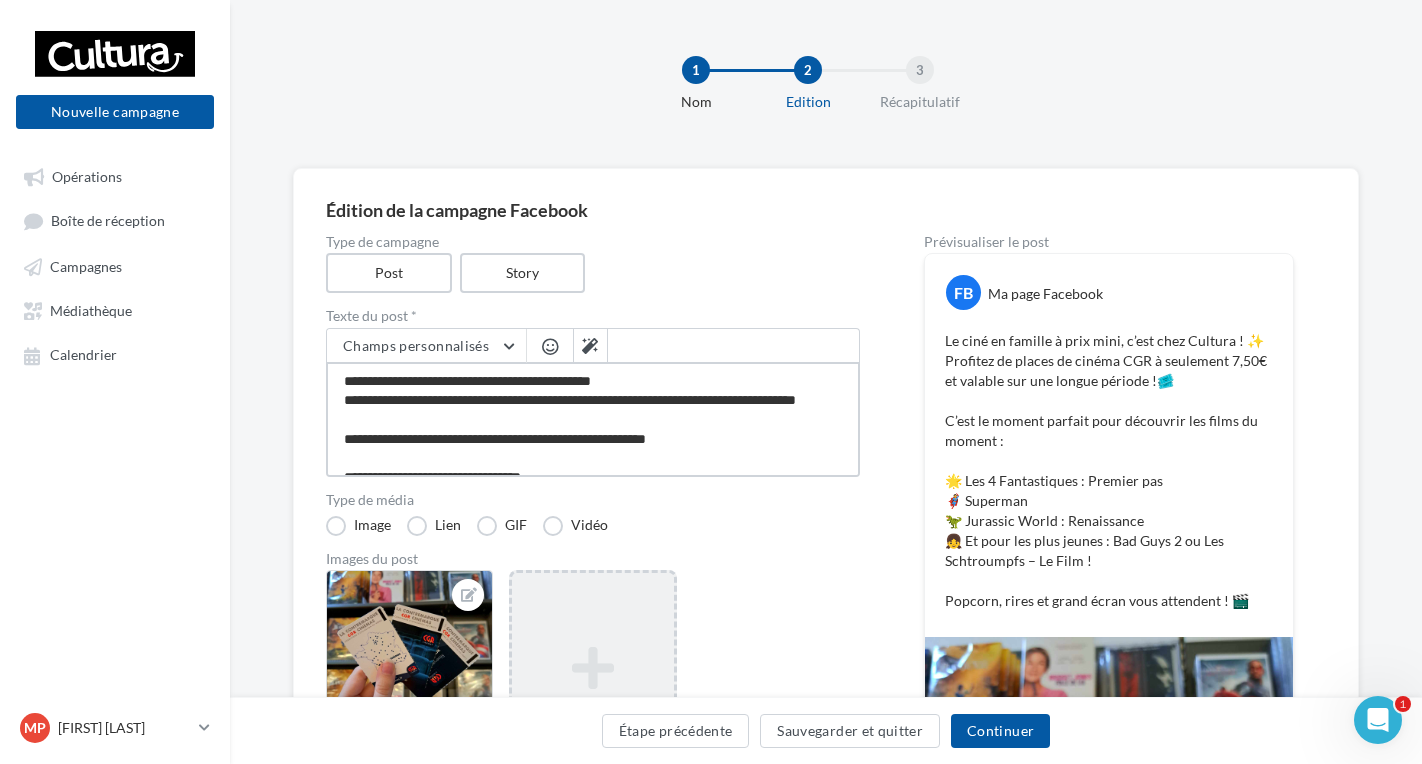 type on "**********" 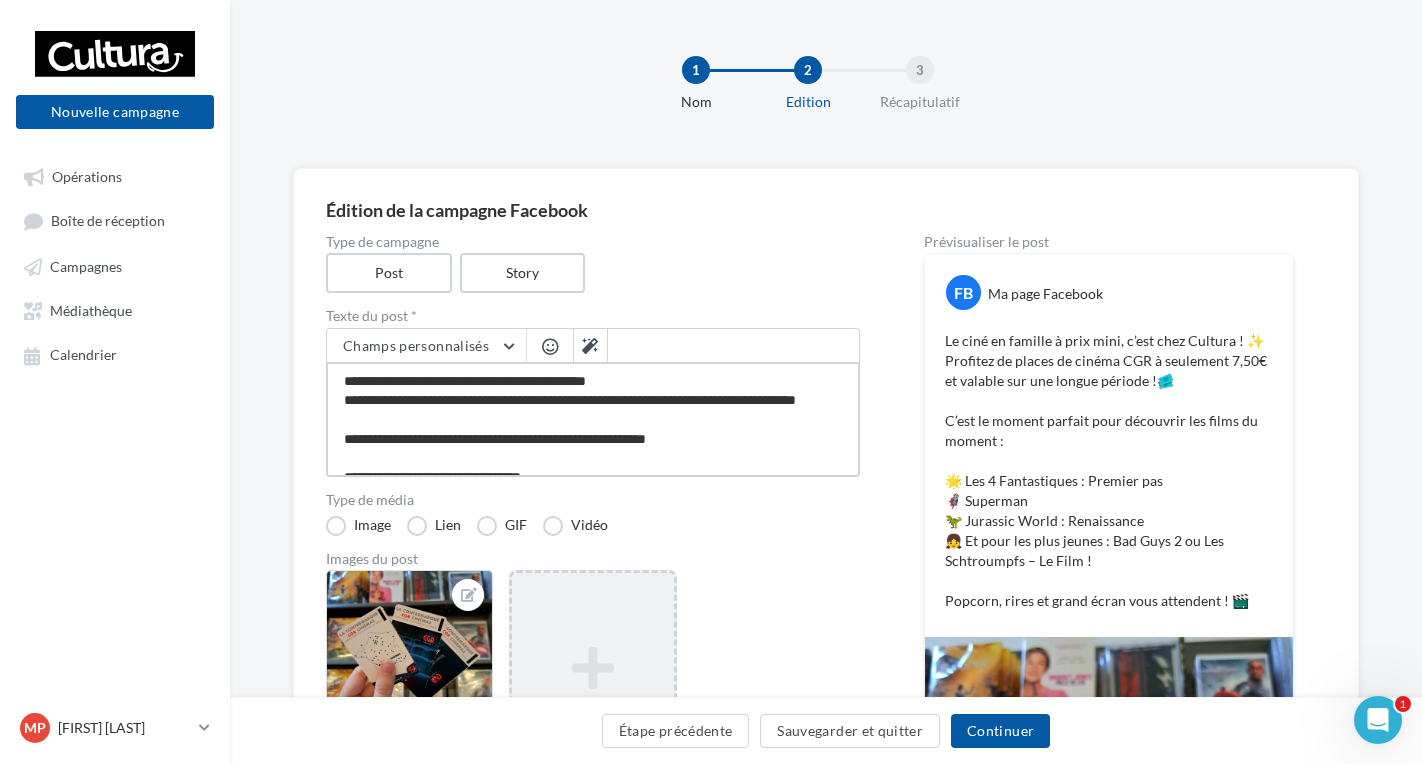 type on "**********" 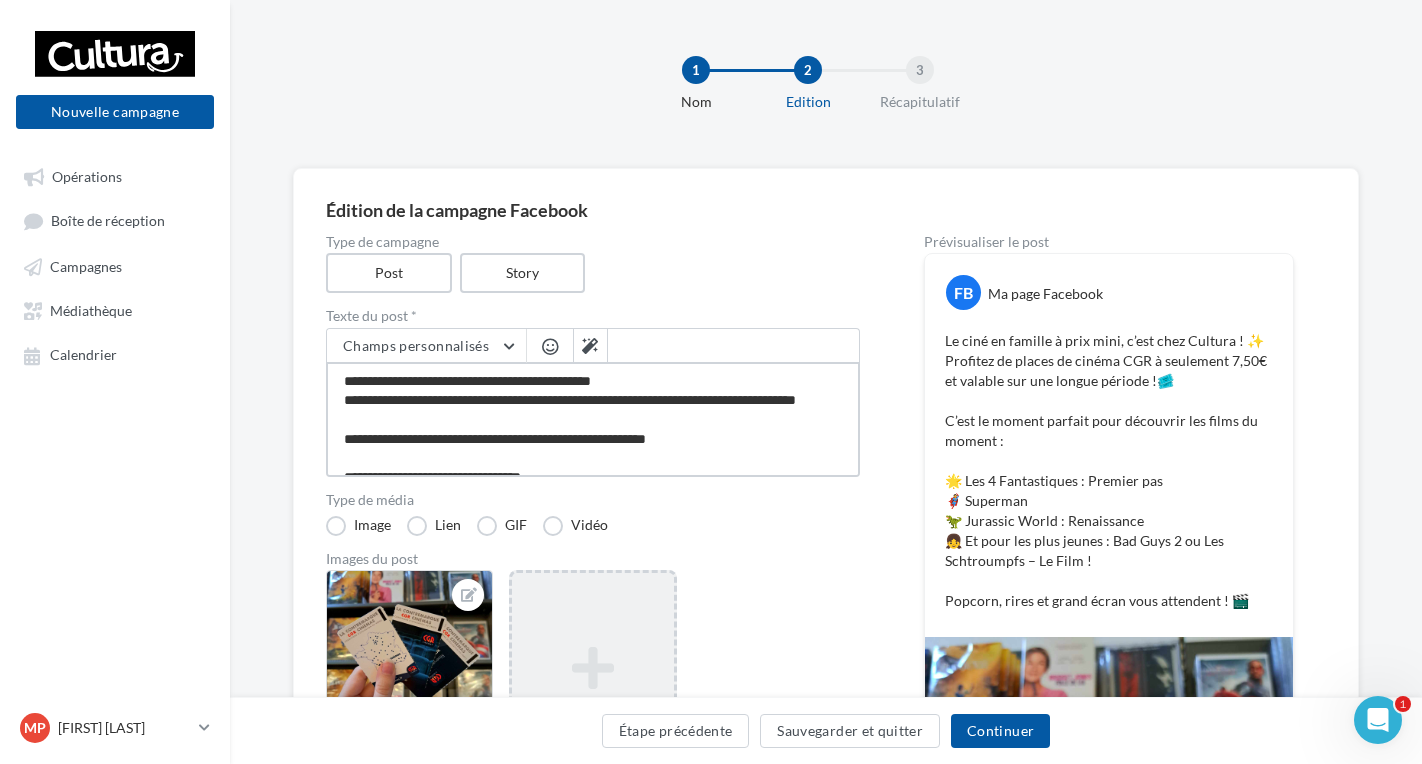 type on "**********" 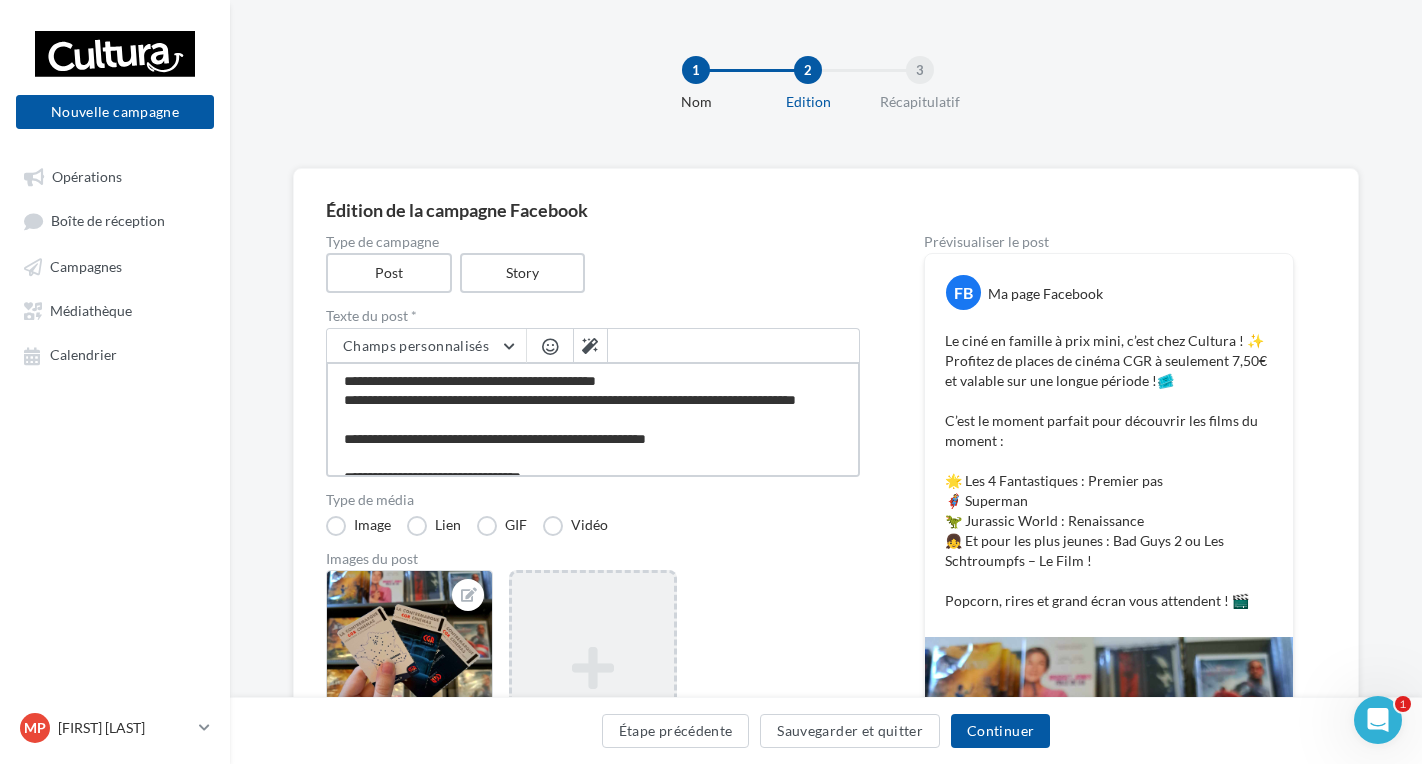 type on "**********" 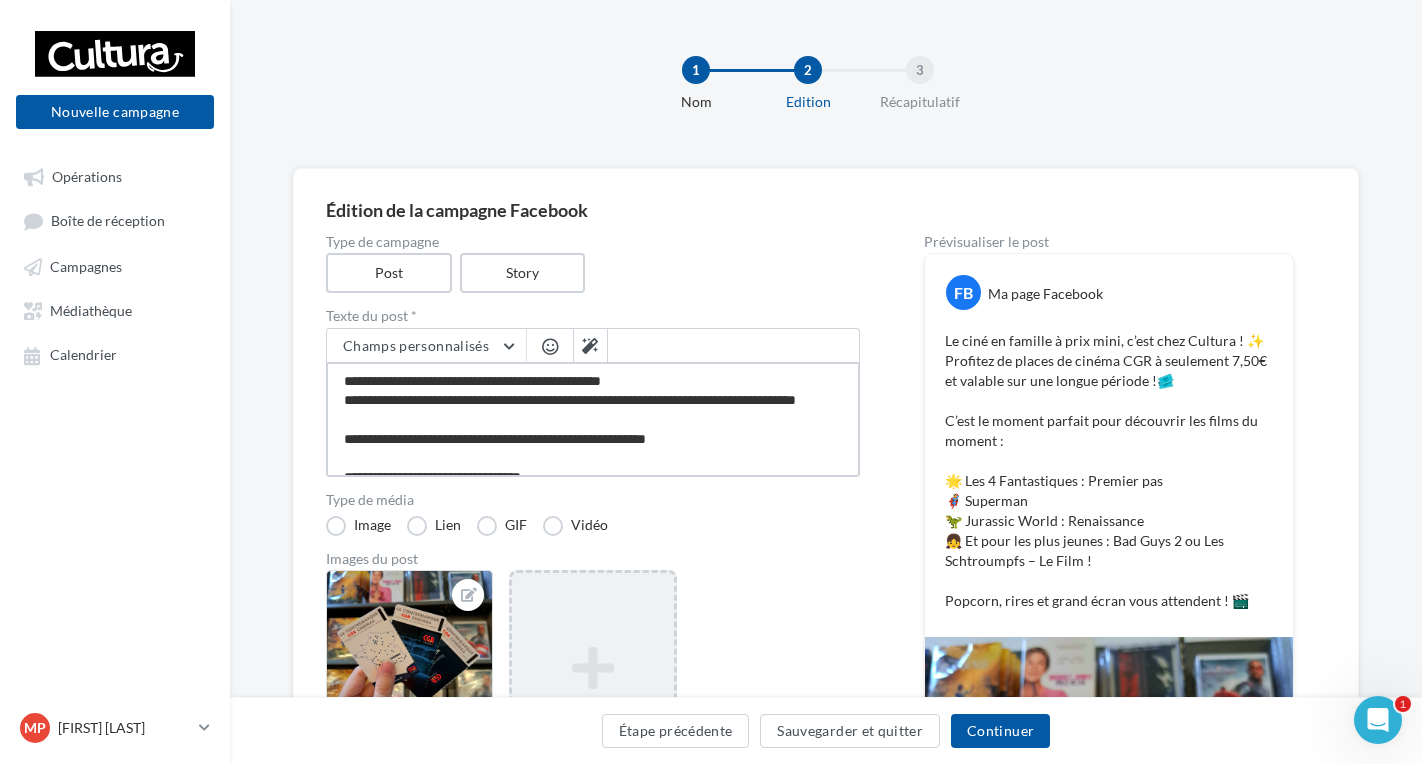 type on "**********" 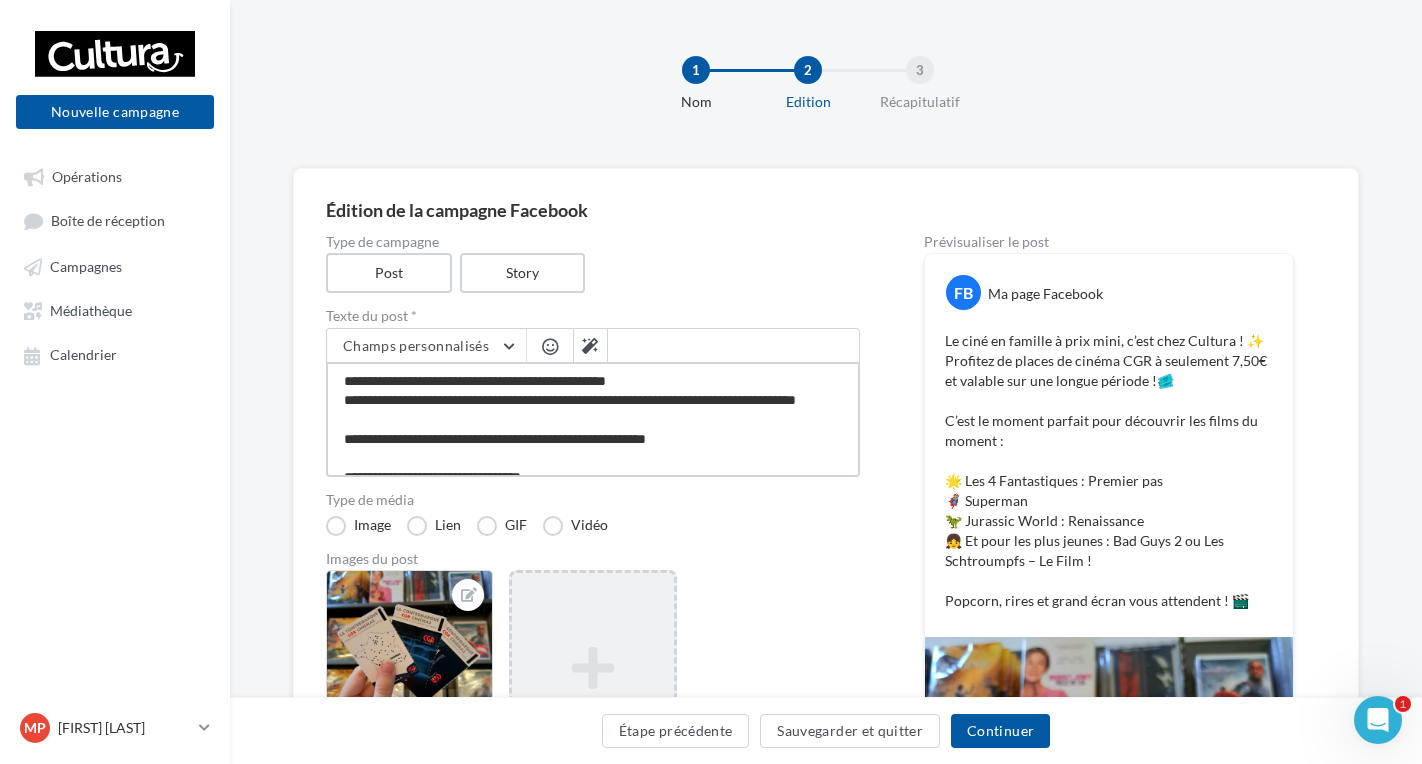 type on "**********" 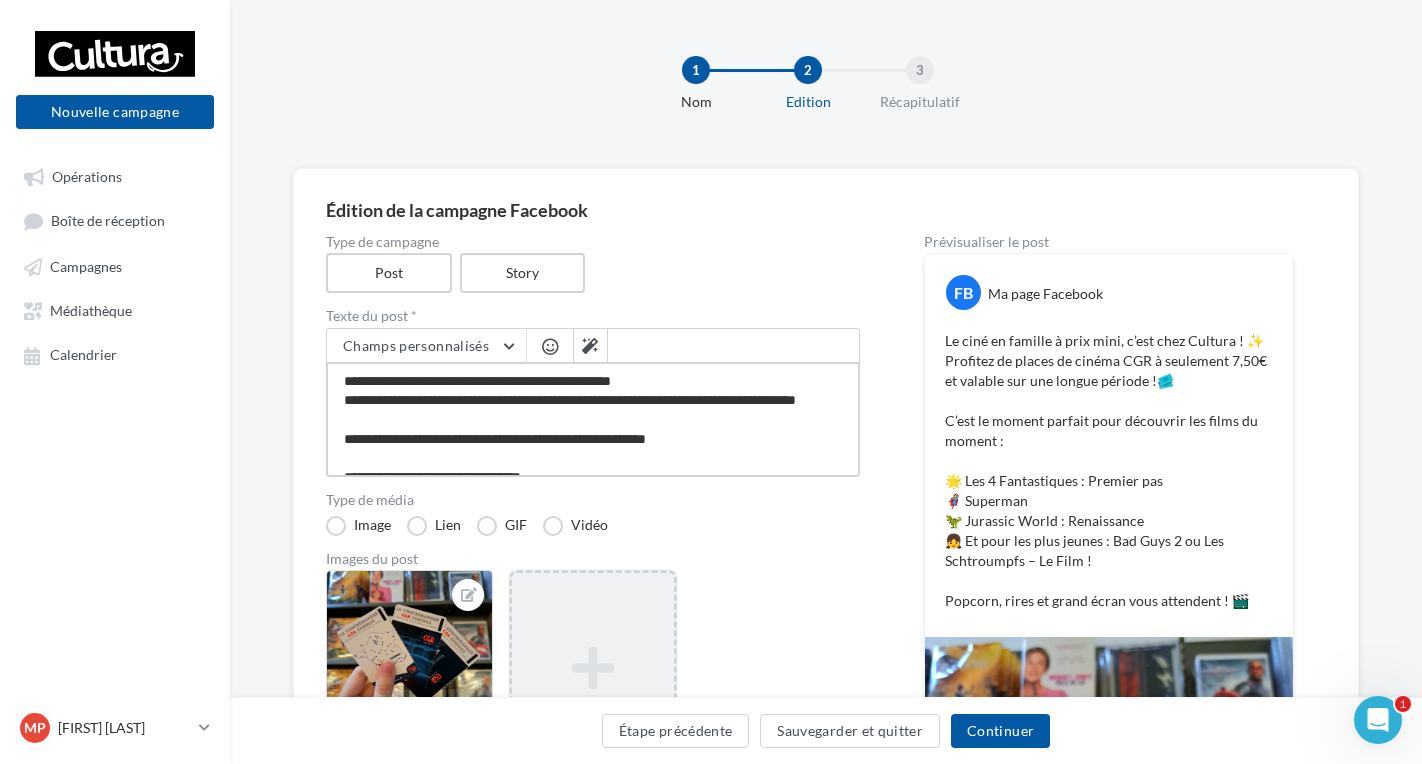 type on "**********" 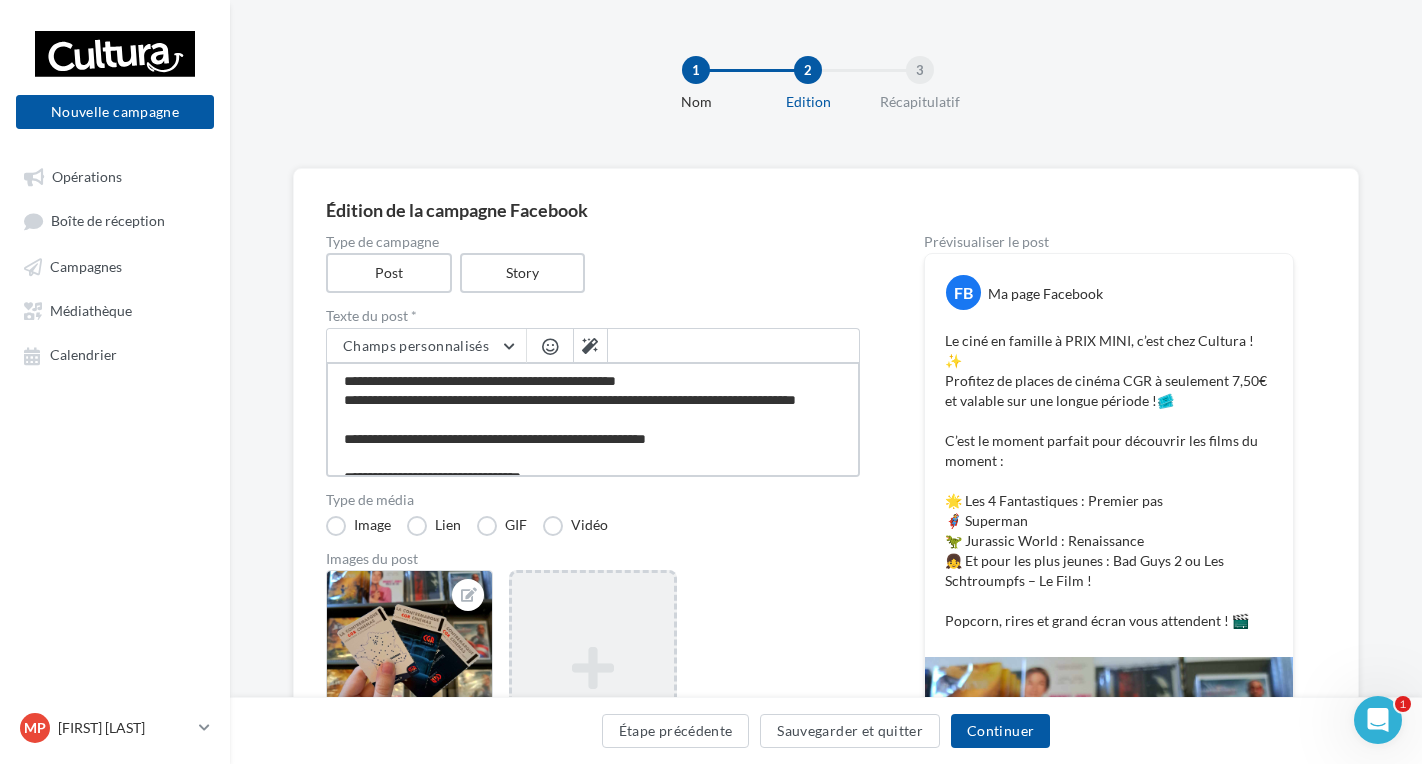drag, startPoint x: 623, startPoint y: 399, endPoint x: 561, endPoint y: 404, distance: 62.201286 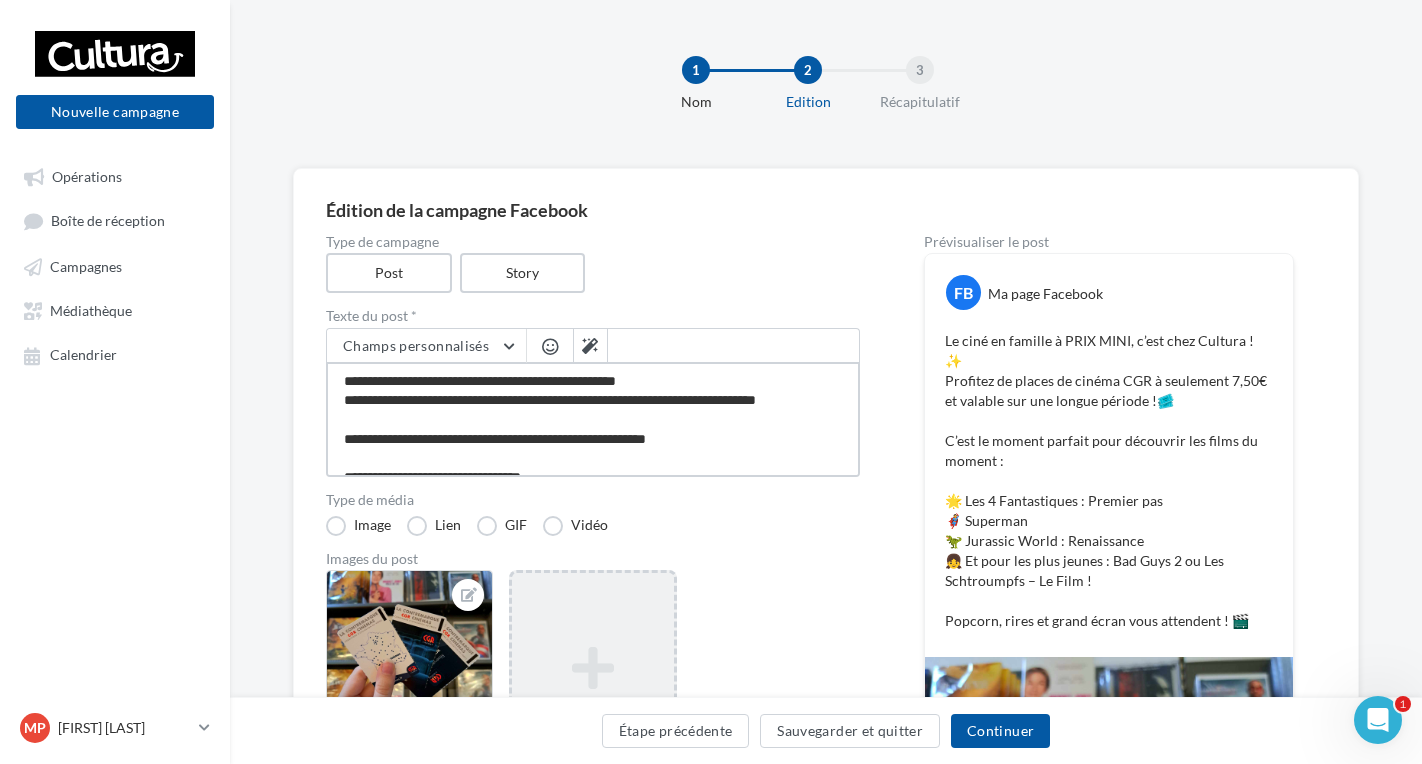 type on "**********" 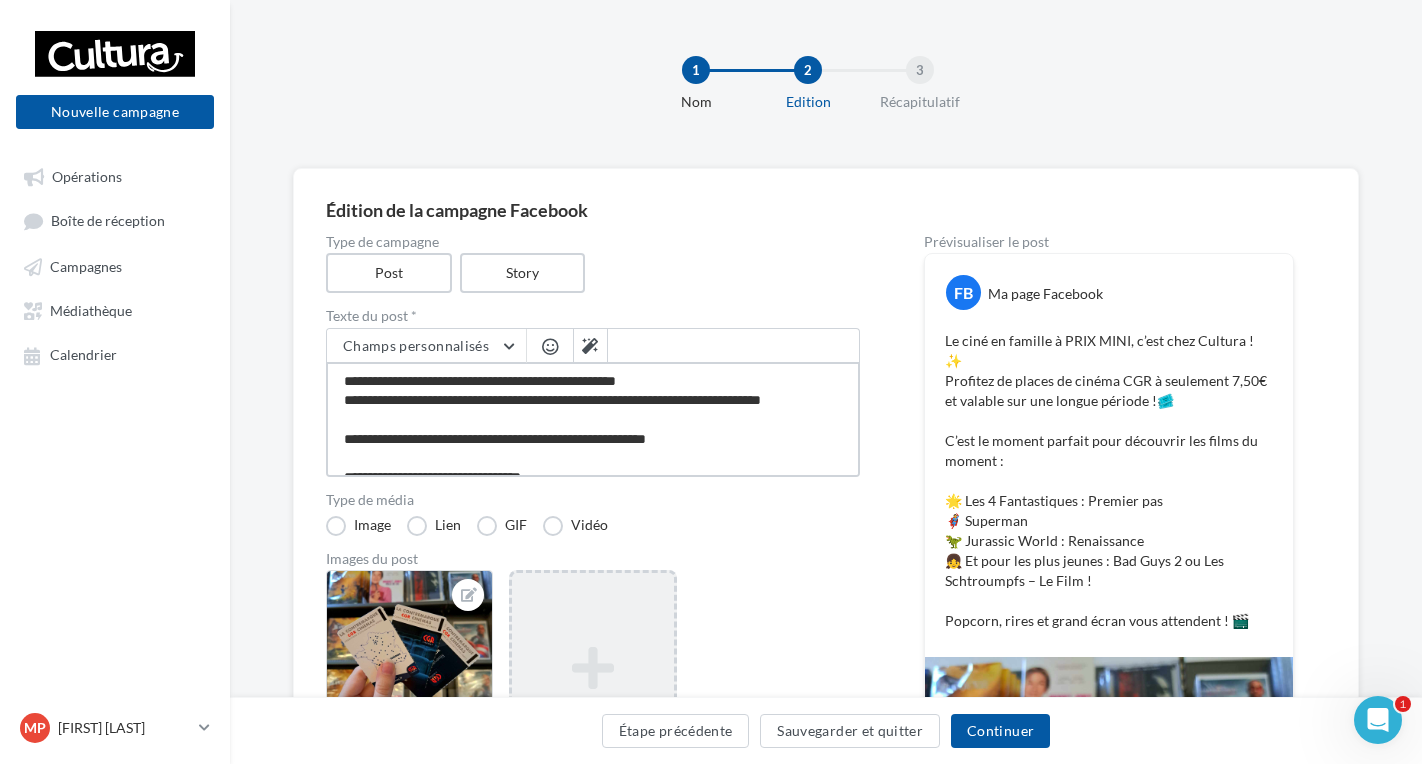 type on "**********" 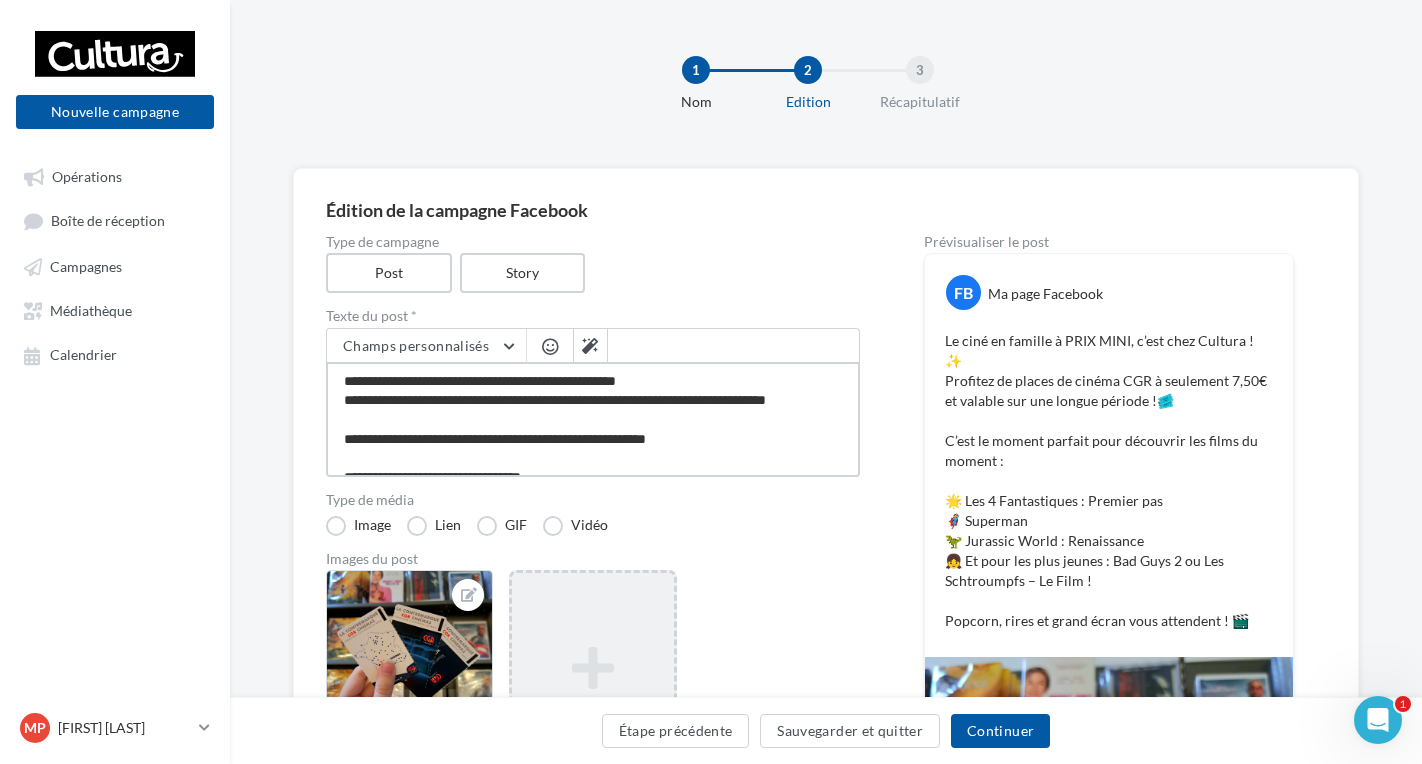 type on "**********" 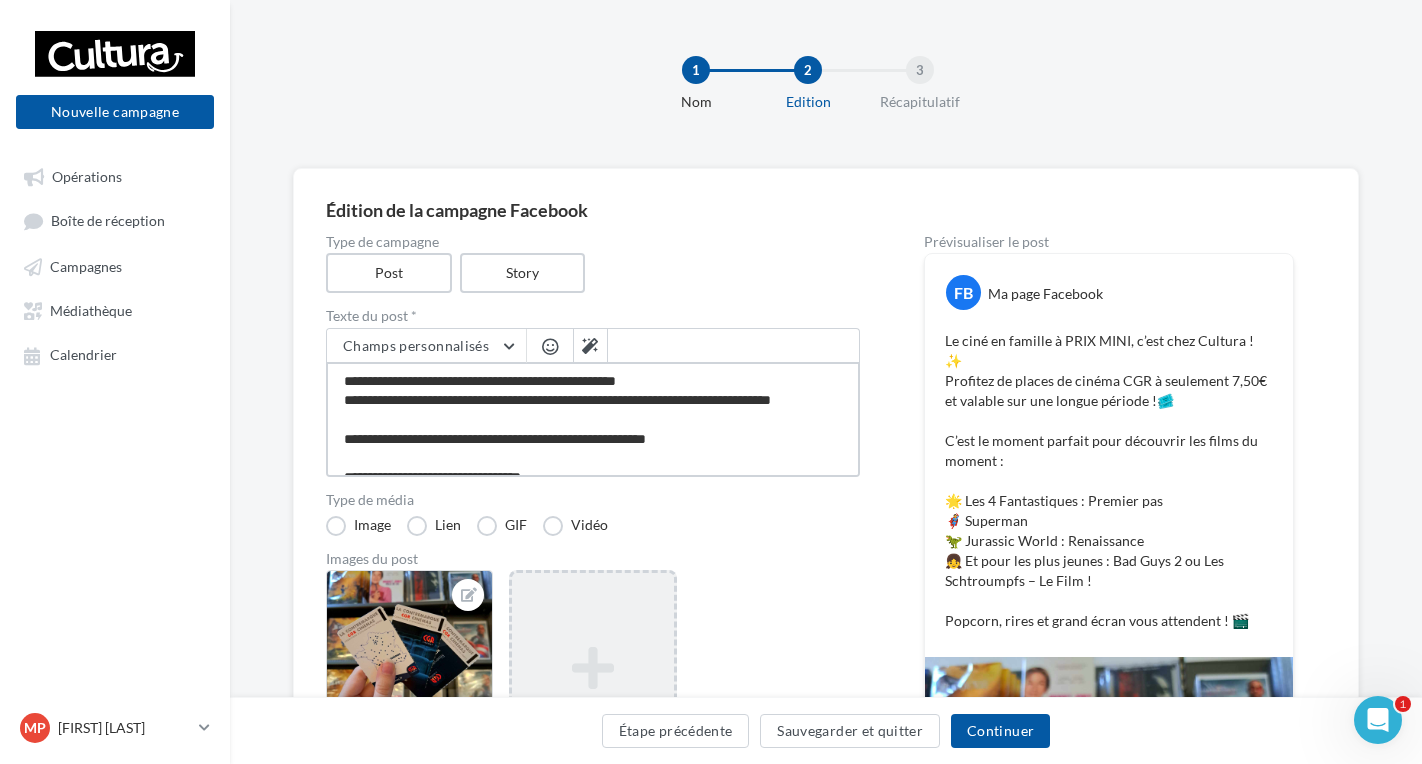 type on "**********" 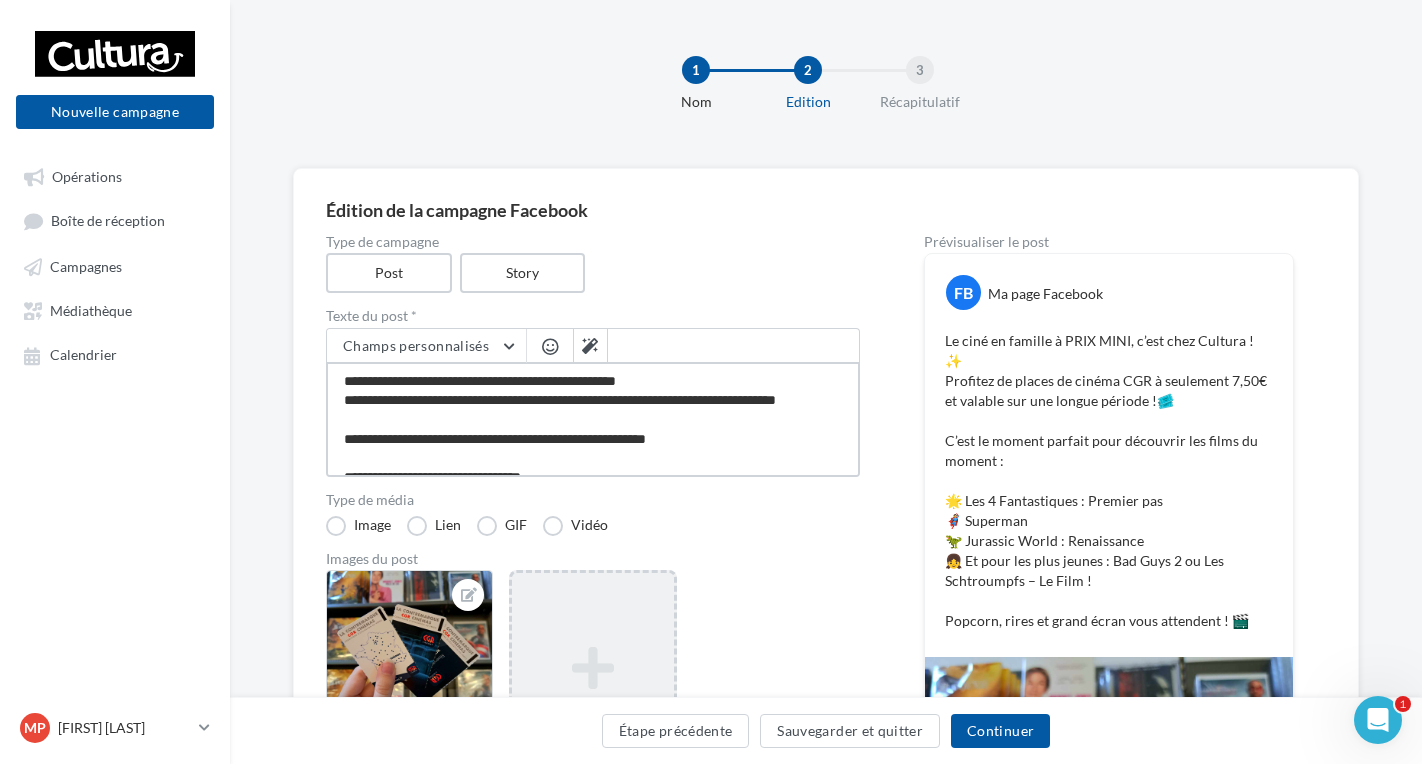 type on "**********" 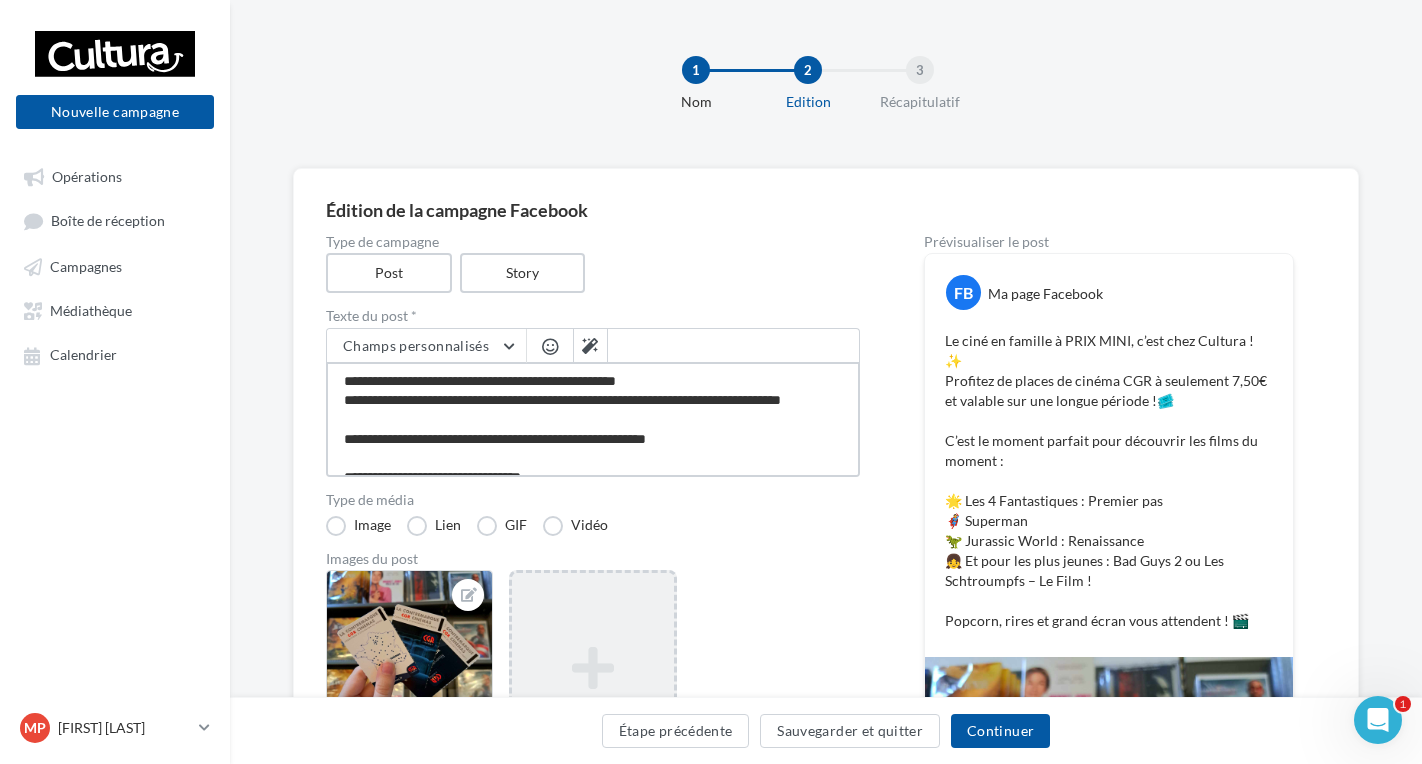 type on "**********" 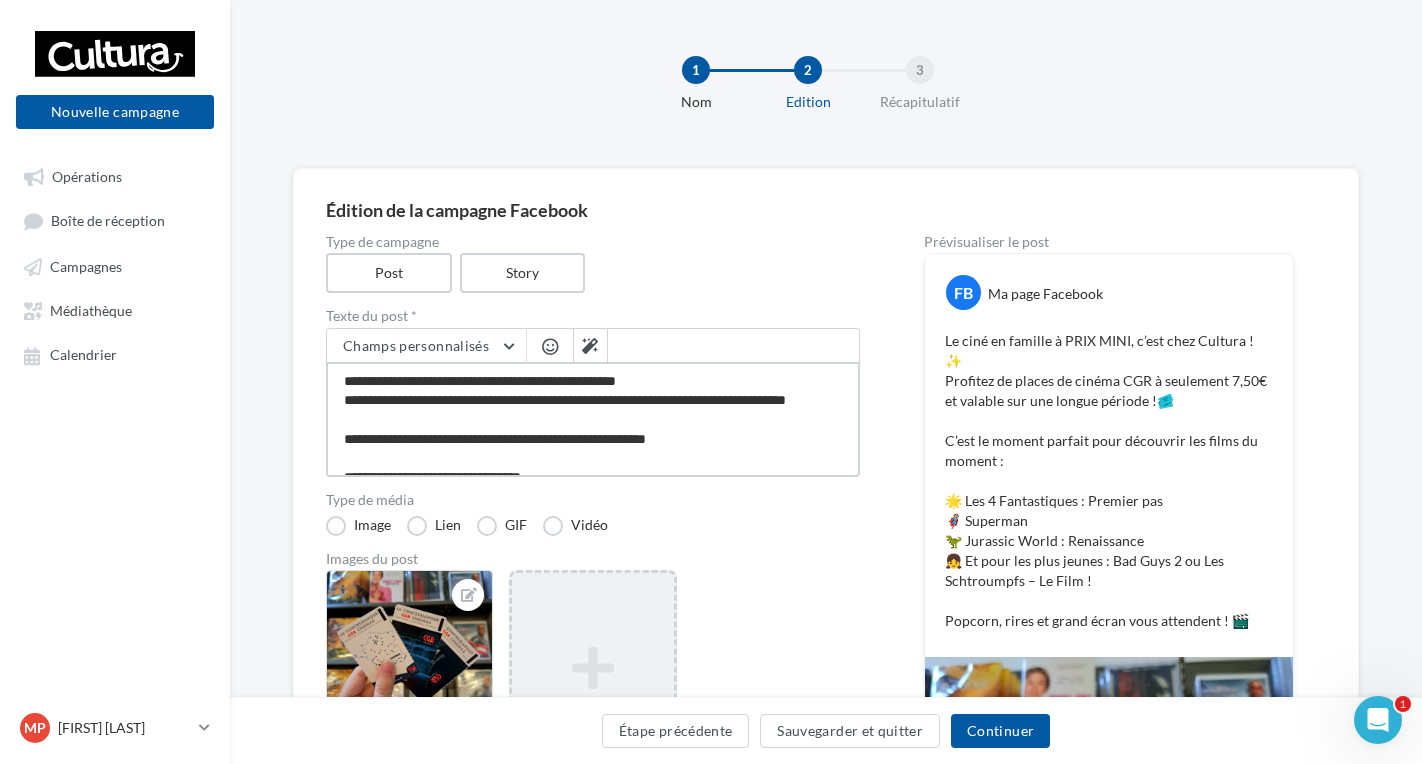 type on "**********" 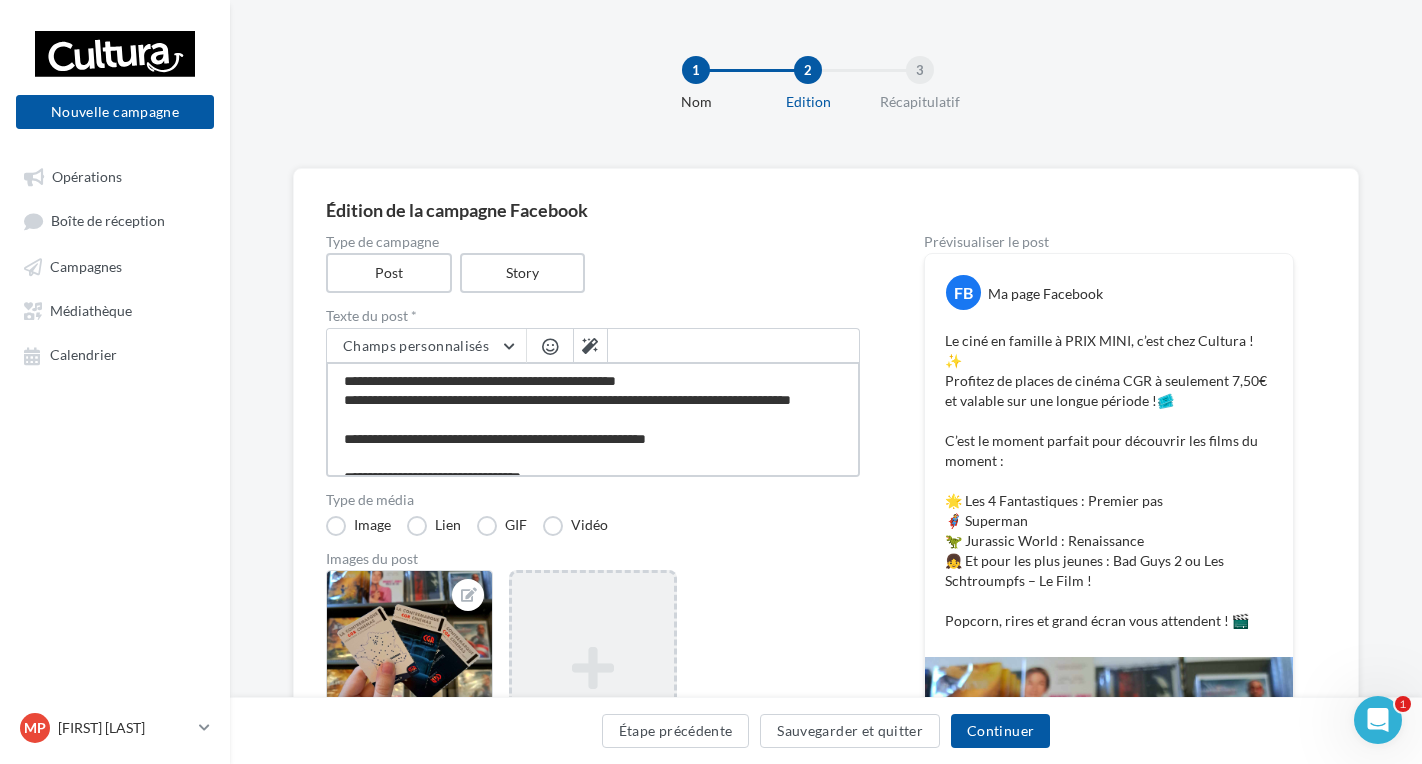 type on "**********" 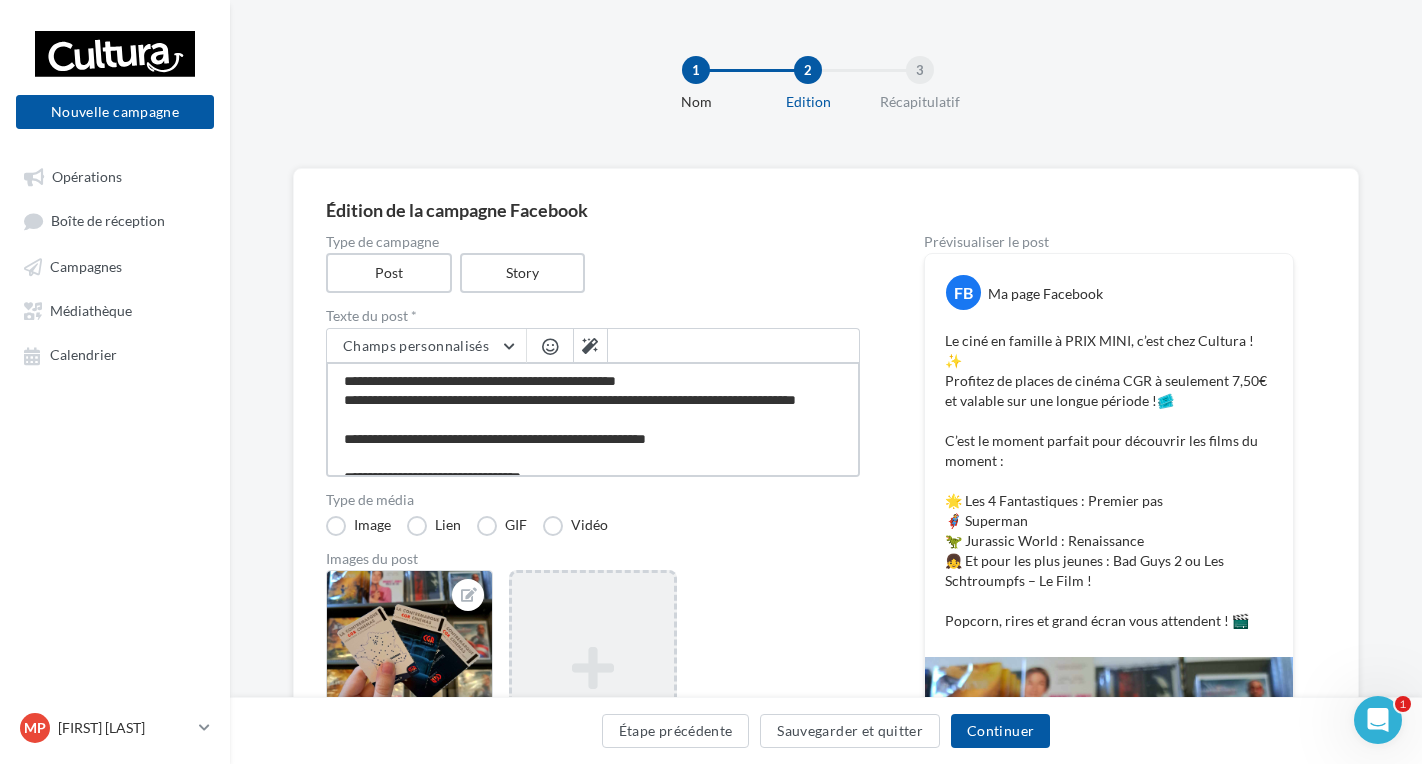 click on "**********" at bounding box center [593, 419] 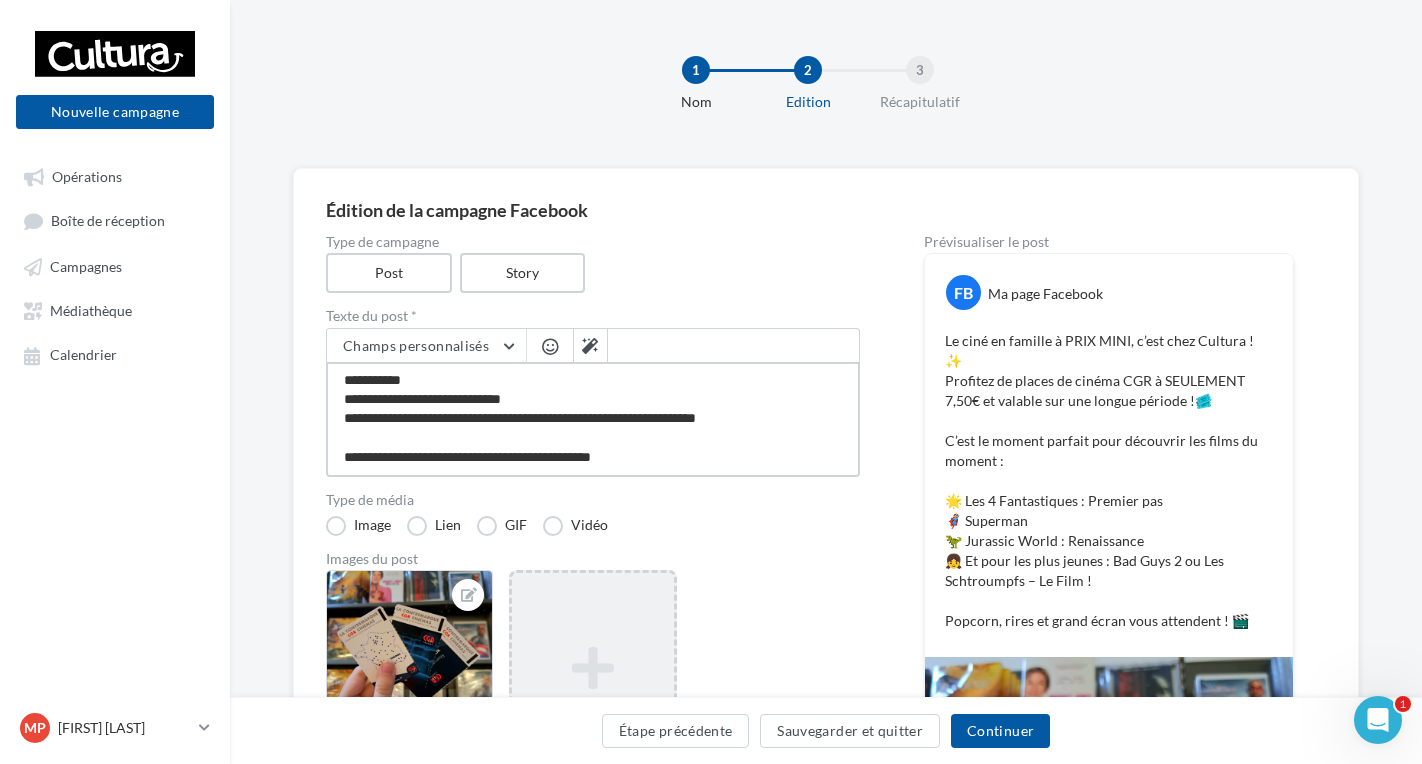 scroll, scrollTop: 136, scrollLeft: 0, axis: vertical 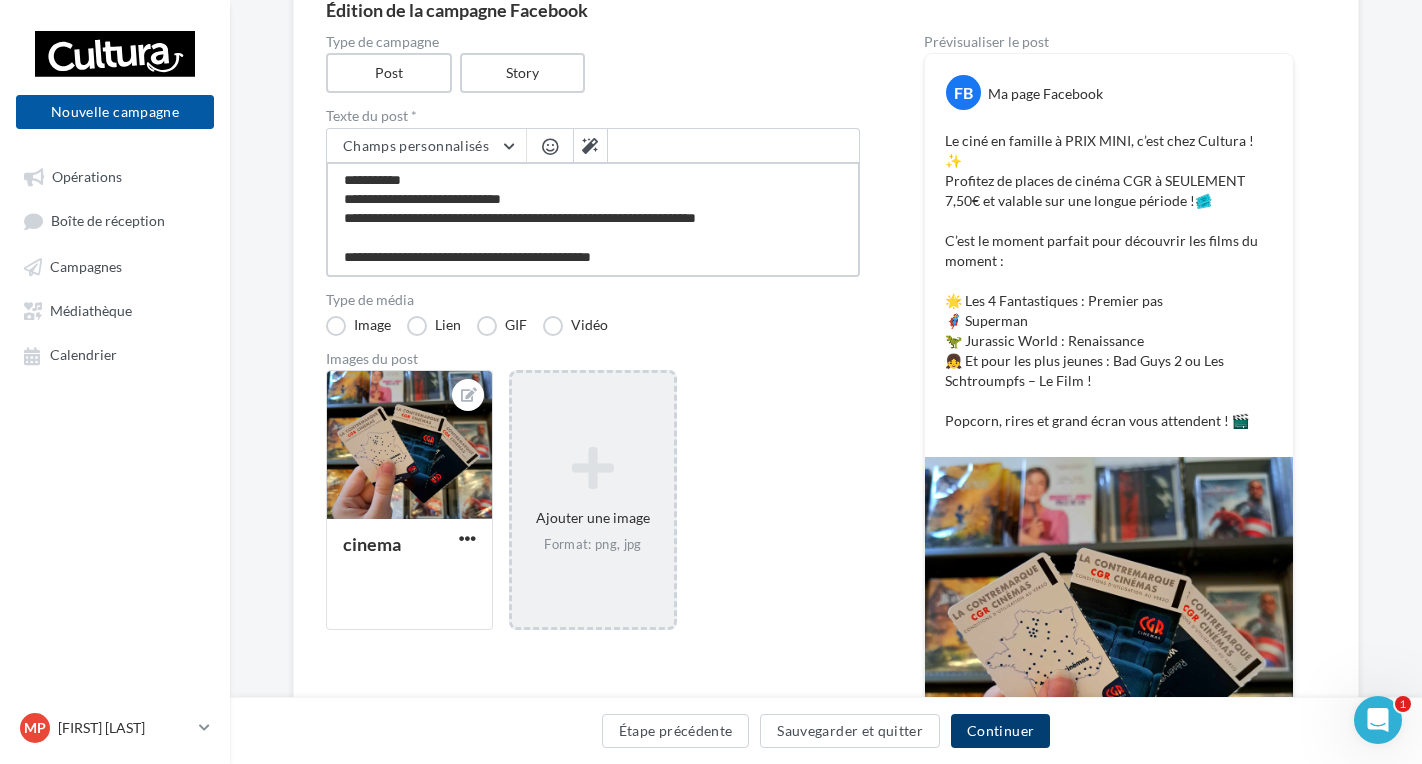 type on "**********" 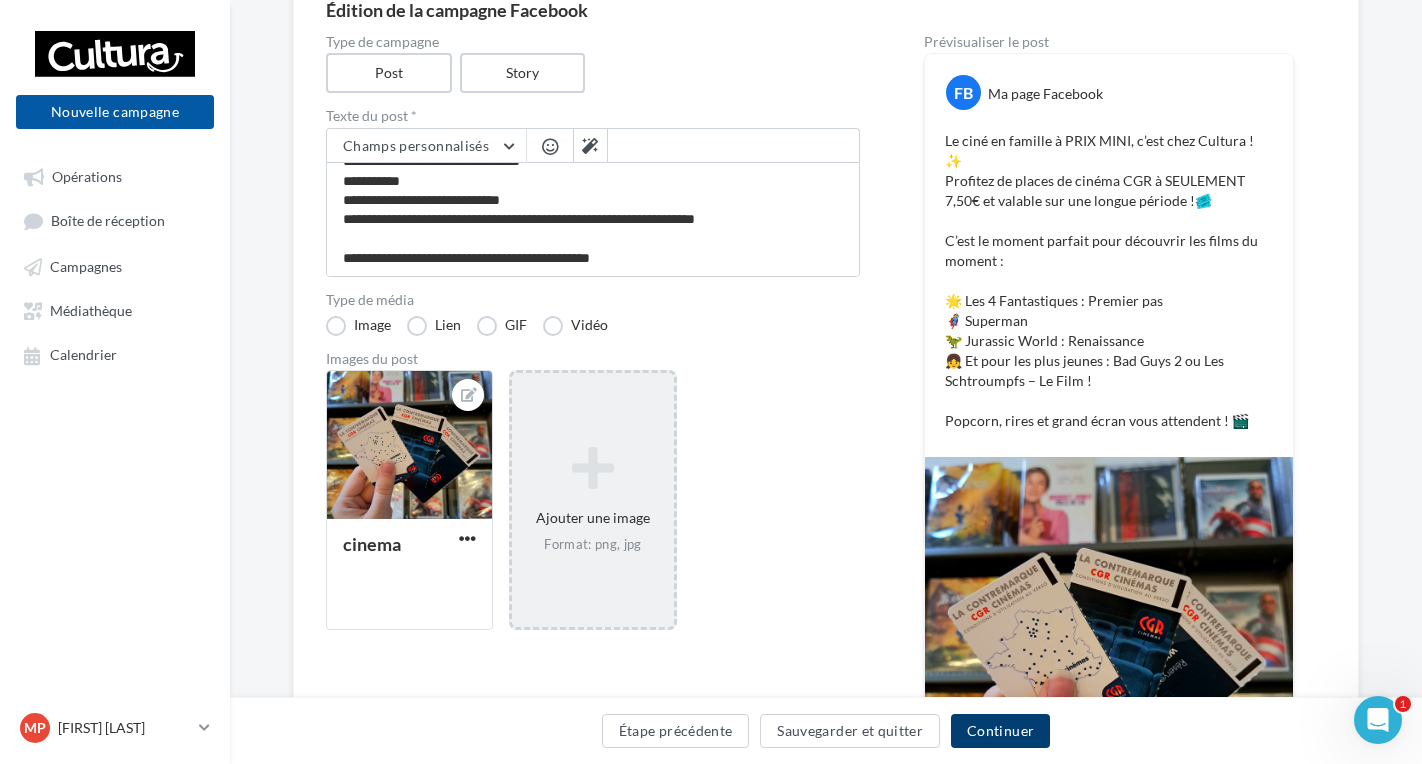scroll, scrollTop: 134, scrollLeft: 0, axis: vertical 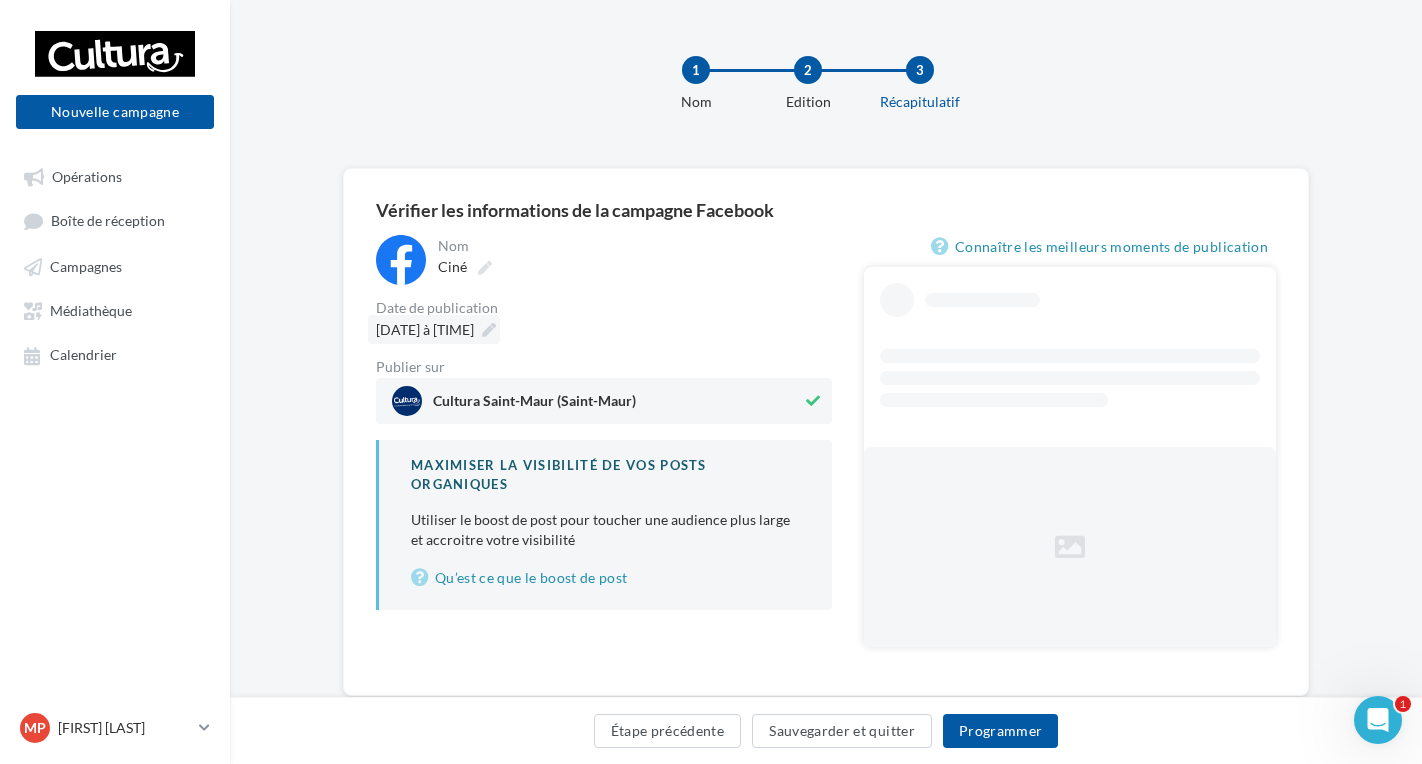 click on "06/08/2025 à 12:30" at bounding box center [425, 329] 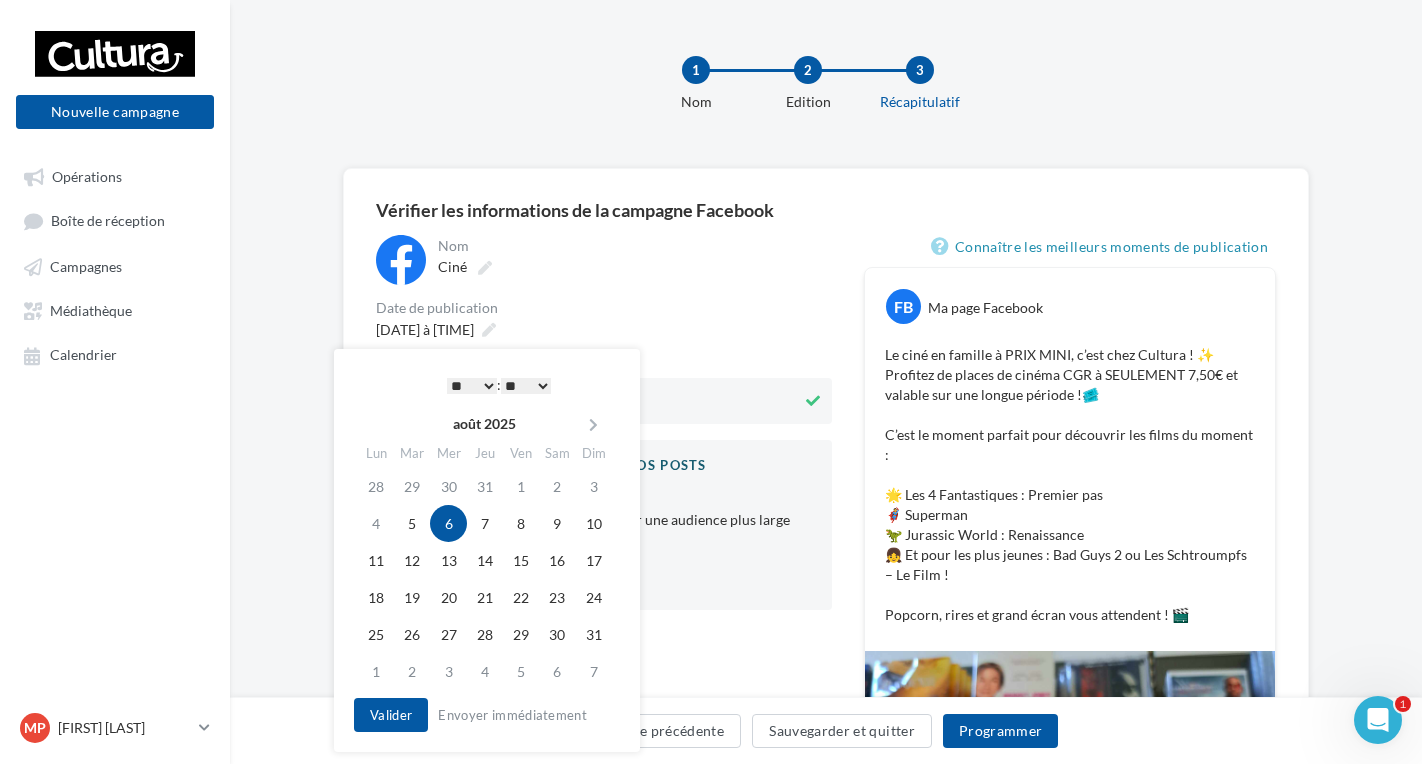 click on "** ** ** ** ** **" at bounding box center (526, 386) 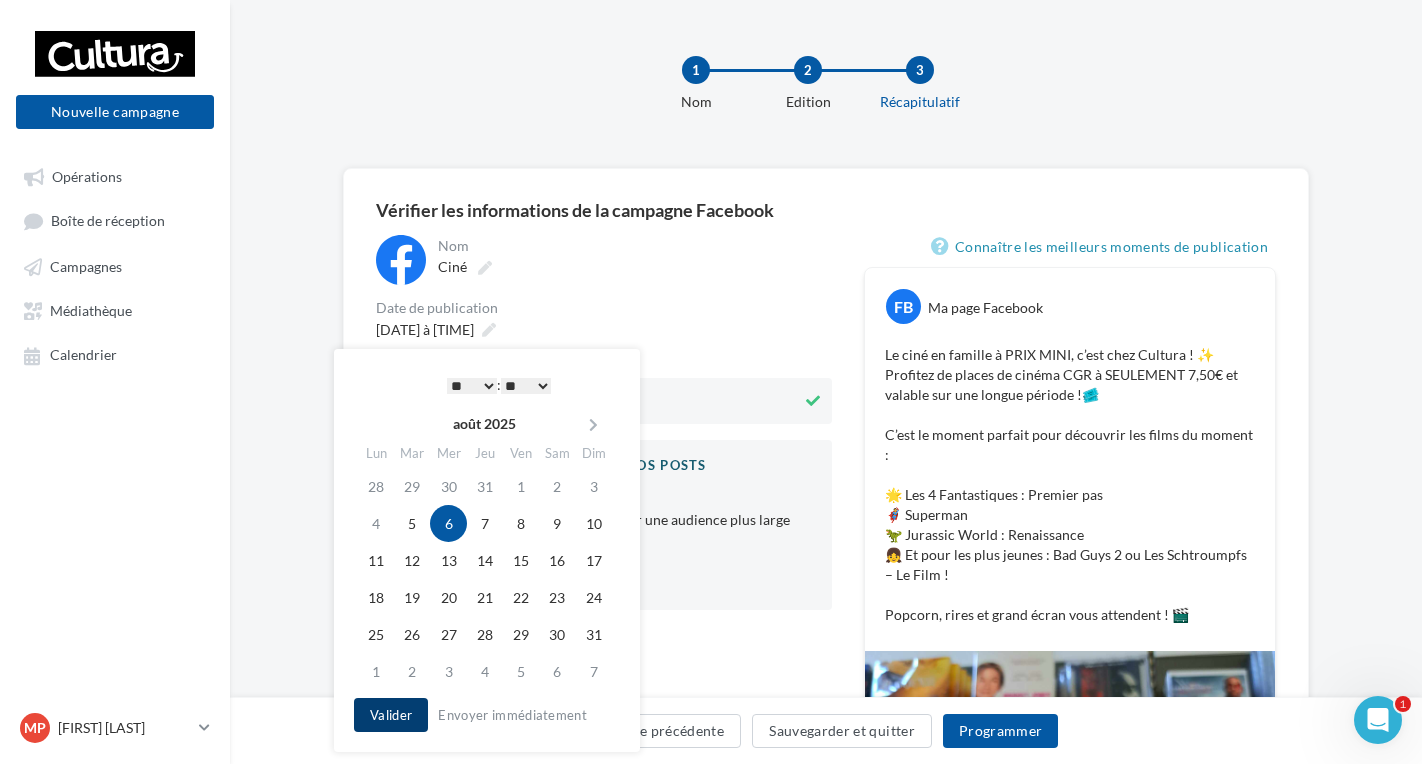 click on "Valider" at bounding box center [391, 715] 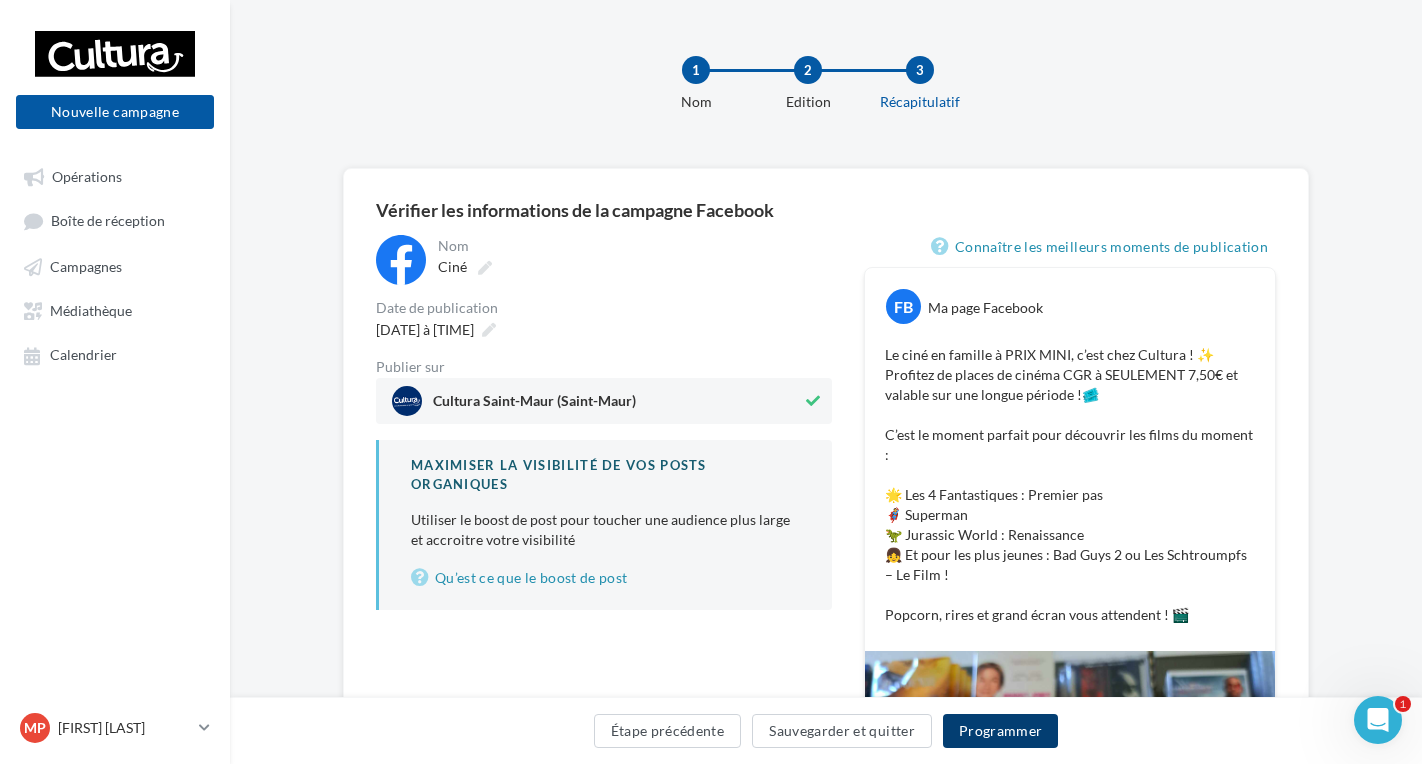 click on "Programmer" at bounding box center [1001, 731] 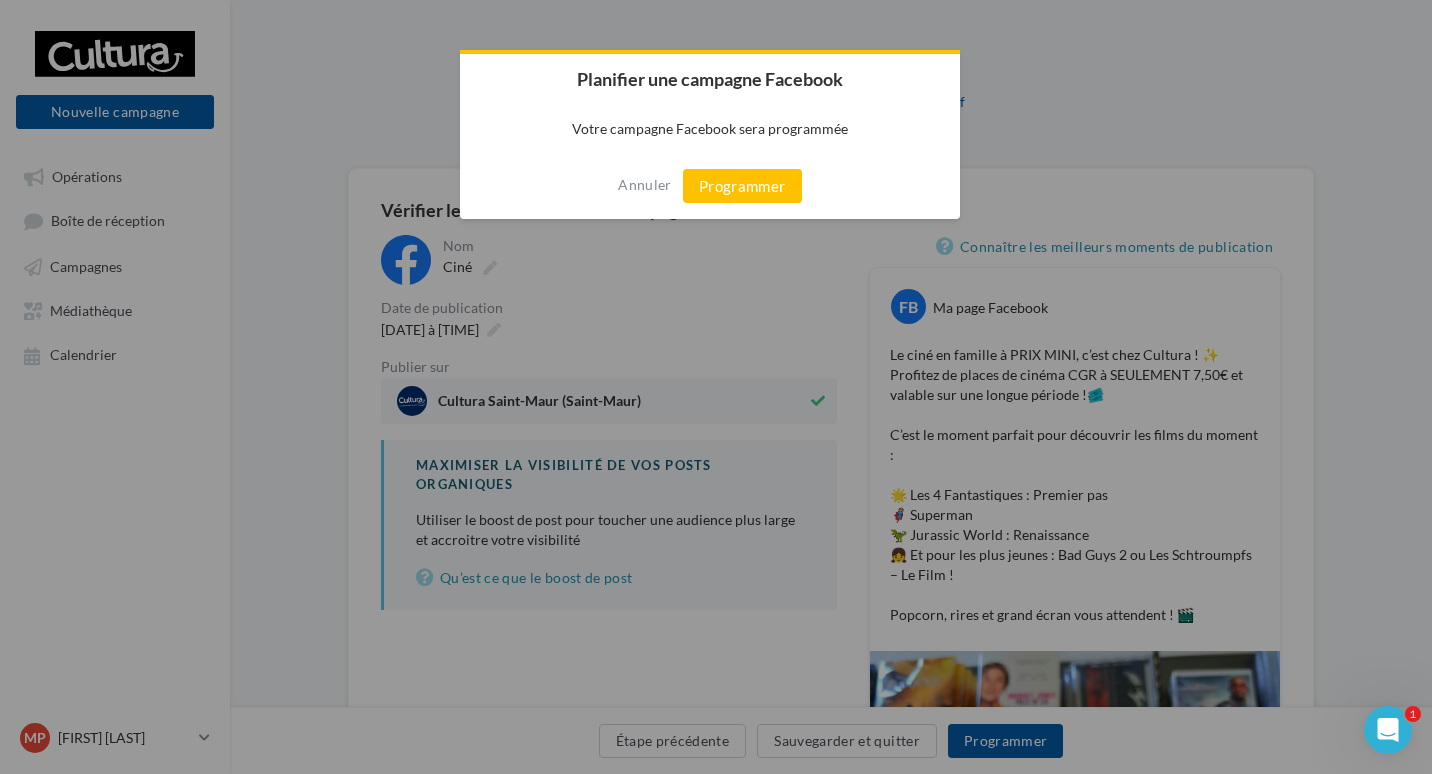 click at bounding box center (716, 387) 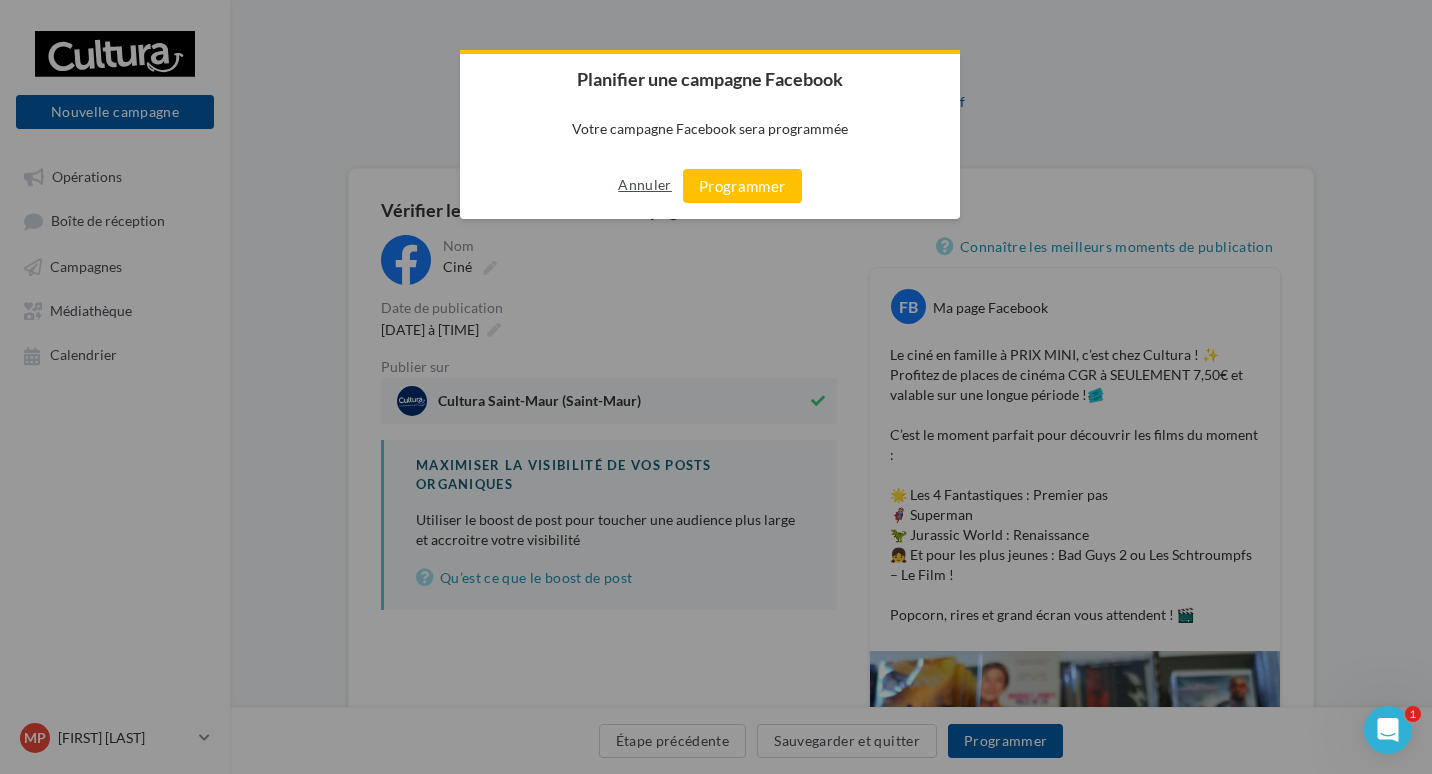 click on "Annuler" at bounding box center (644, 185) 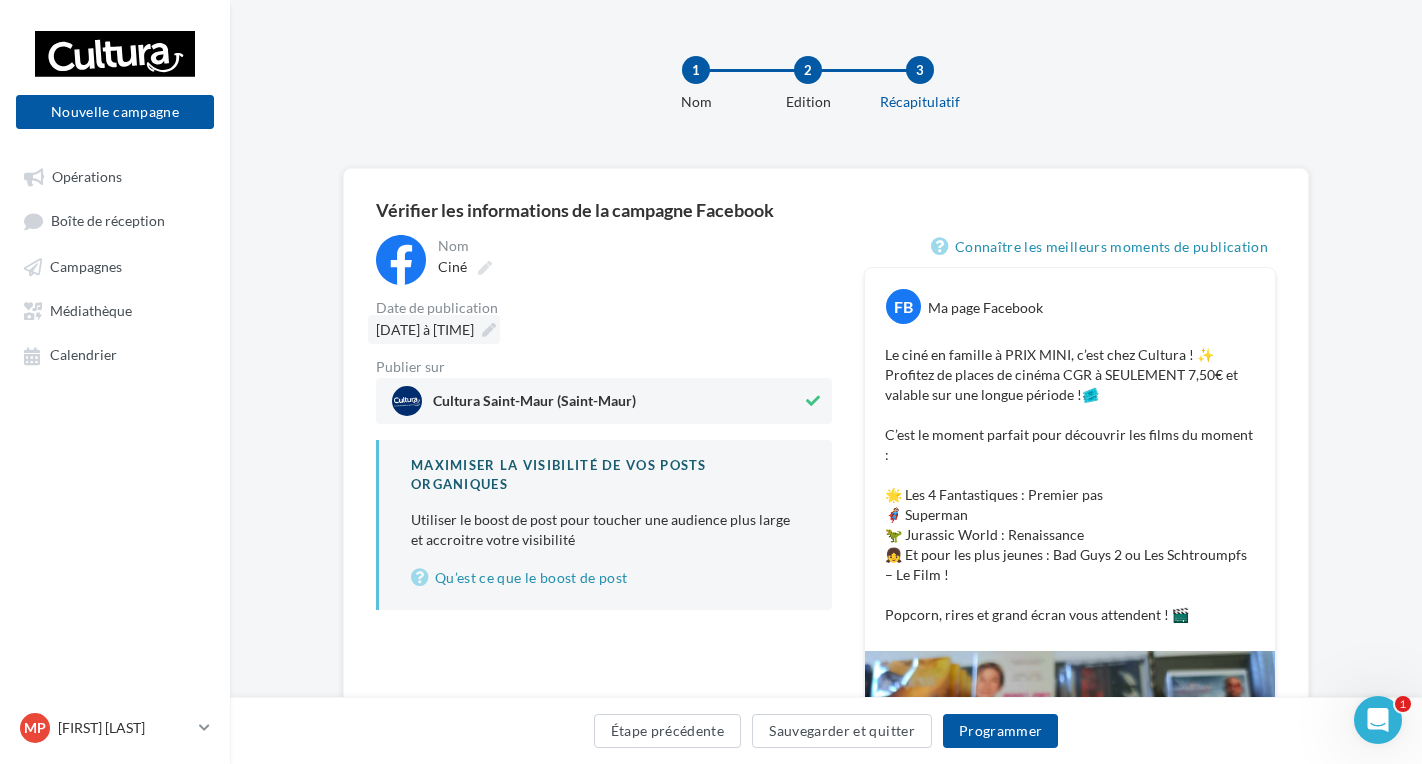 click at bounding box center [489, 330] 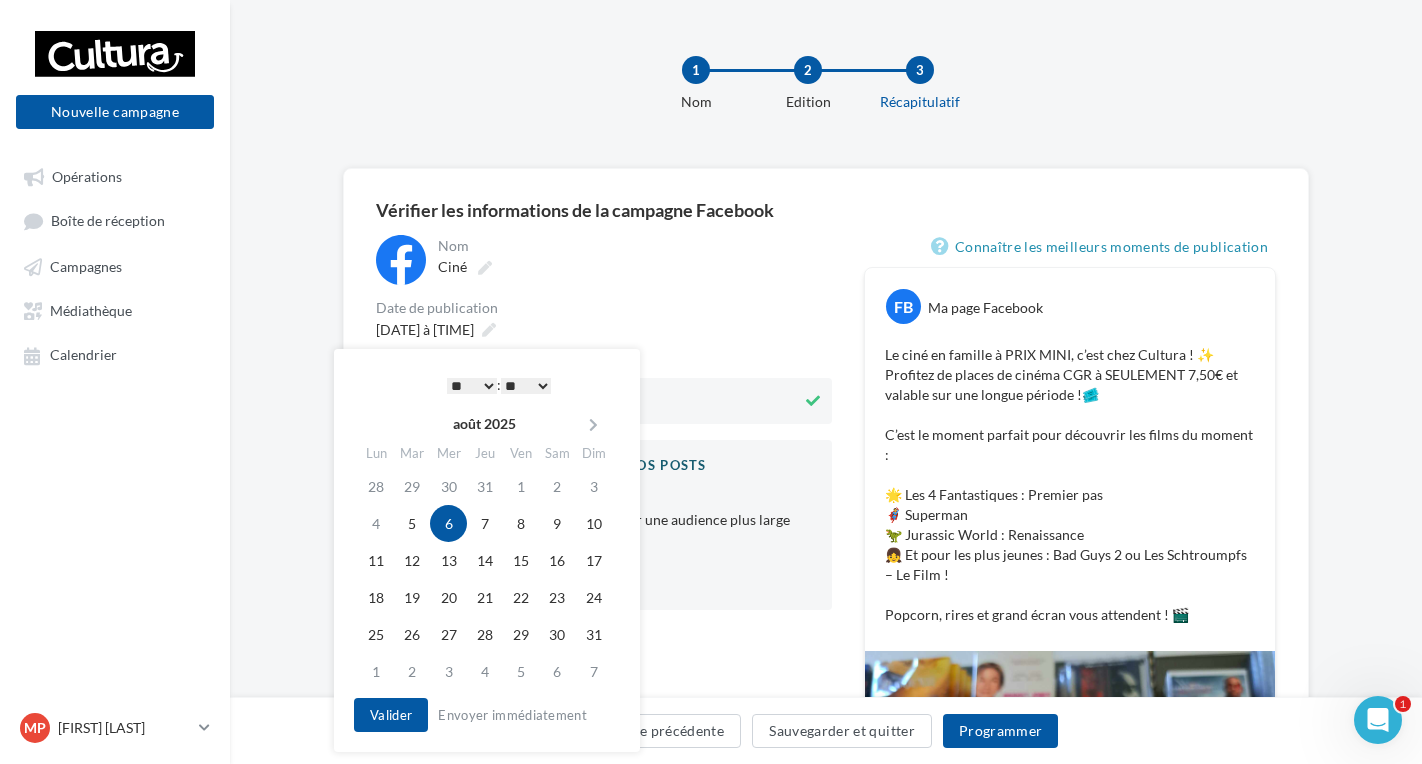 click on "* * * * * * * * * * ** ** ** ** ** ** ** ** ** ** ** ** ** **" at bounding box center [472, 386] 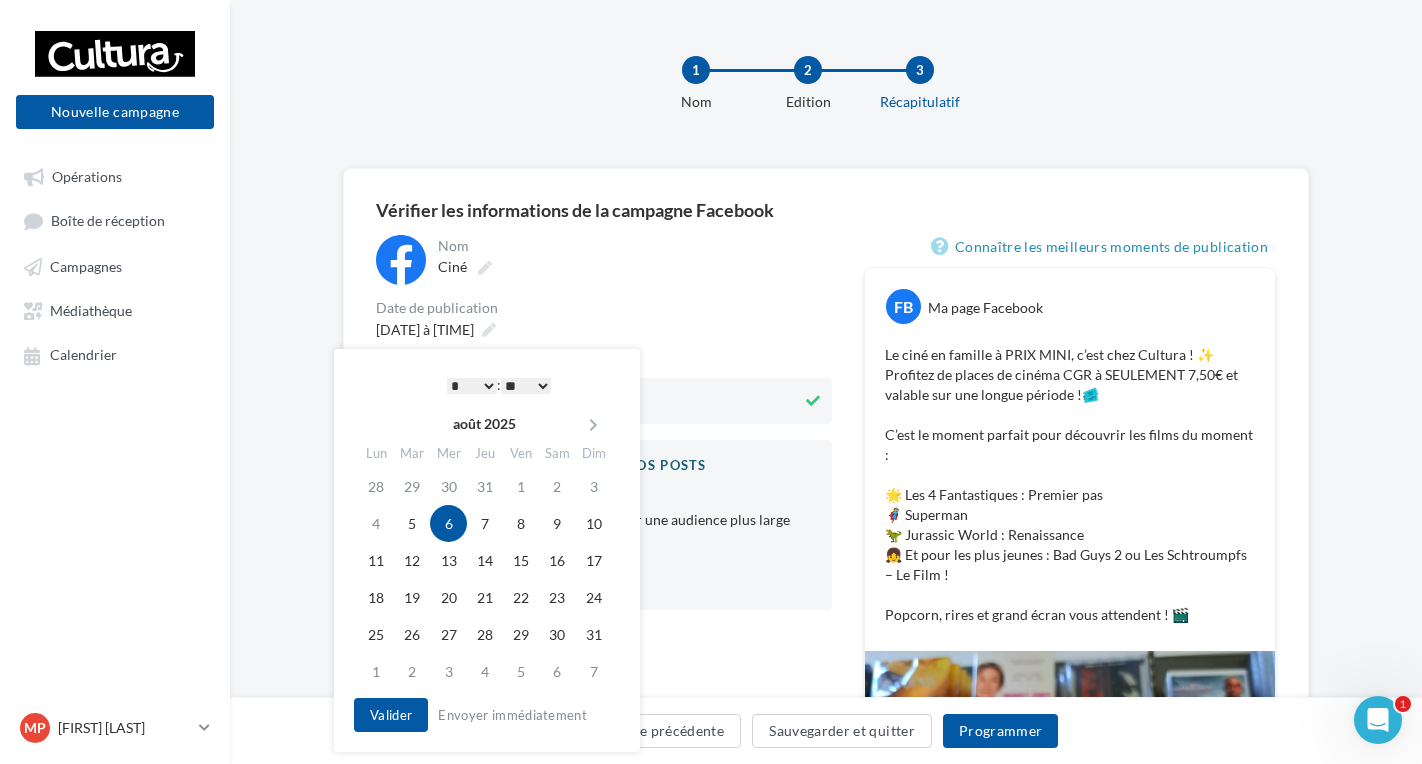 click on "** ** ** ** ** **" at bounding box center (526, 386) 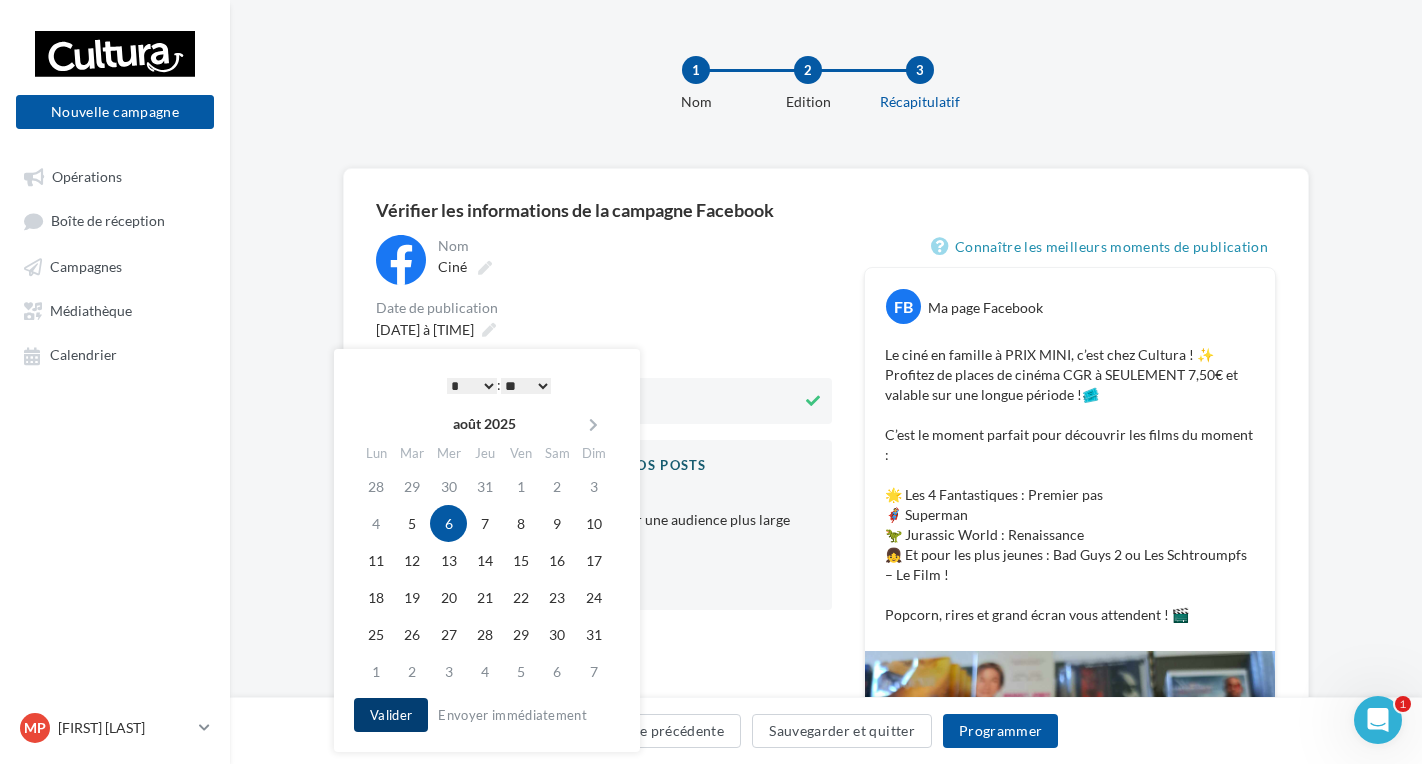 click on "Valider" at bounding box center (391, 715) 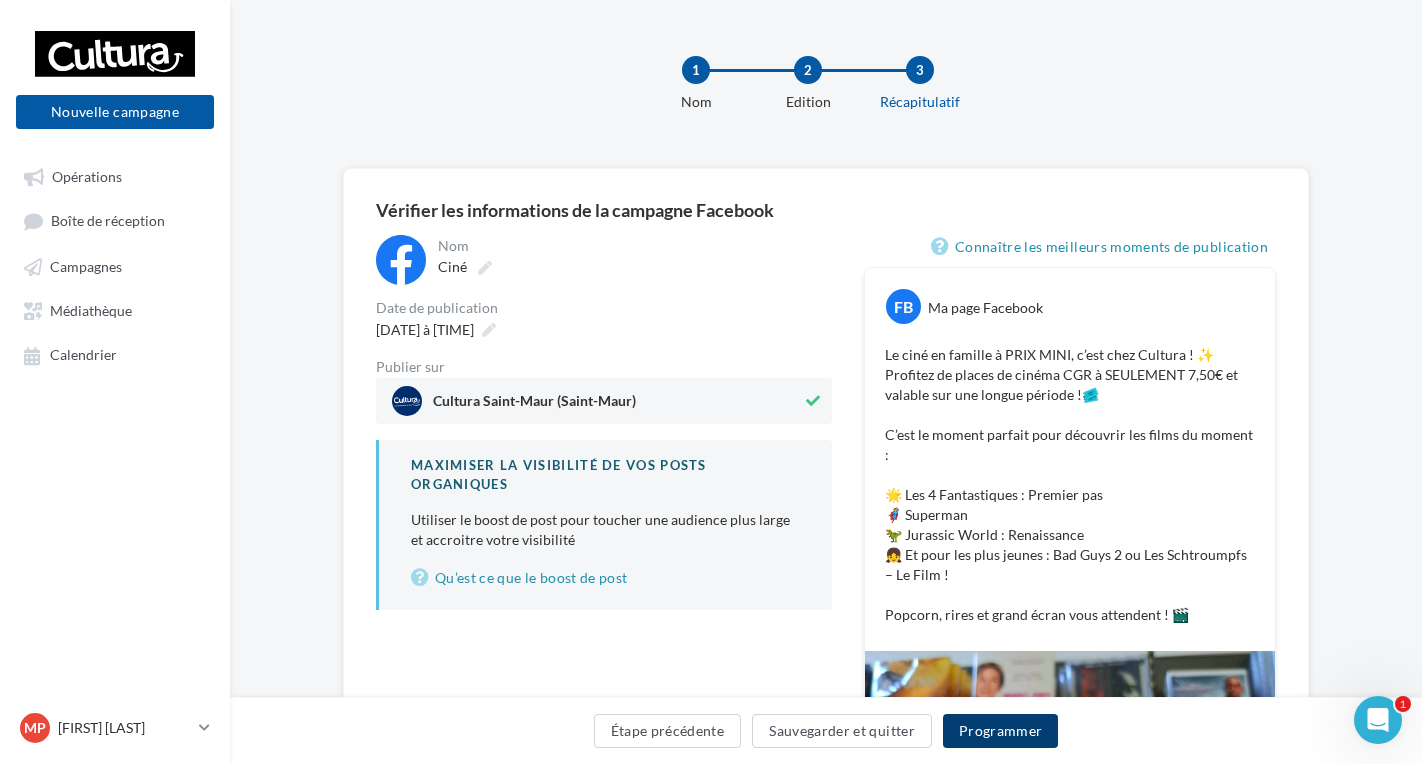 click on "Programmer" at bounding box center [1001, 731] 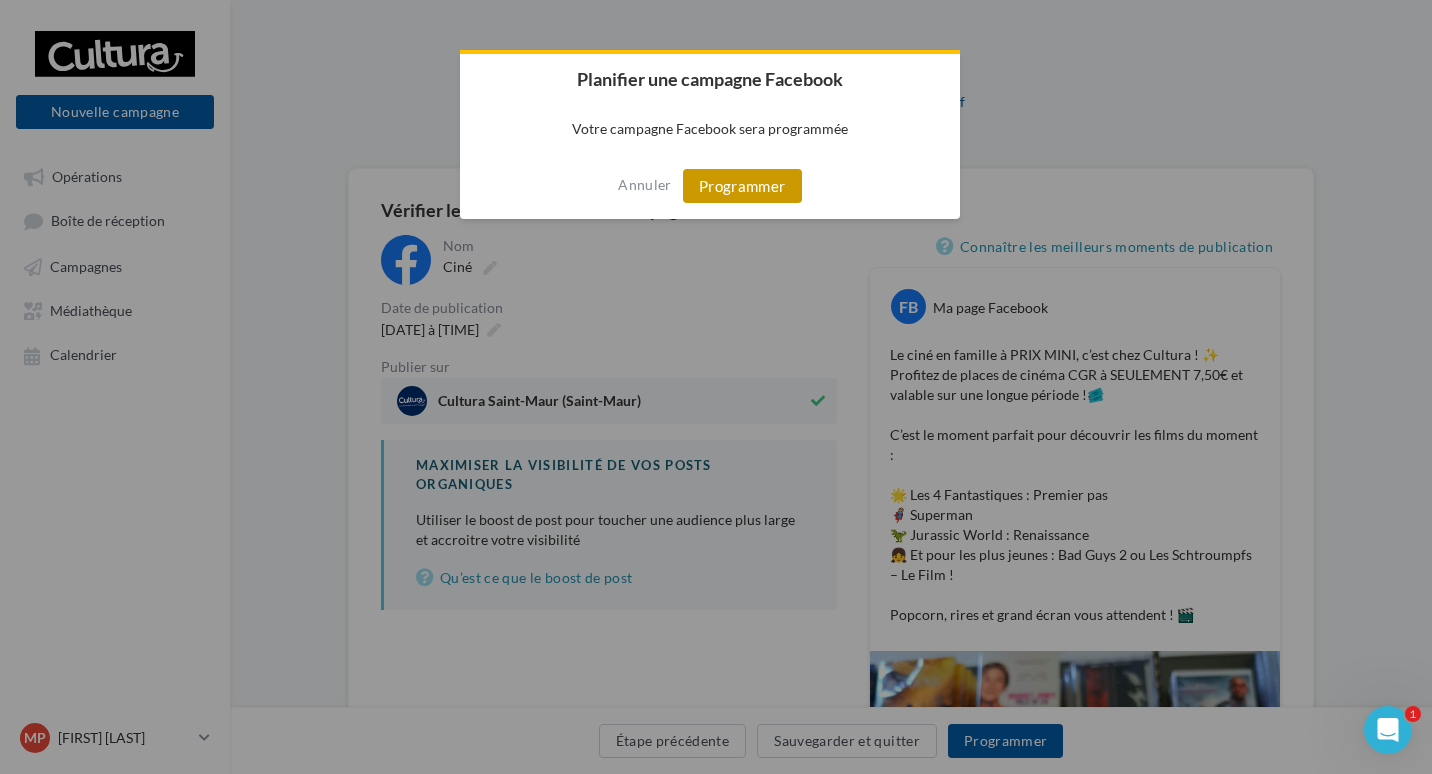 click on "Programmer" at bounding box center [742, 186] 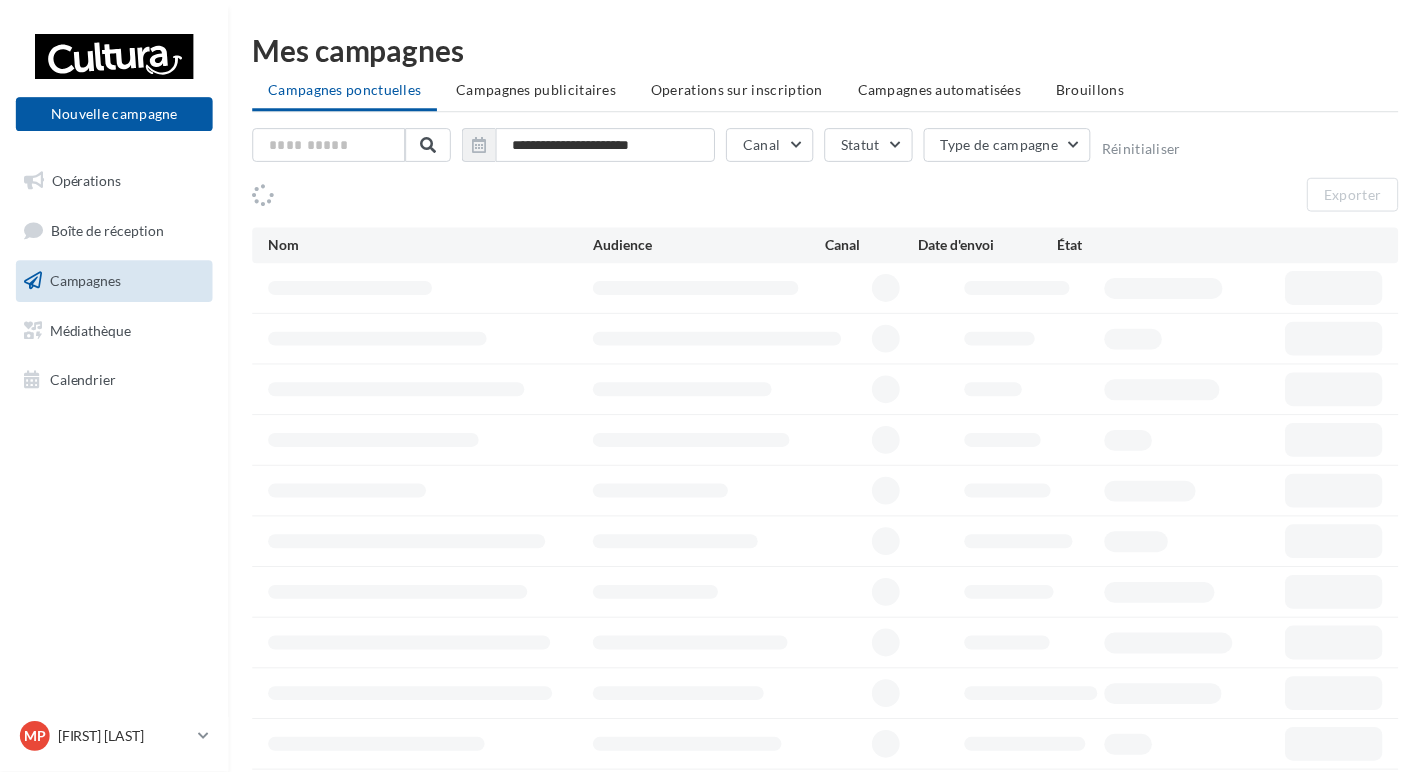 scroll, scrollTop: 0, scrollLeft: 0, axis: both 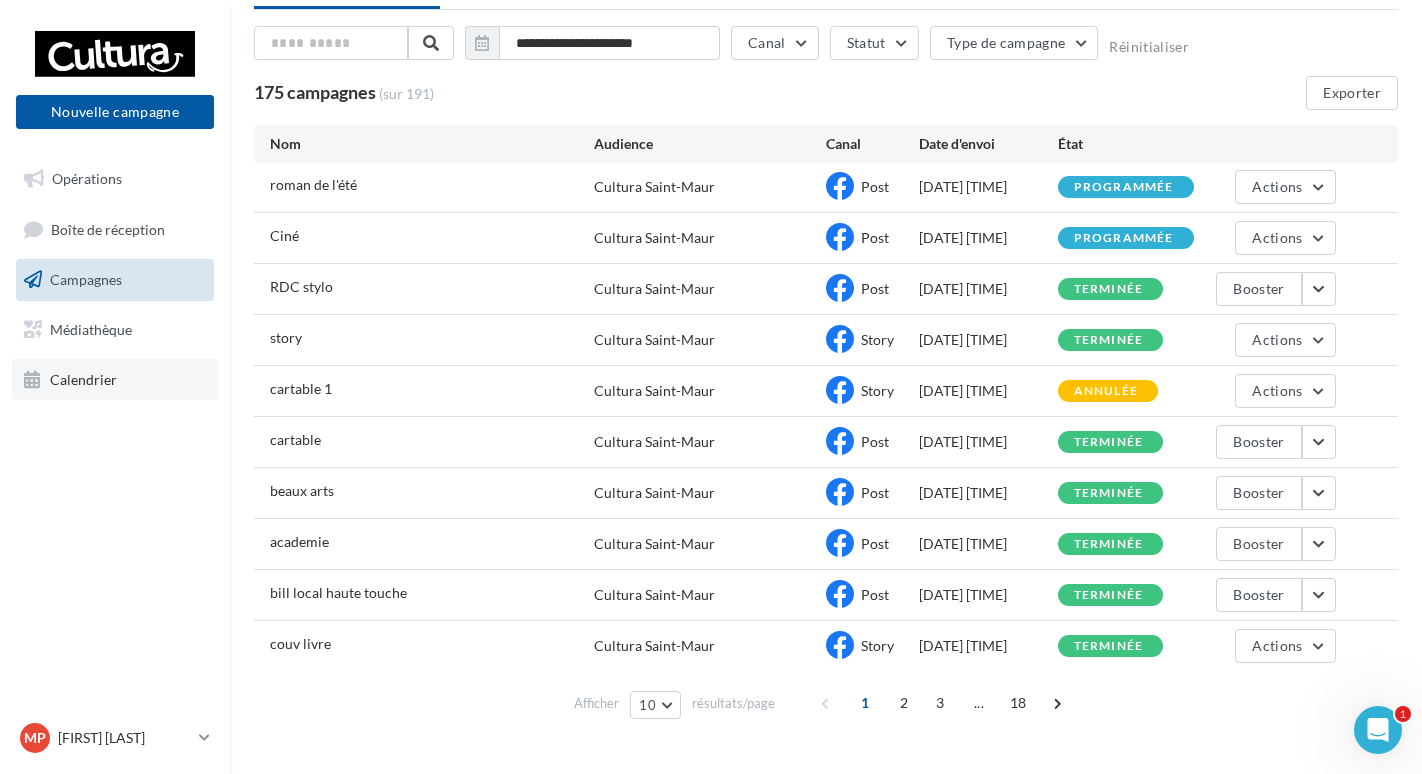 click on "Calendrier" at bounding box center [115, 380] 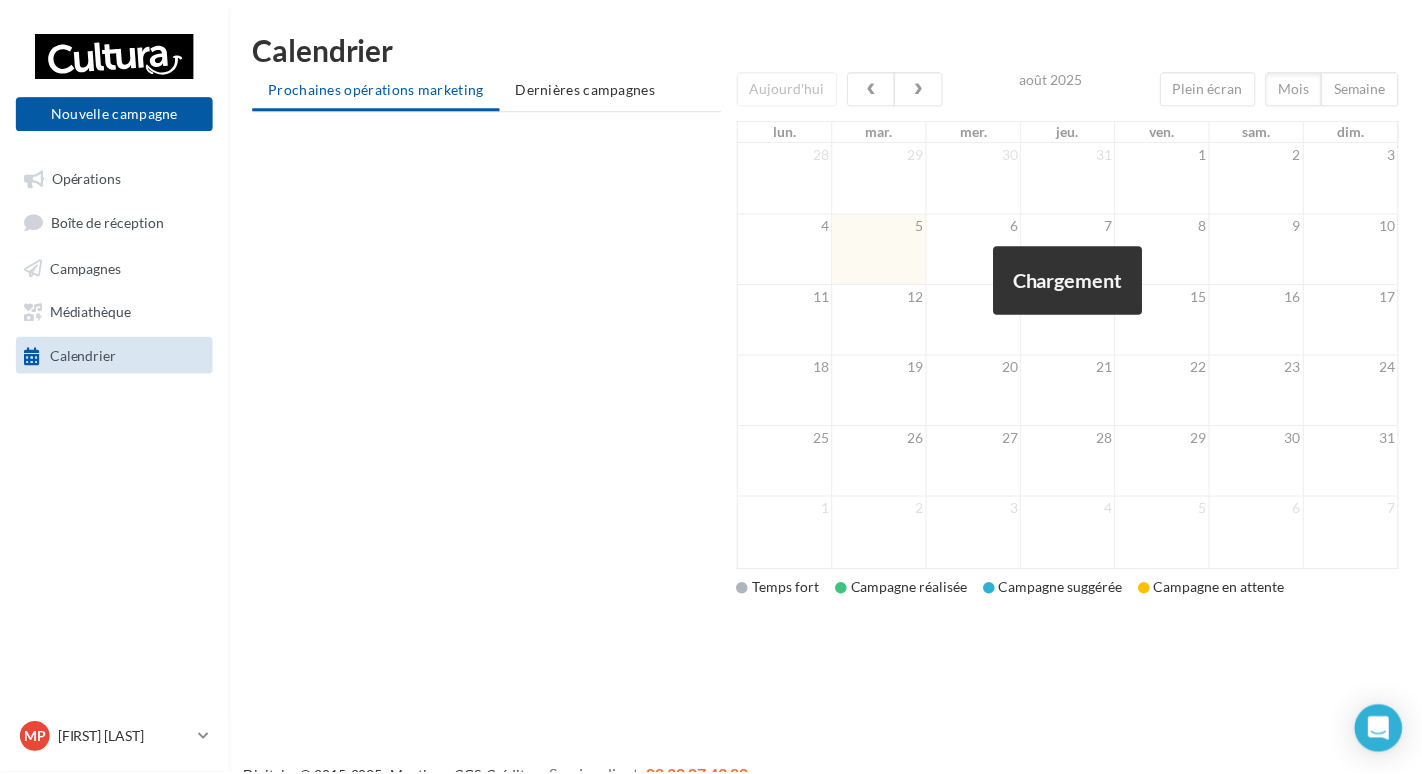 scroll, scrollTop: 0, scrollLeft: 0, axis: both 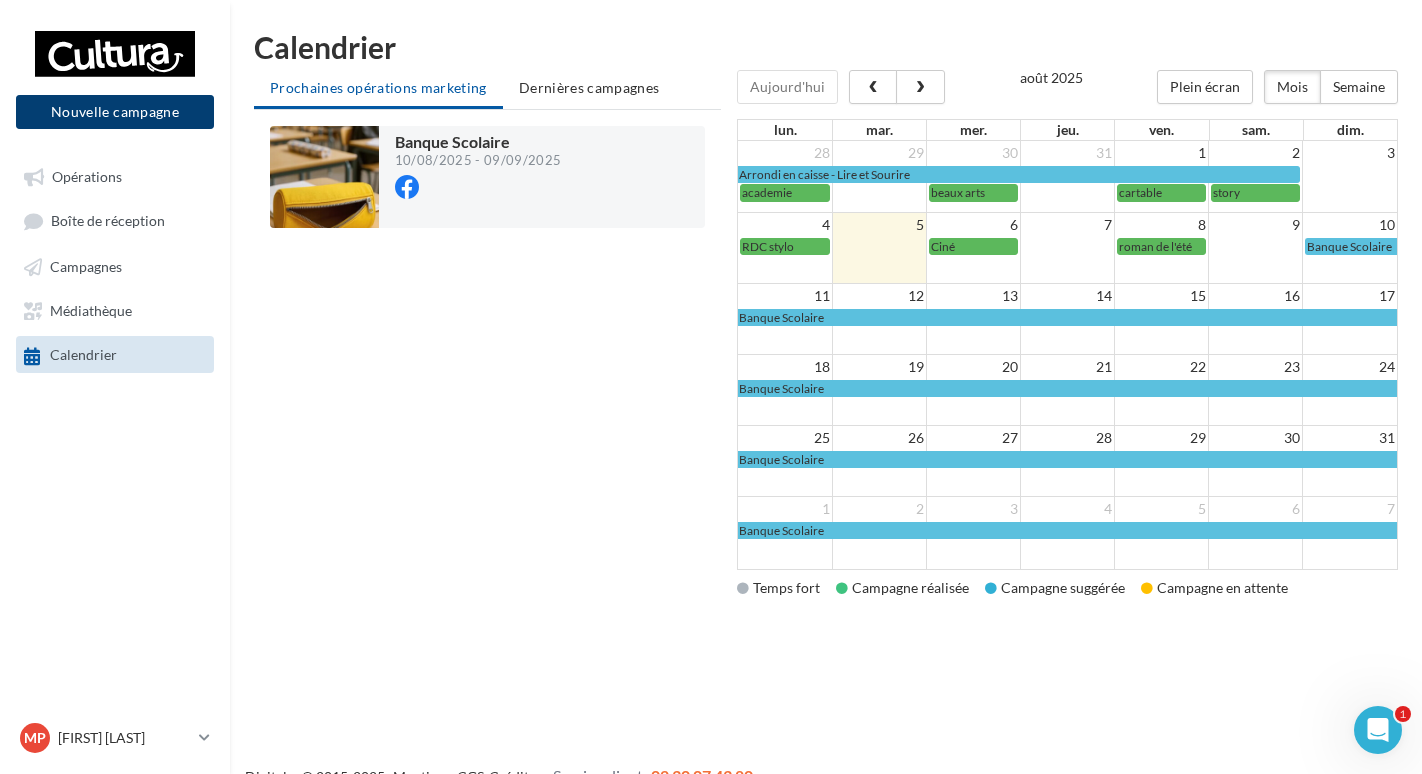 click on "Nouvelle campagne" at bounding box center [115, 112] 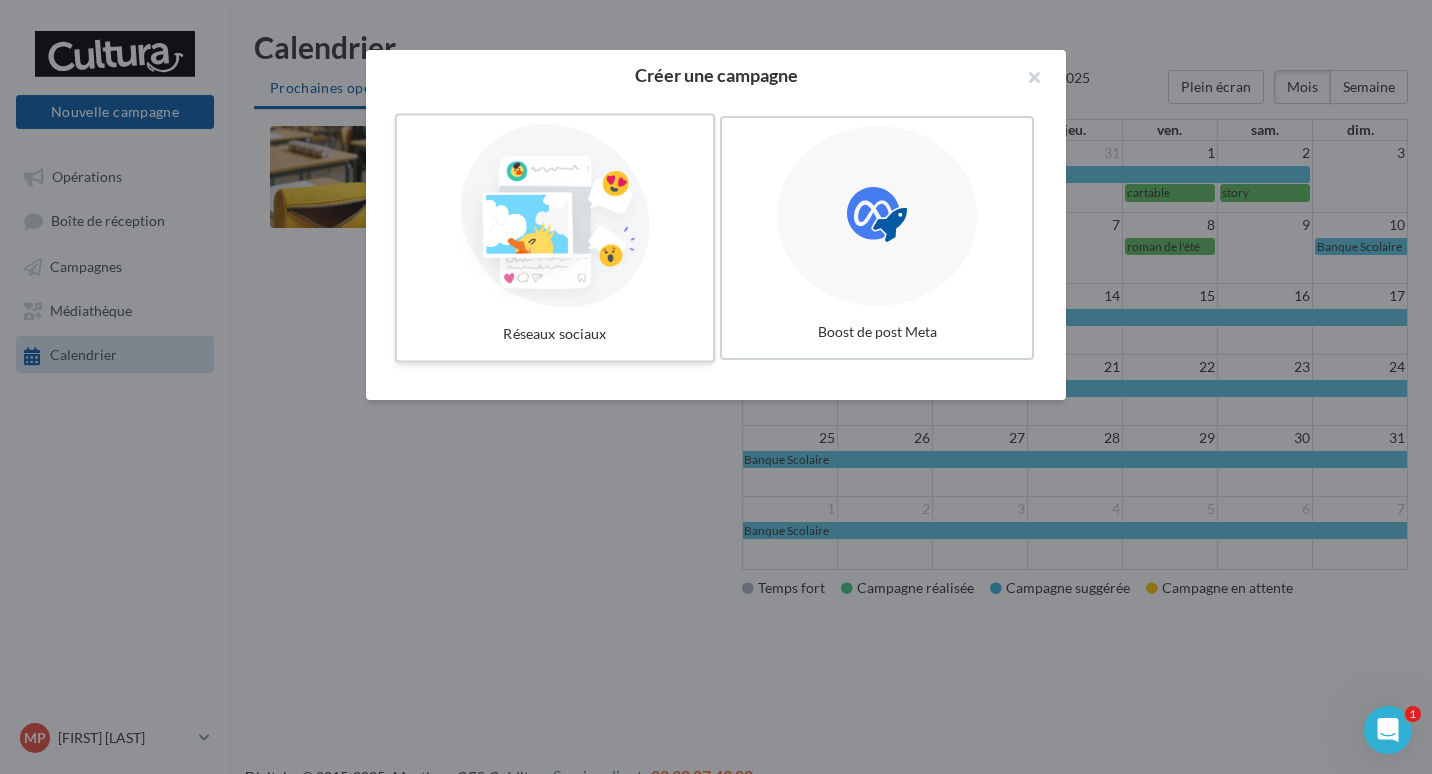 click at bounding box center (555, 216) 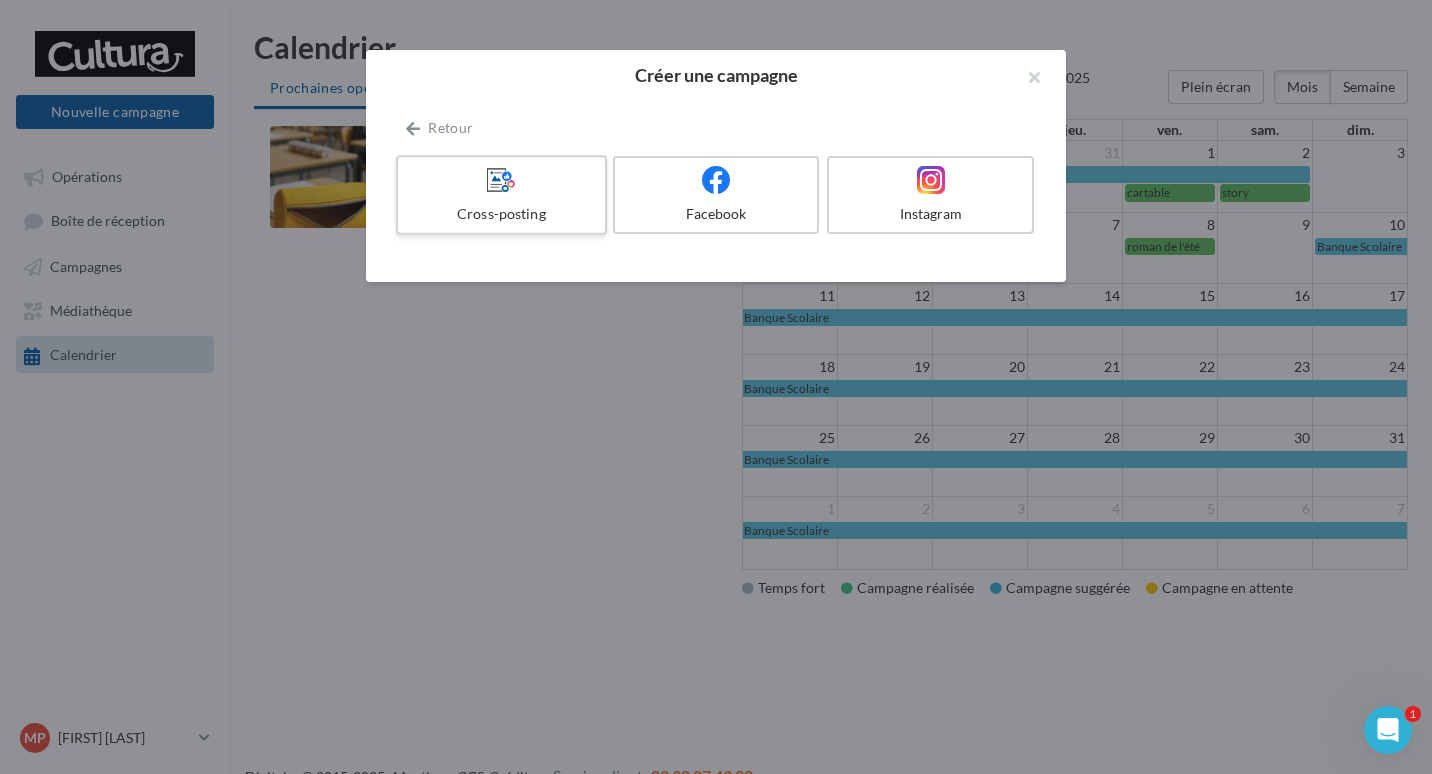 click on "Cross-posting" at bounding box center [501, 214] 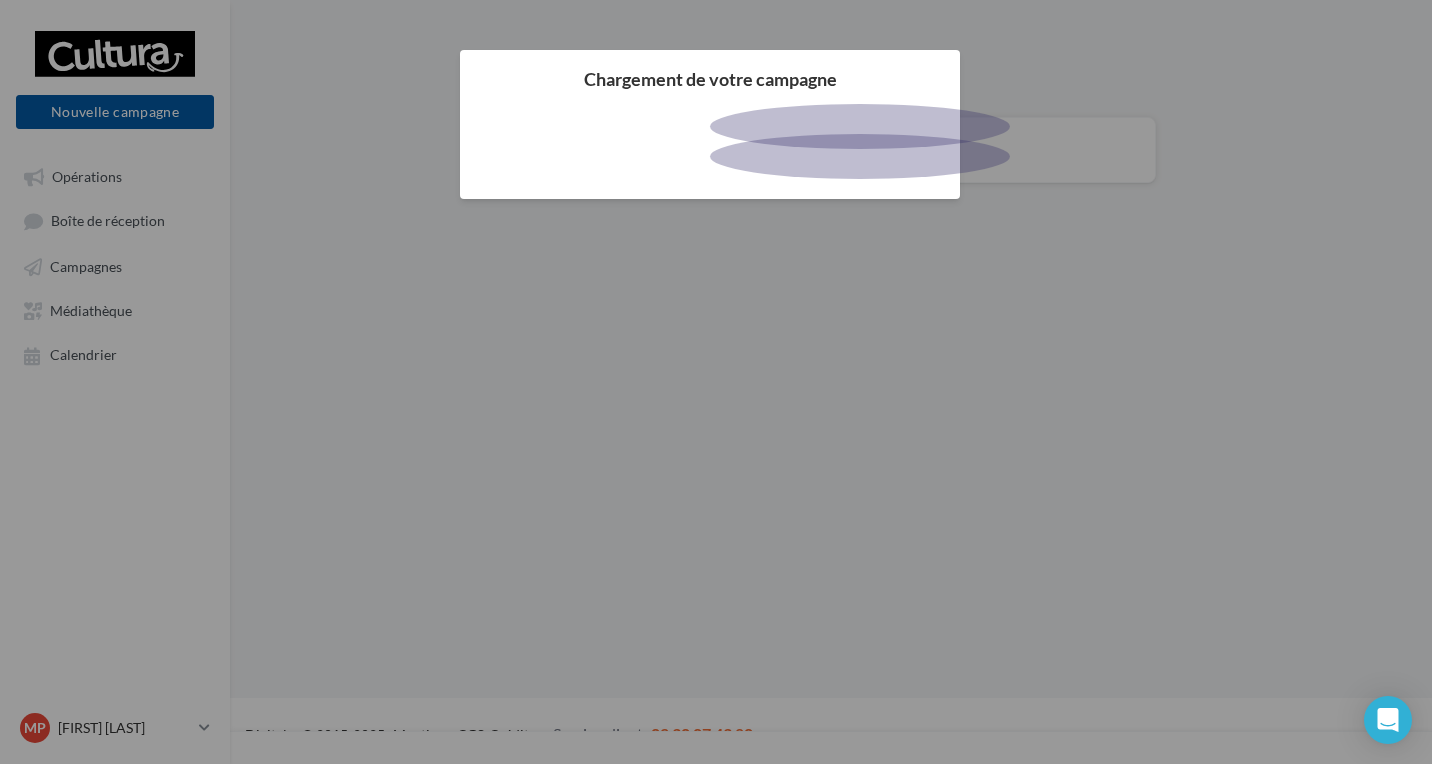 scroll, scrollTop: 0, scrollLeft: 0, axis: both 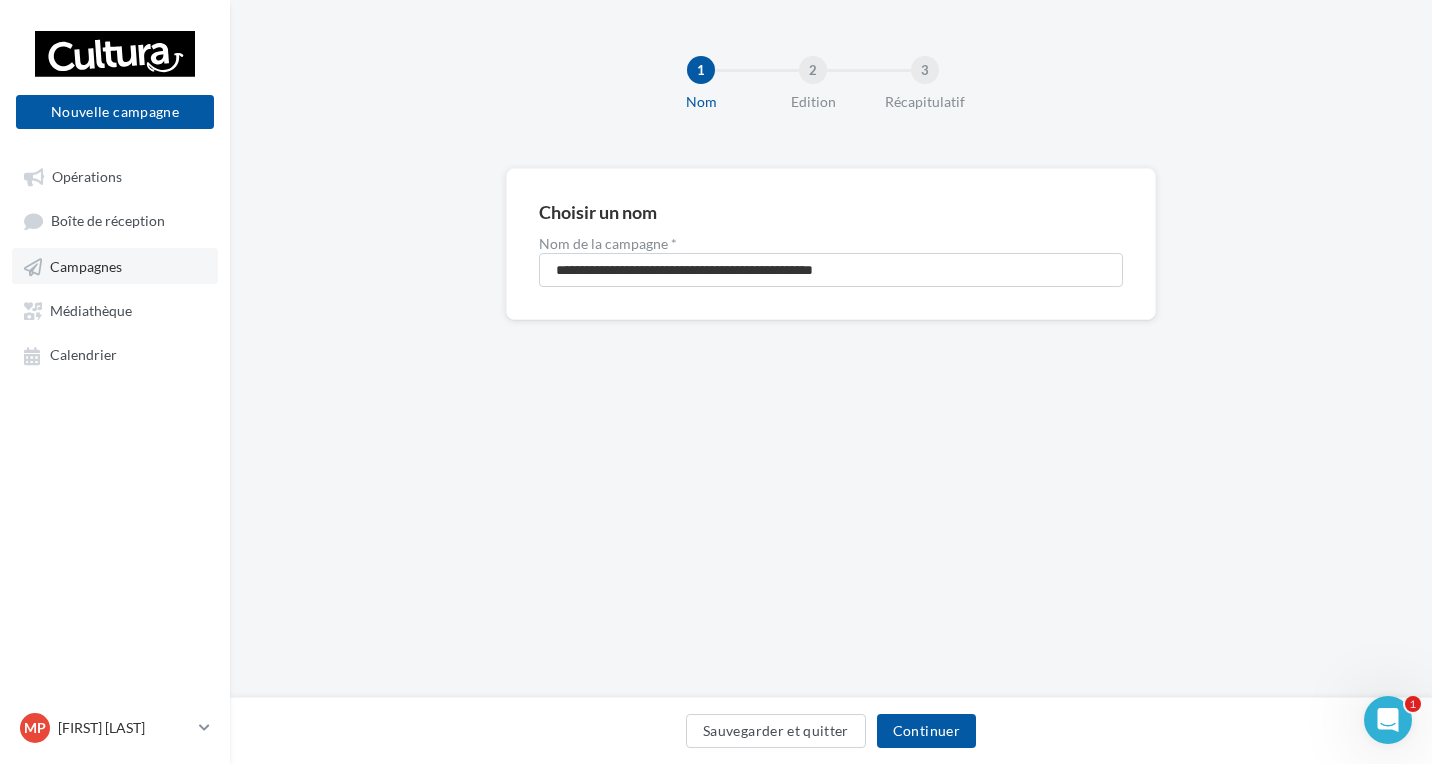 click on "Campagnes" at bounding box center [115, 266] 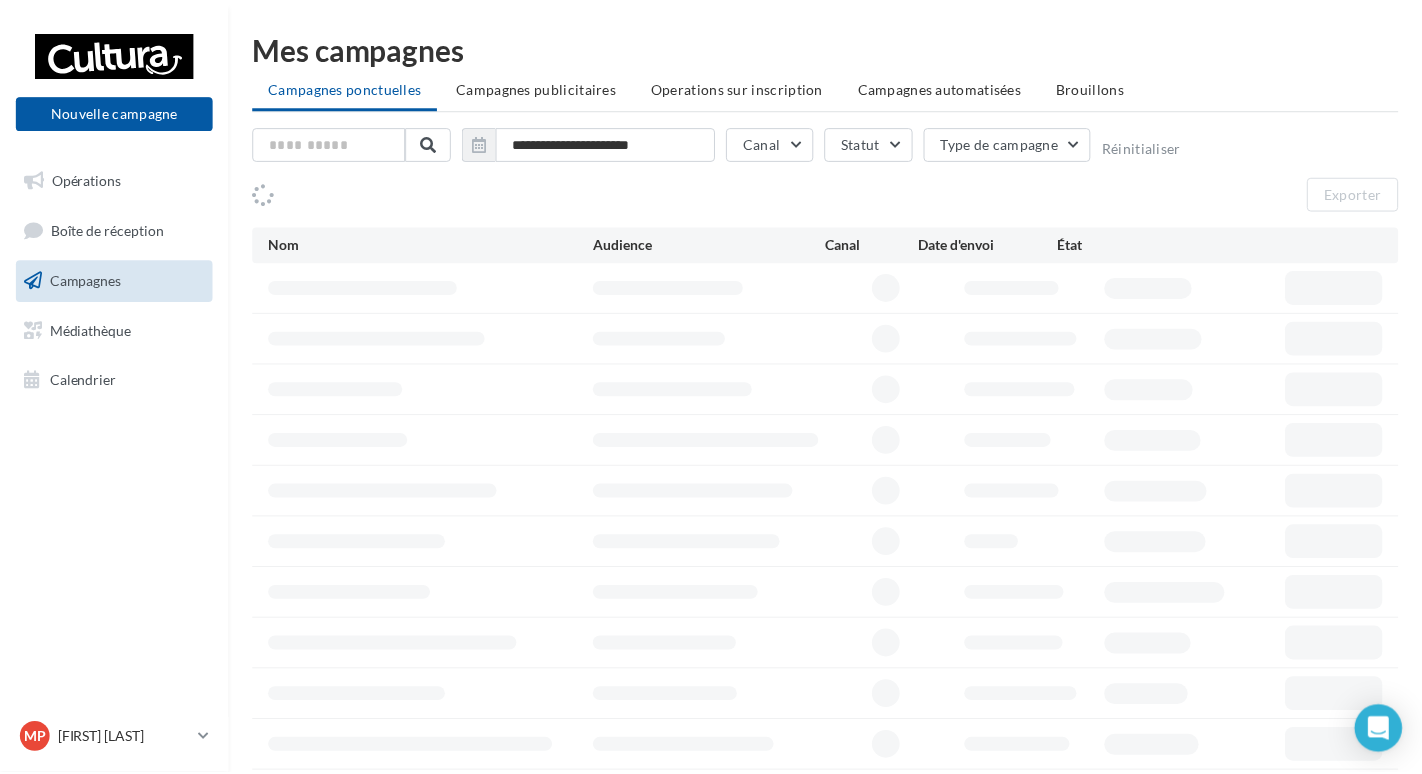 scroll, scrollTop: 0, scrollLeft: 0, axis: both 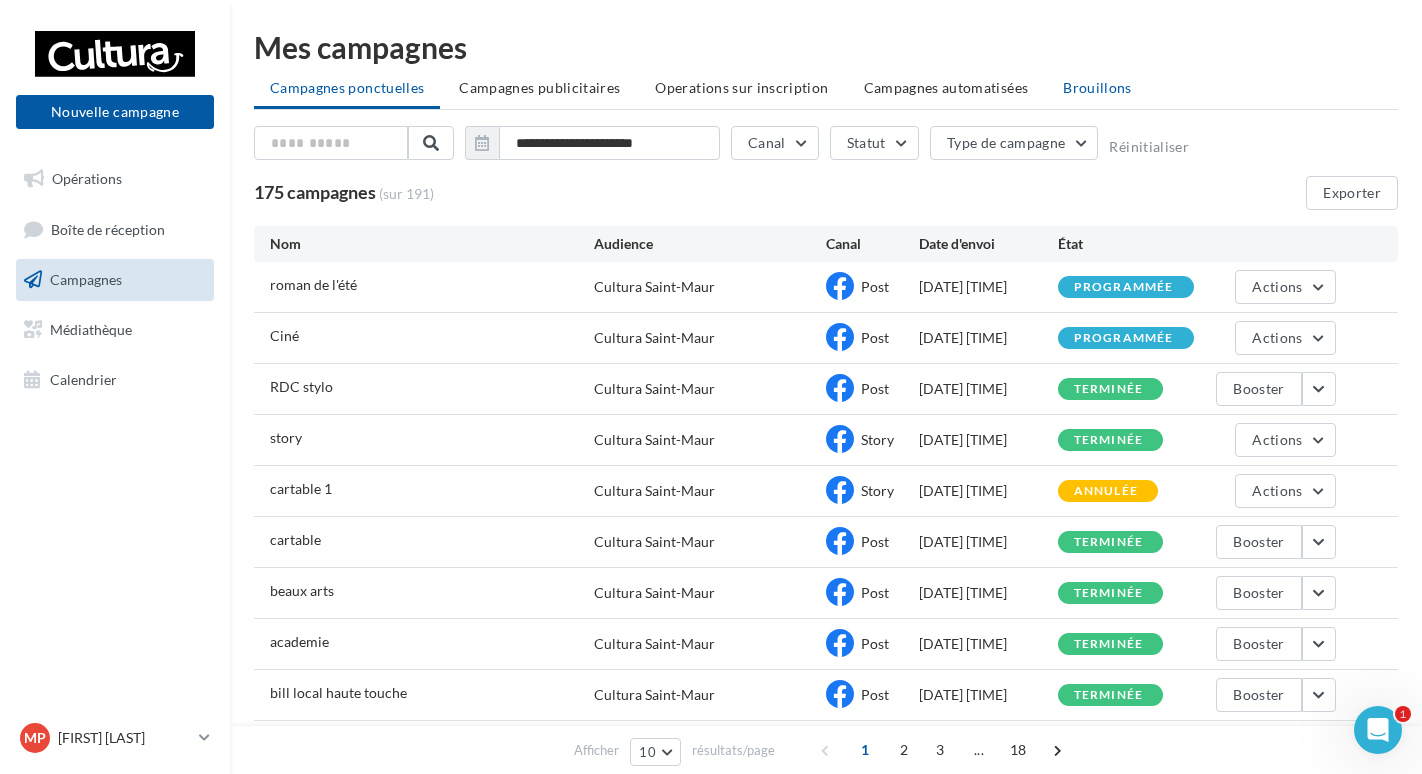 click on "Brouillons" at bounding box center (1097, 87) 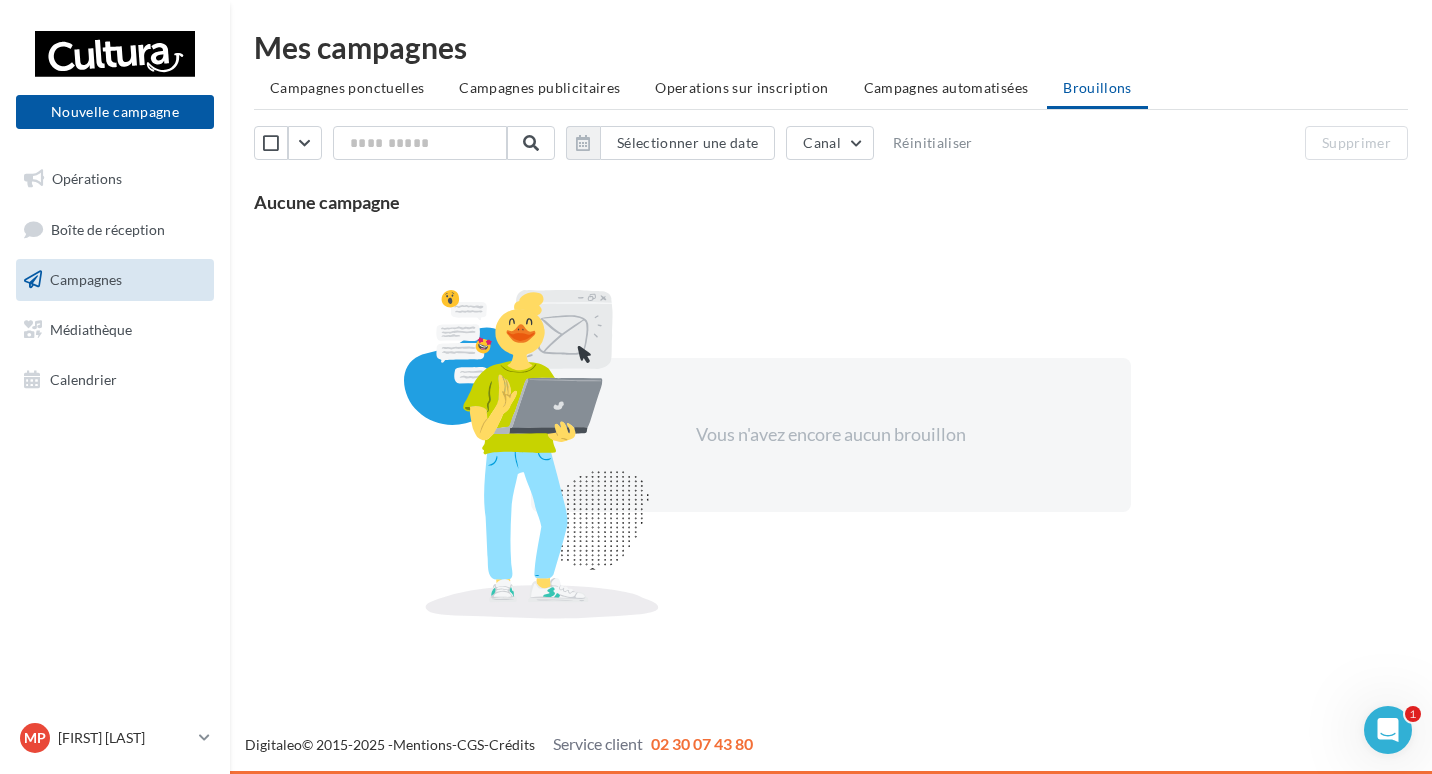 click on "Campagnes" at bounding box center [115, 280] 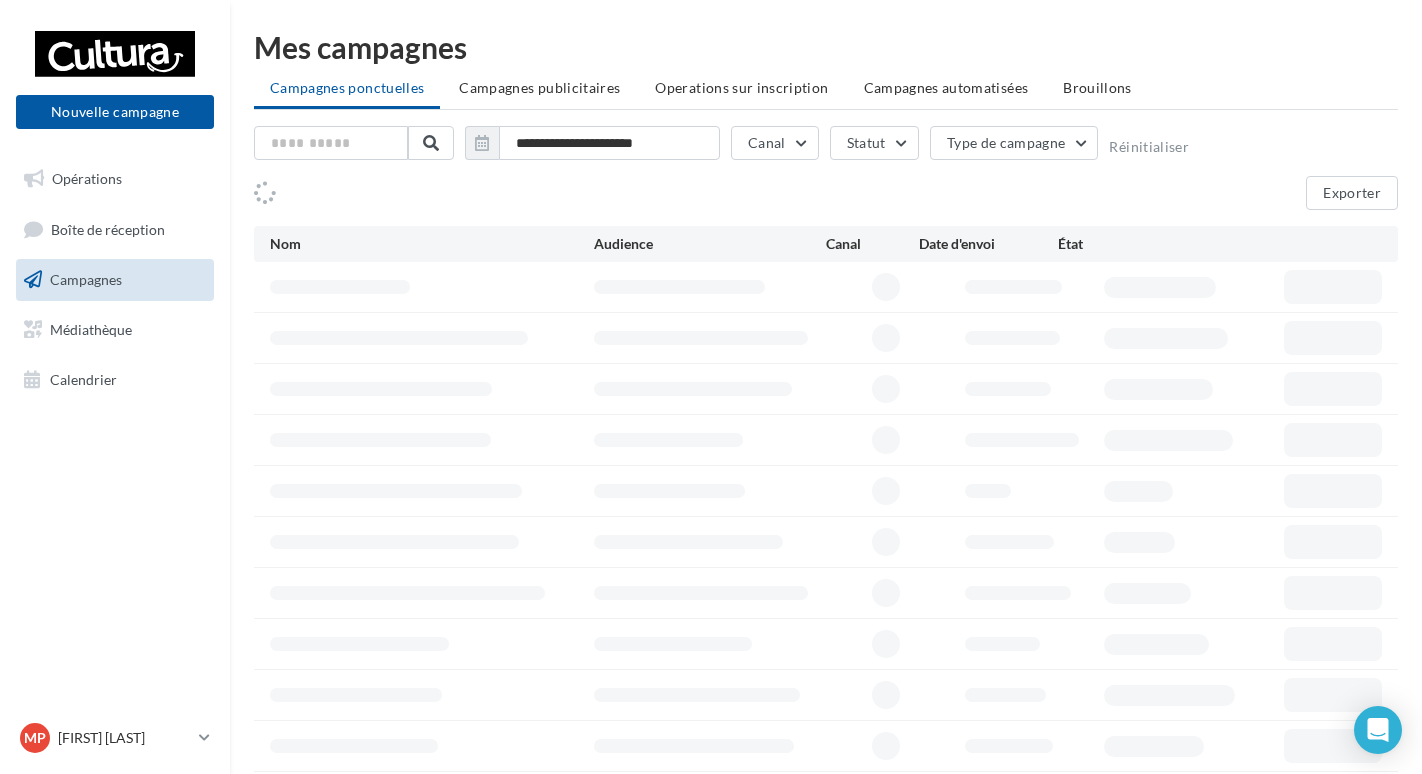 scroll, scrollTop: 0, scrollLeft: 0, axis: both 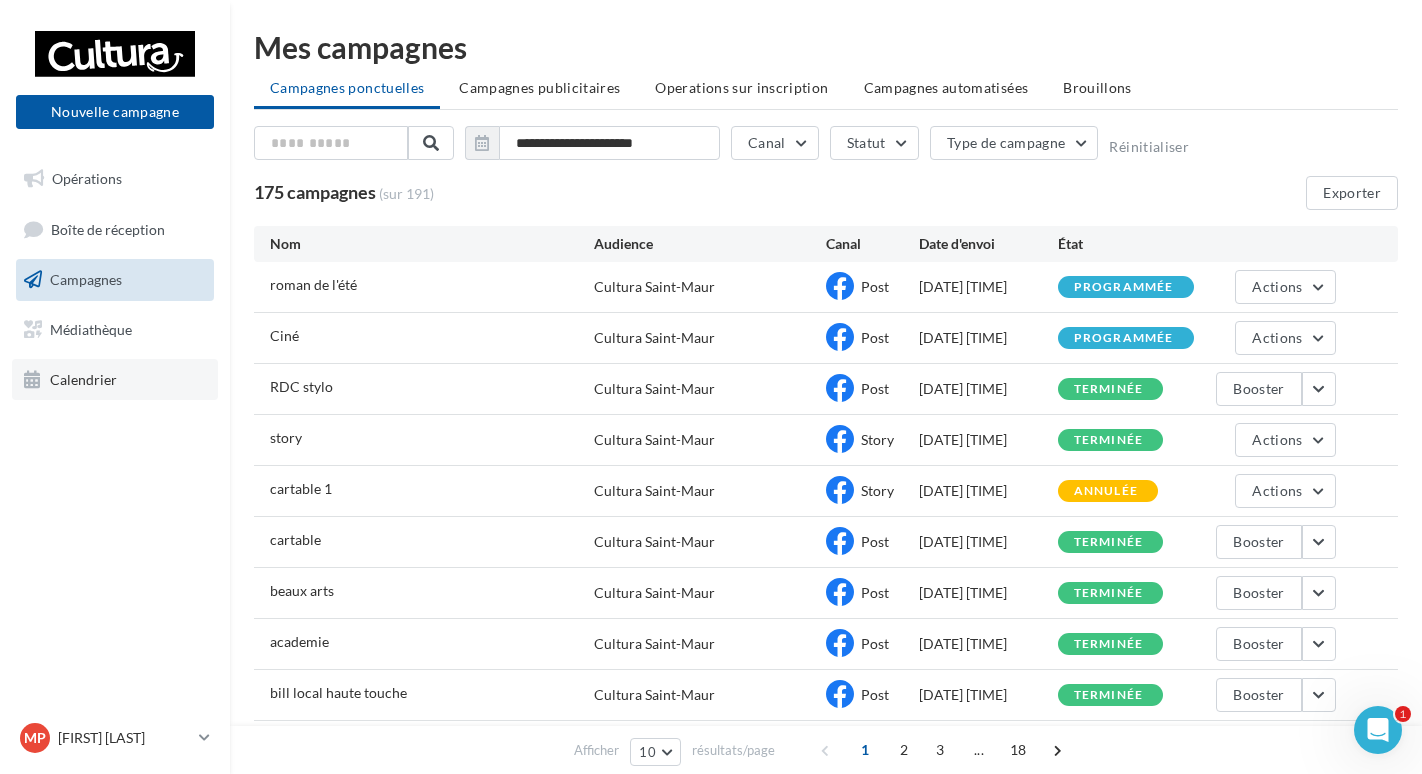 click on "Calendrier" at bounding box center (115, 380) 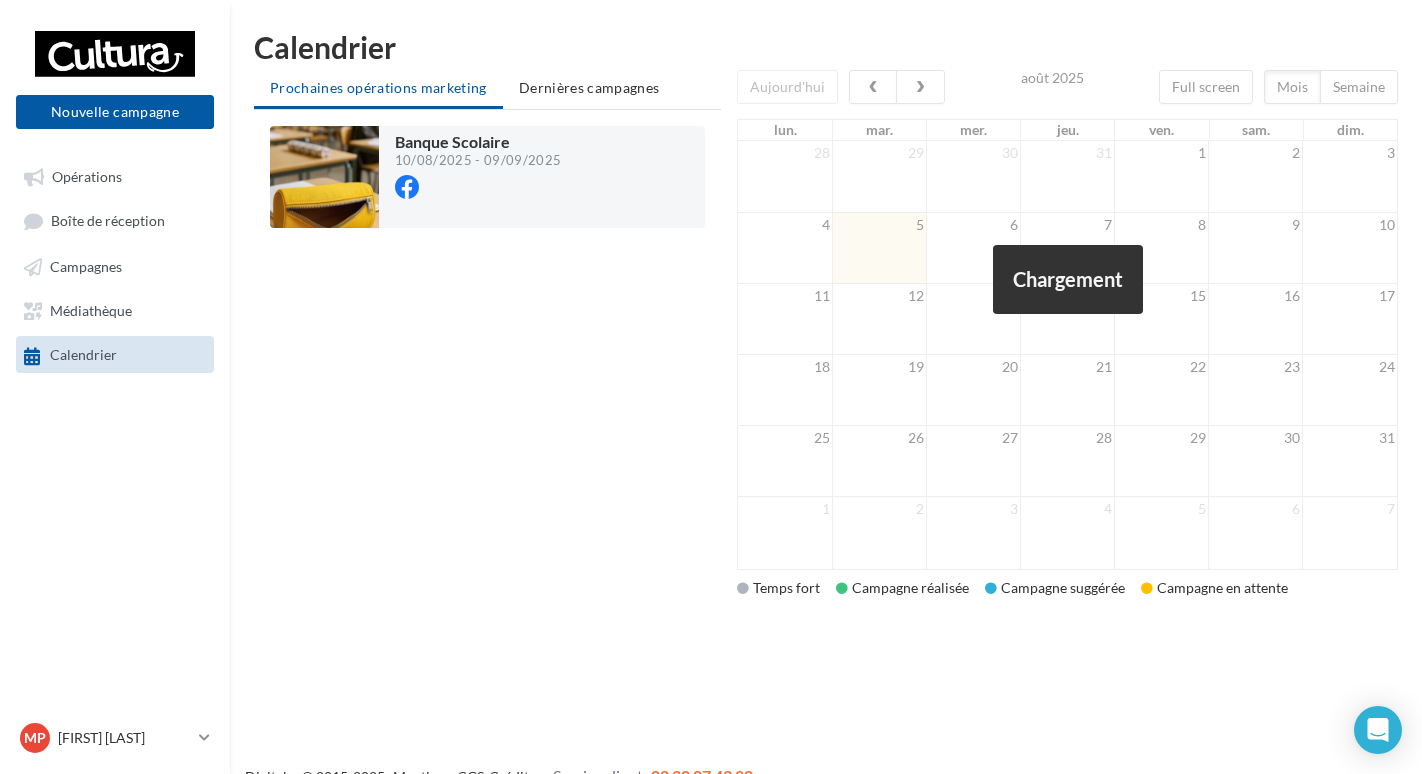 scroll, scrollTop: 0, scrollLeft: 0, axis: both 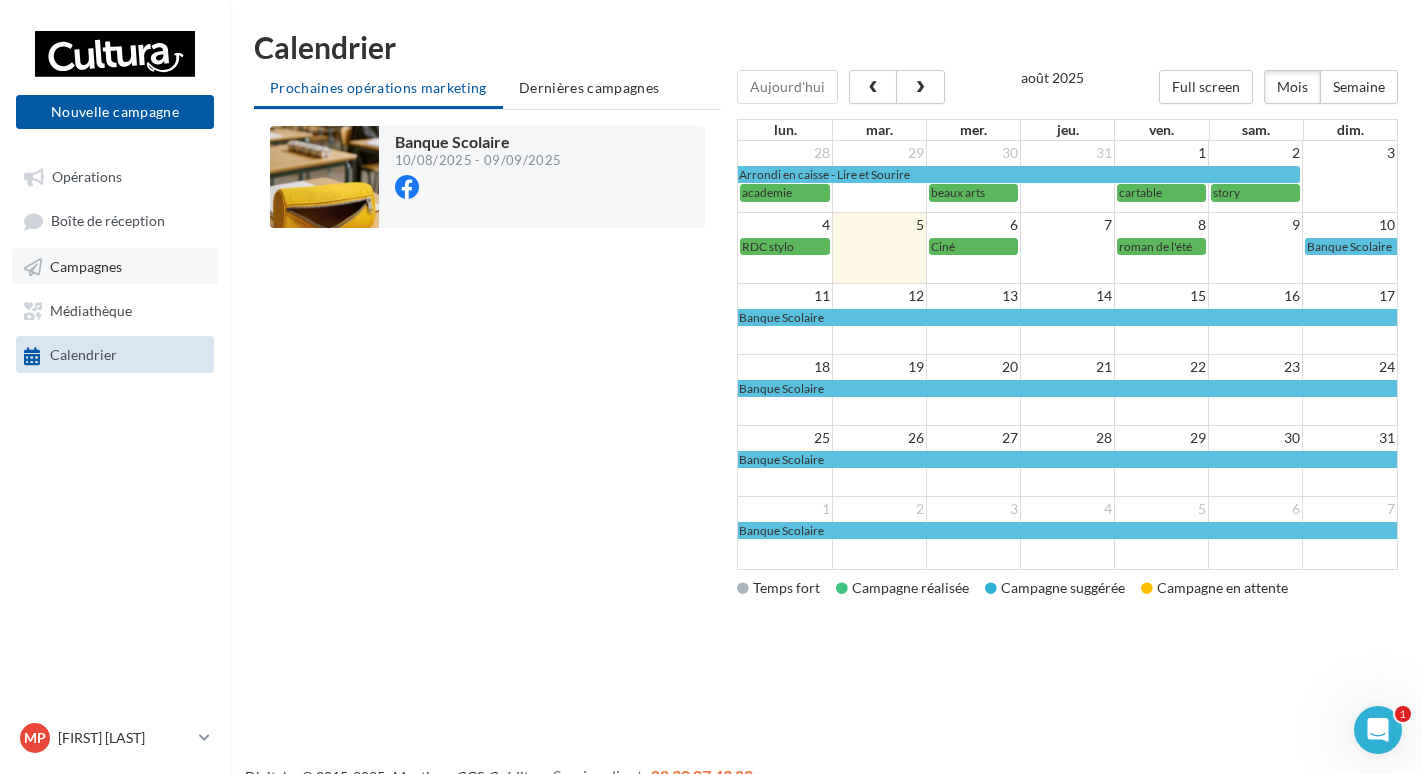 click on "Campagnes" at bounding box center (115, 266) 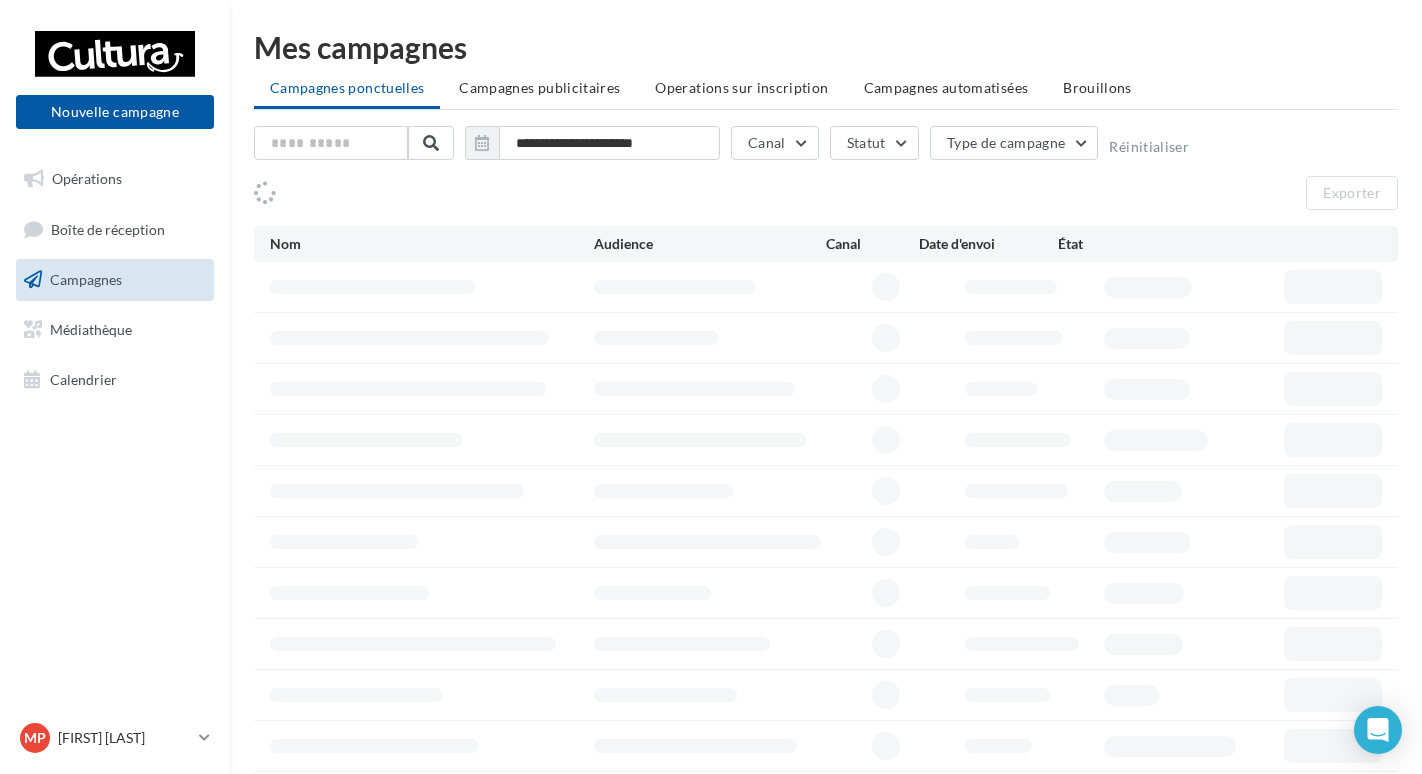 scroll, scrollTop: 0, scrollLeft: 0, axis: both 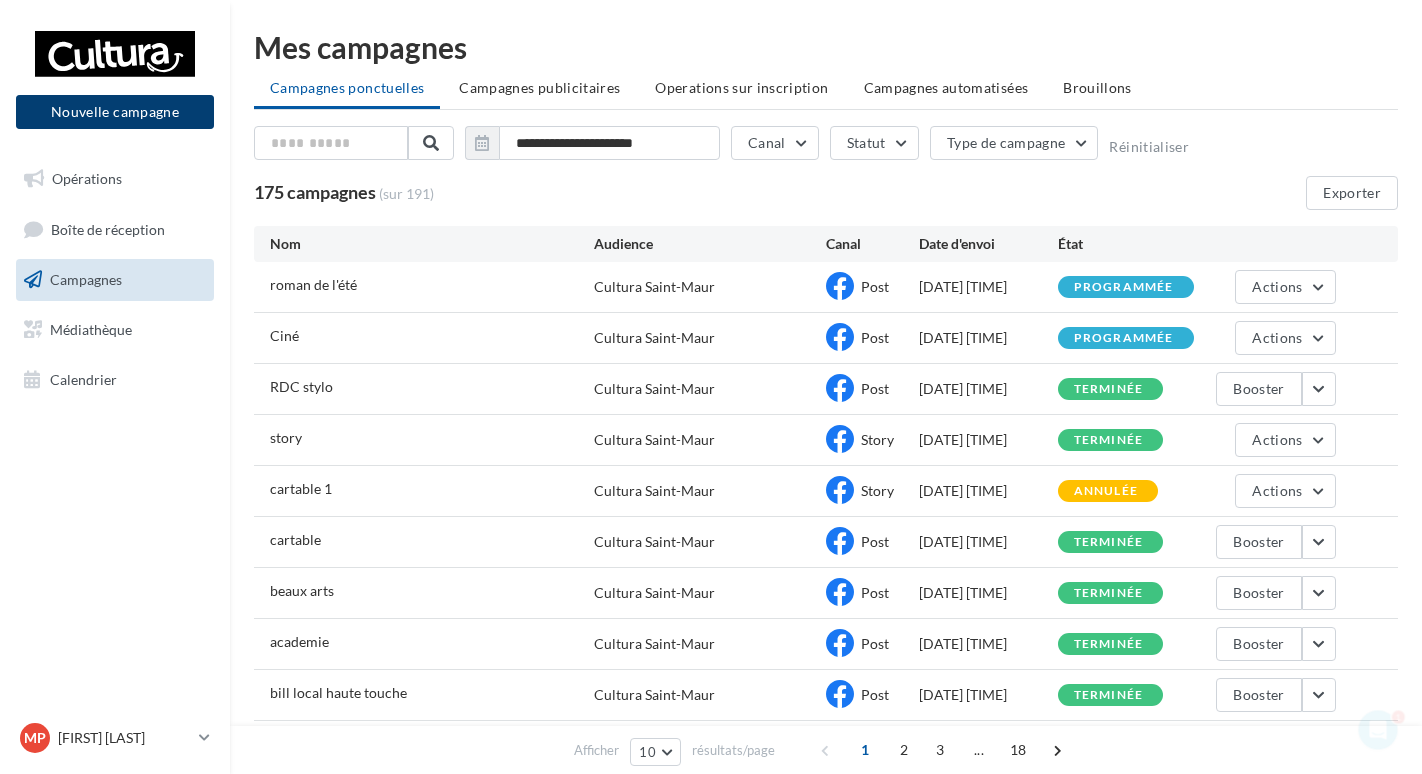 click on "Nouvelle campagne" at bounding box center [115, 112] 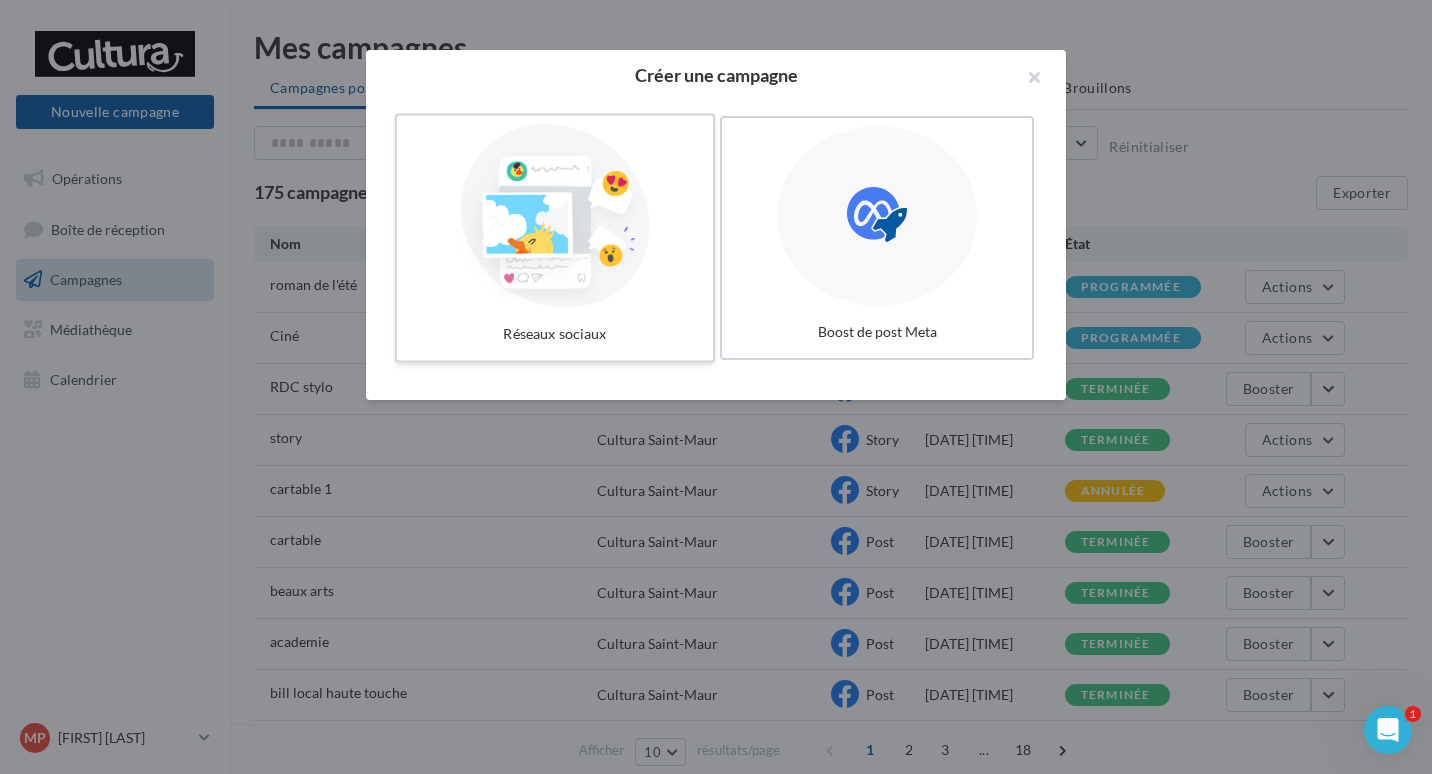 click at bounding box center [555, 216] 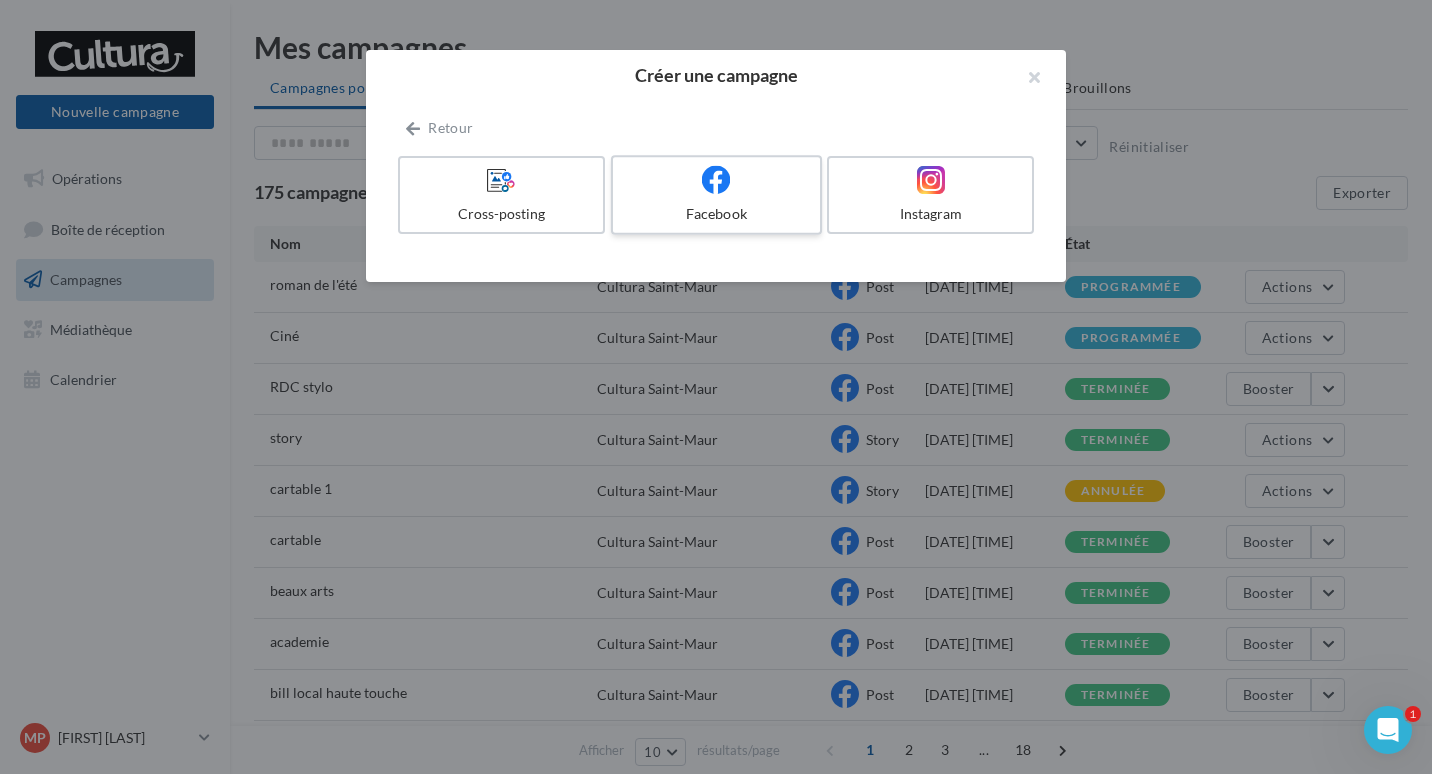 click on "Facebook" at bounding box center (716, 214) 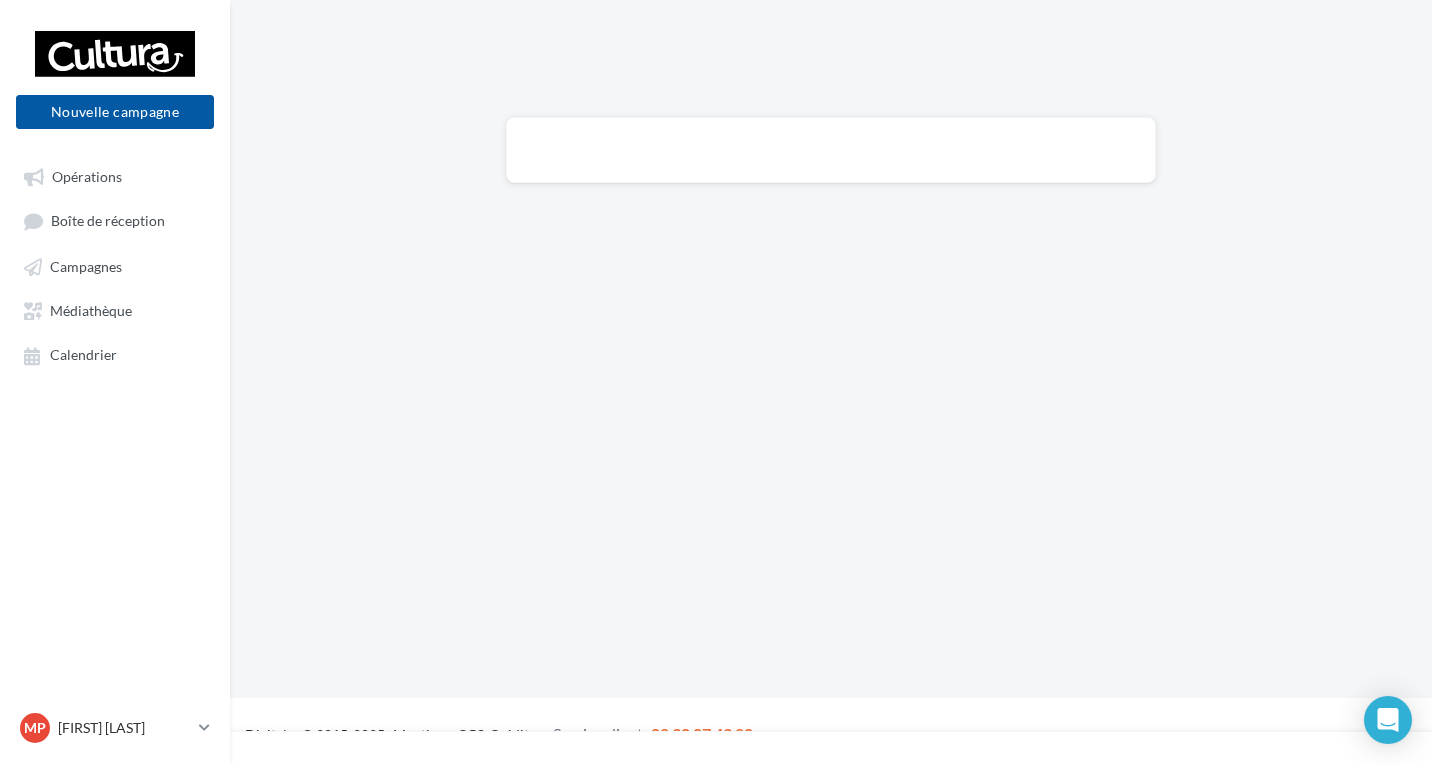 scroll, scrollTop: 0, scrollLeft: 0, axis: both 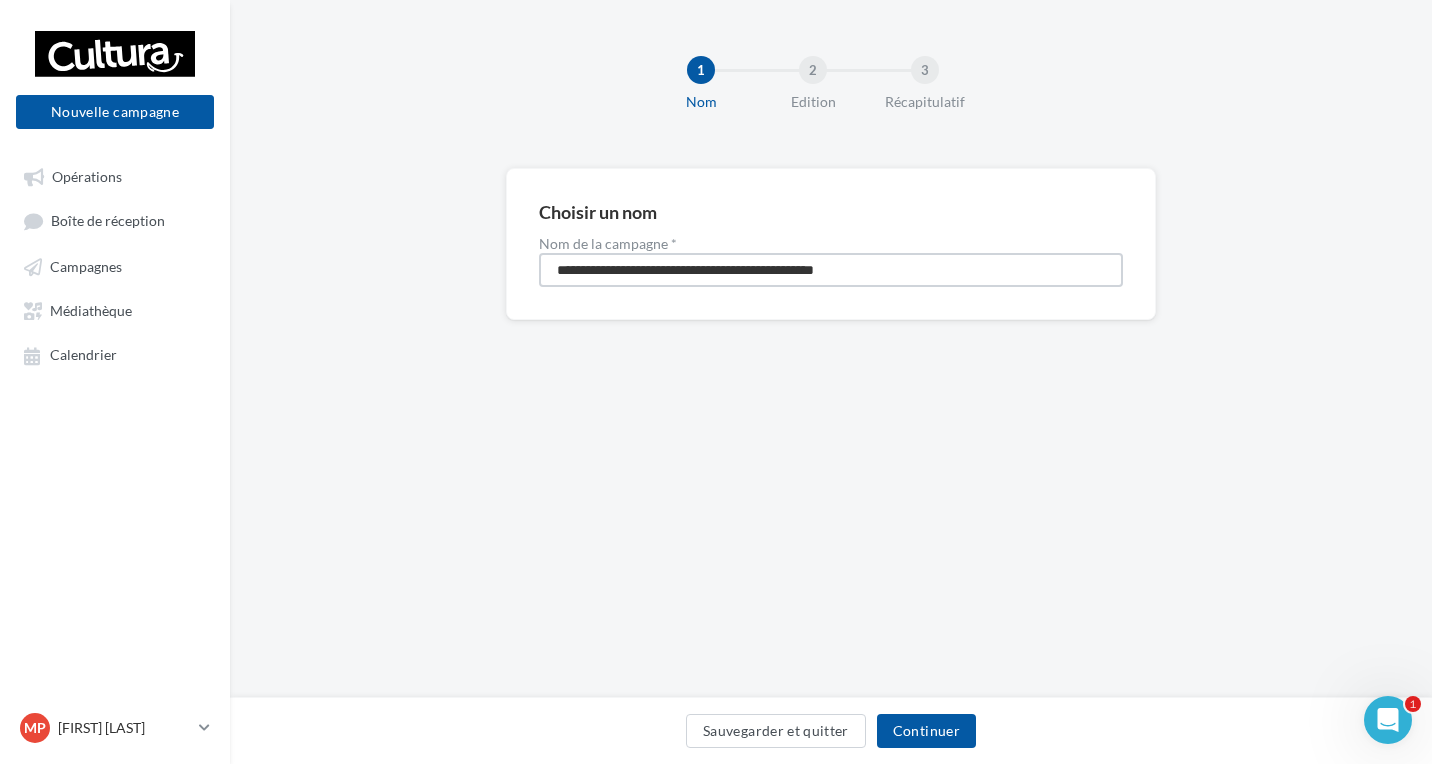 drag, startPoint x: 899, startPoint y: 280, endPoint x: 181, endPoint y: 290, distance: 718.06964 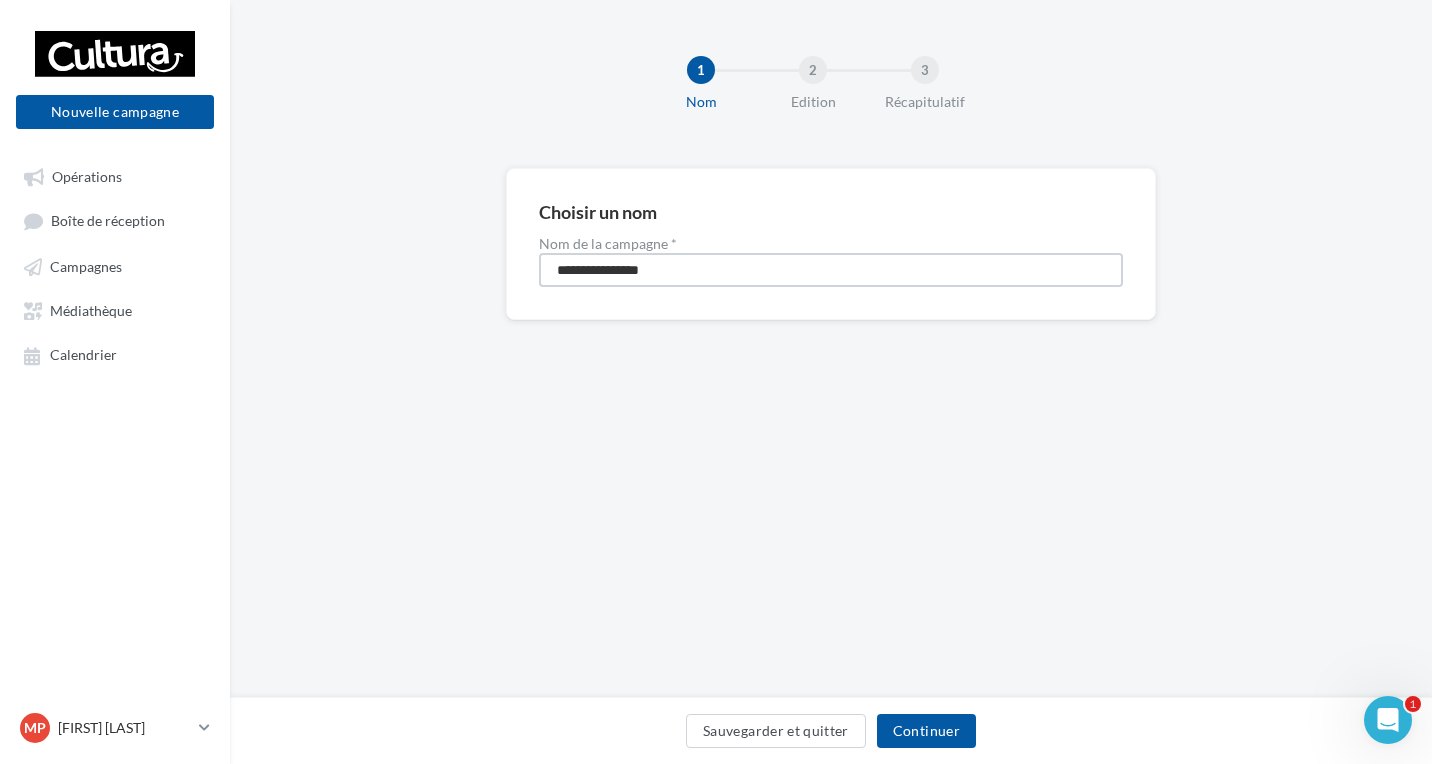 type on "**********" 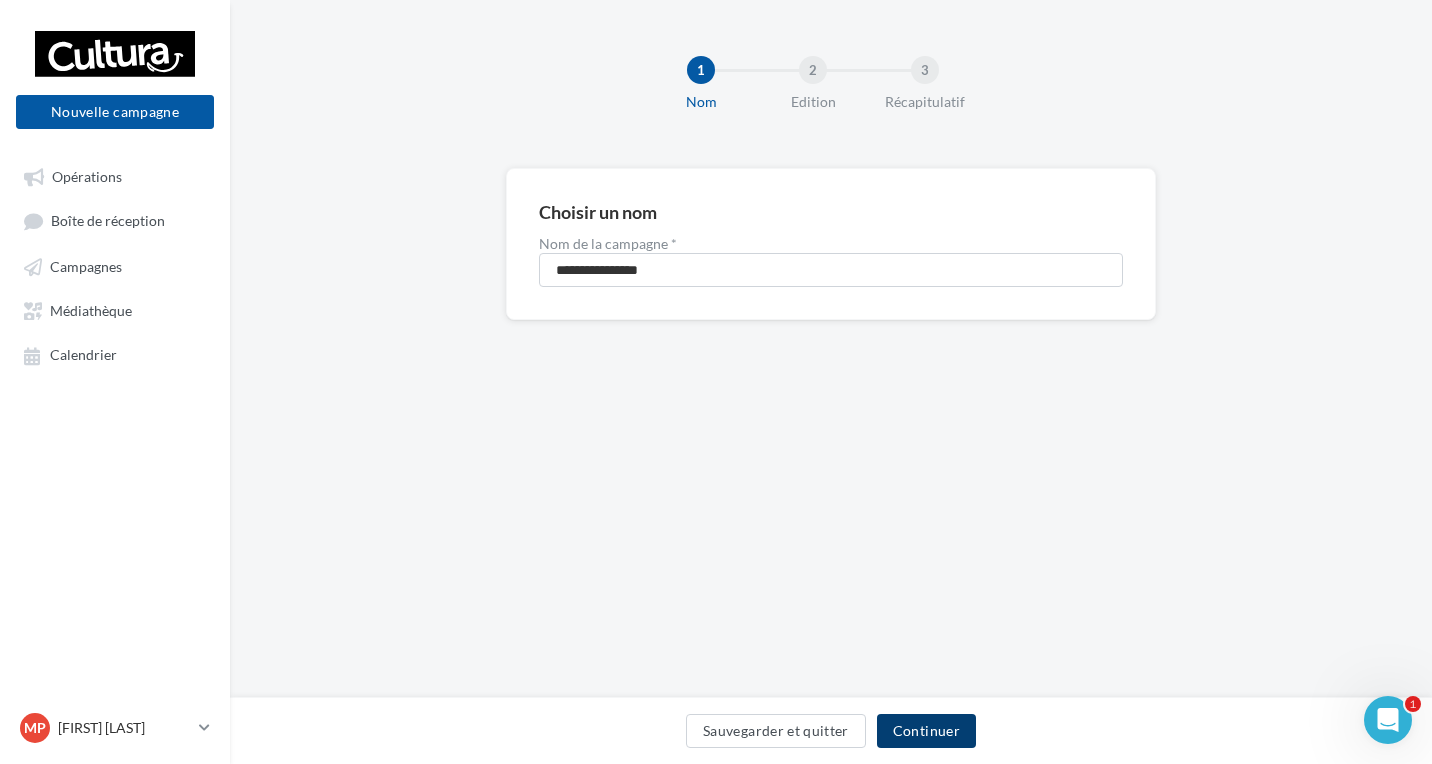 click on "Continuer" at bounding box center [926, 731] 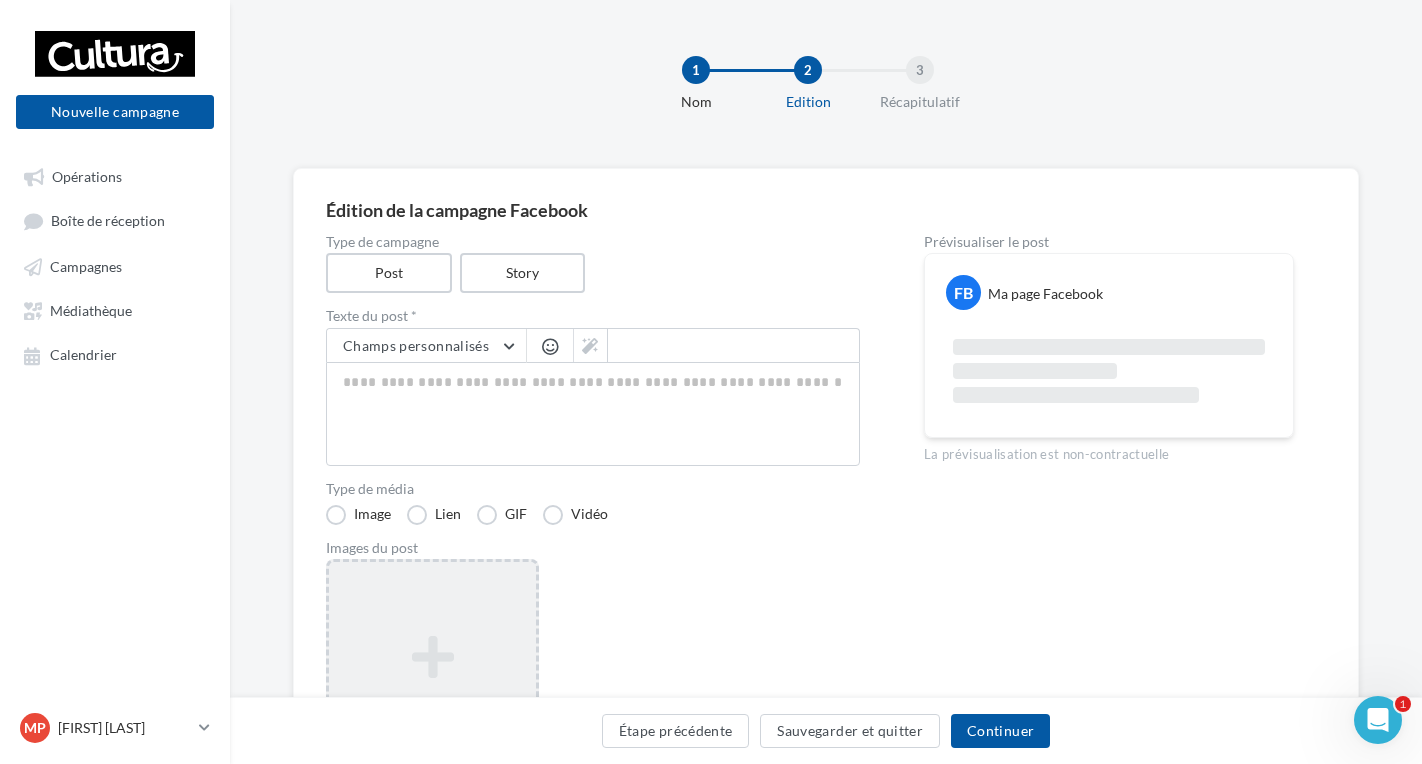 click at bounding box center (432, 657) 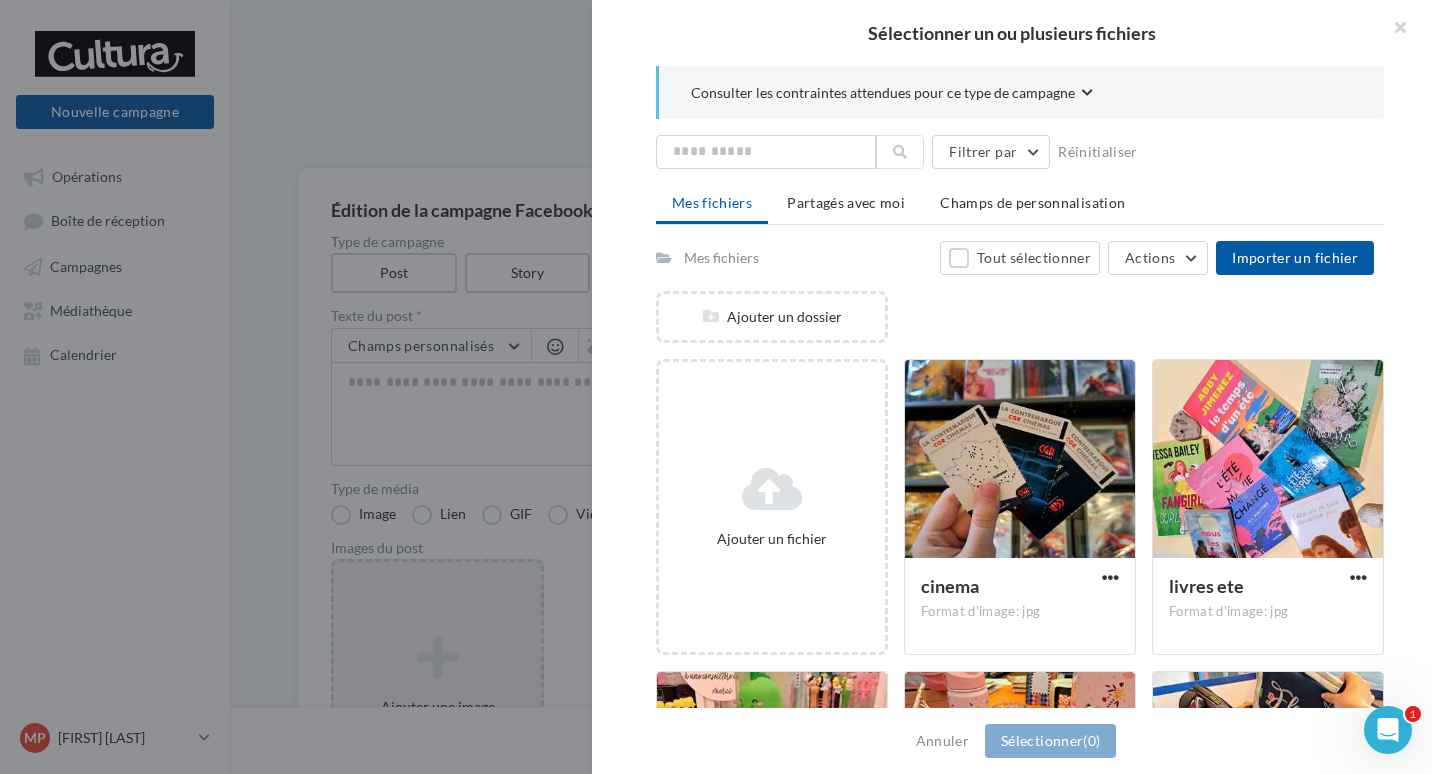 click at bounding box center (716, 387) 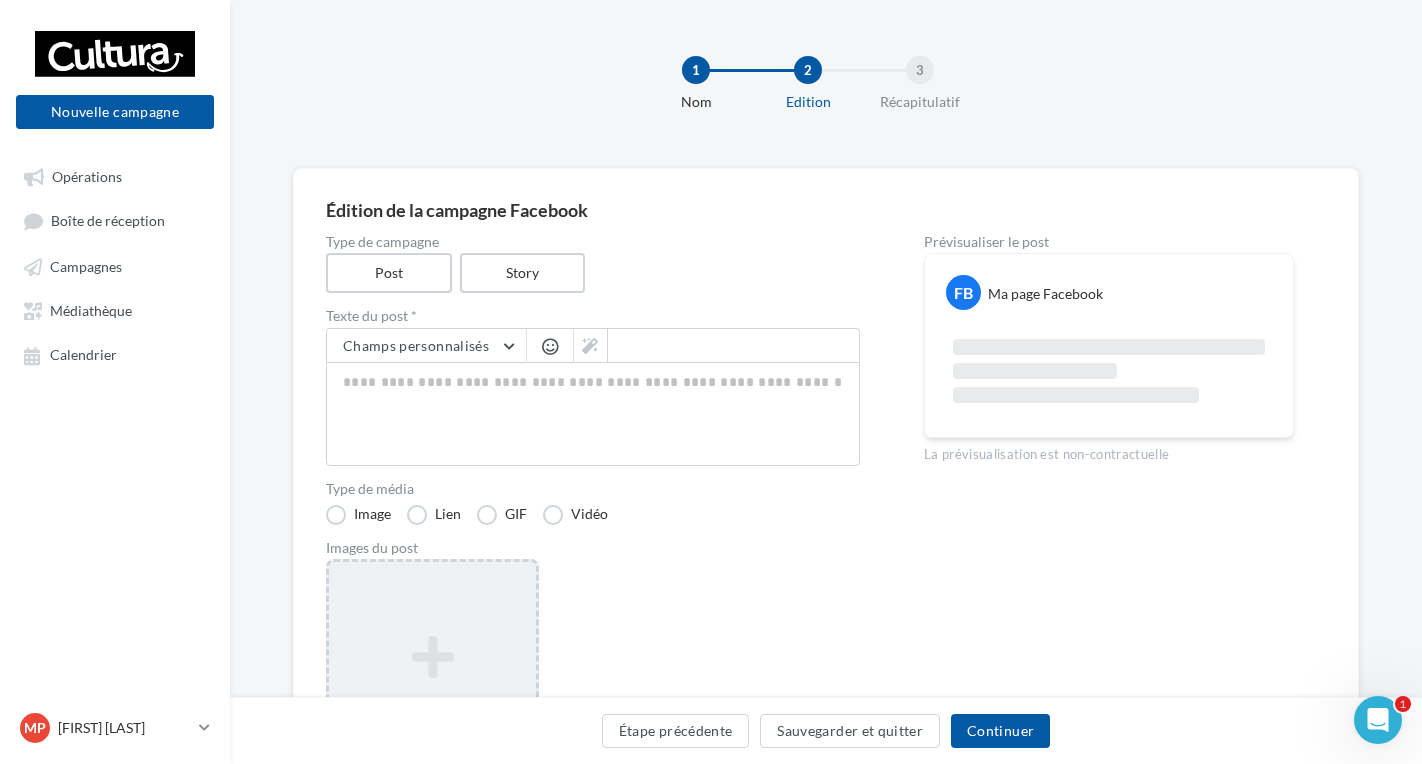 click on "Type de campagne
Post
Story
Texte du post
*       Champs personnalisés     [ADDRESS]     [COMPANY]     [PHONE]     [SIGNATURE]     [WEBSITE]     [POSTAL_CODE]     [CITY]                                          Type de média
Image   Lien   GIF   Vidéo
Images du post
Ajouter une image     Format: png, jpg" at bounding box center (593, 533) 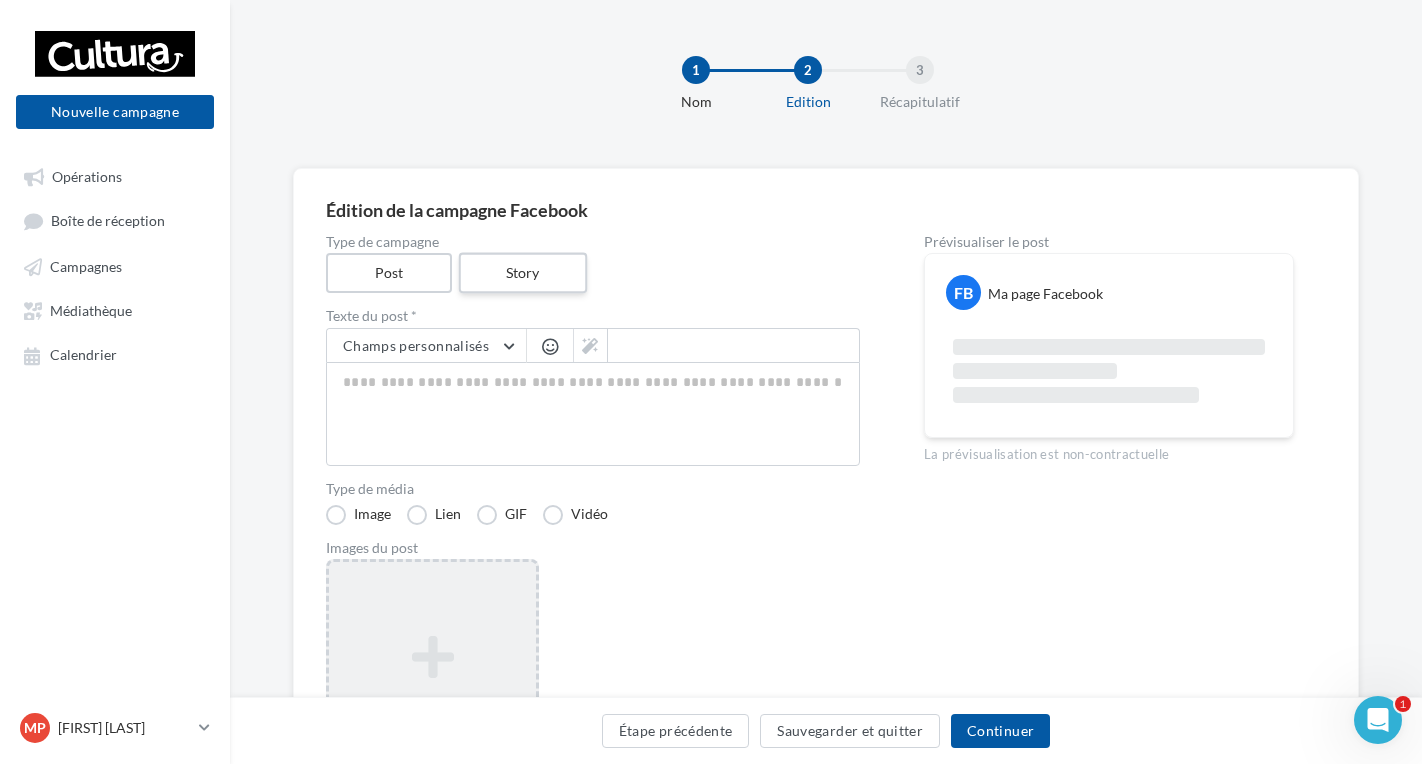 click on "Story" at bounding box center (522, 273) 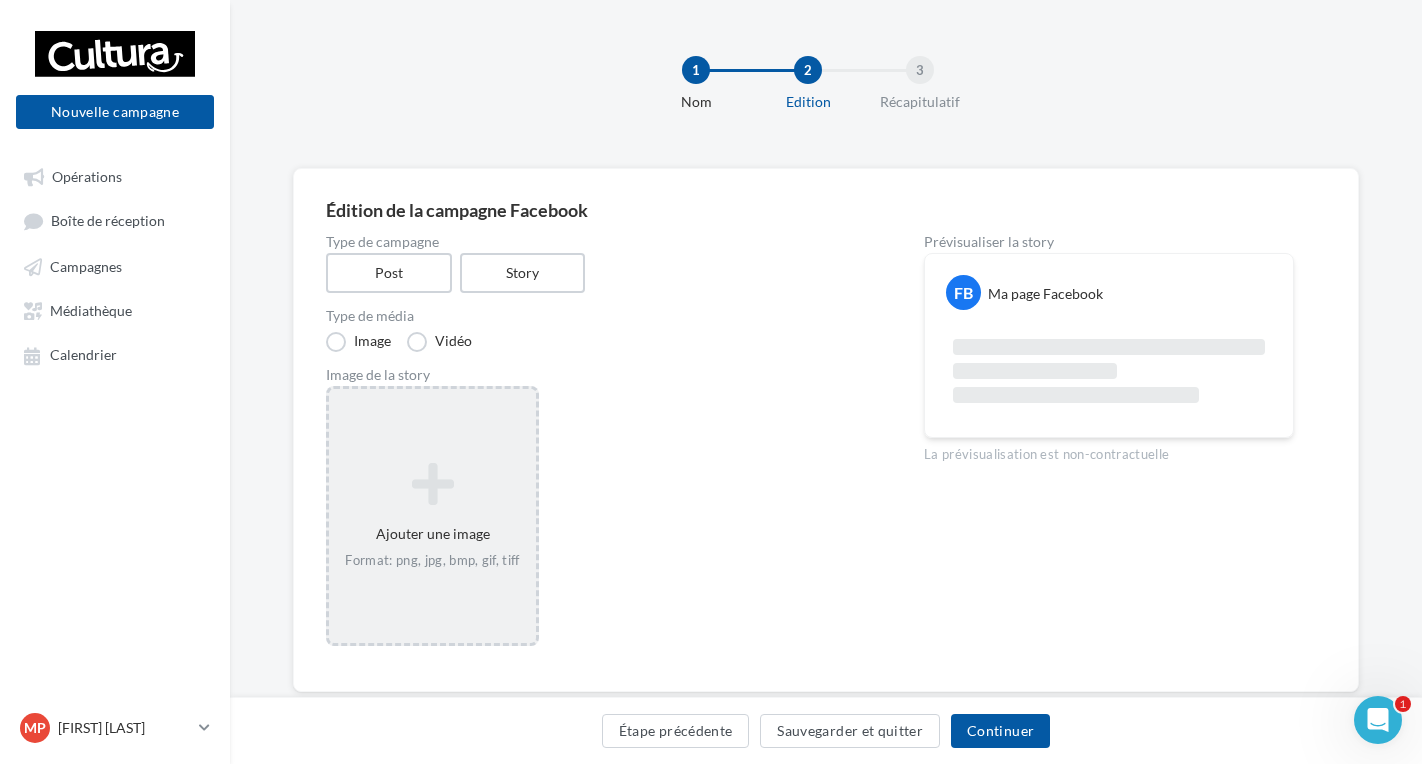 click on "Ajouter une image     Format: png, jpg, bmp, gif, tiff" at bounding box center (432, 516) 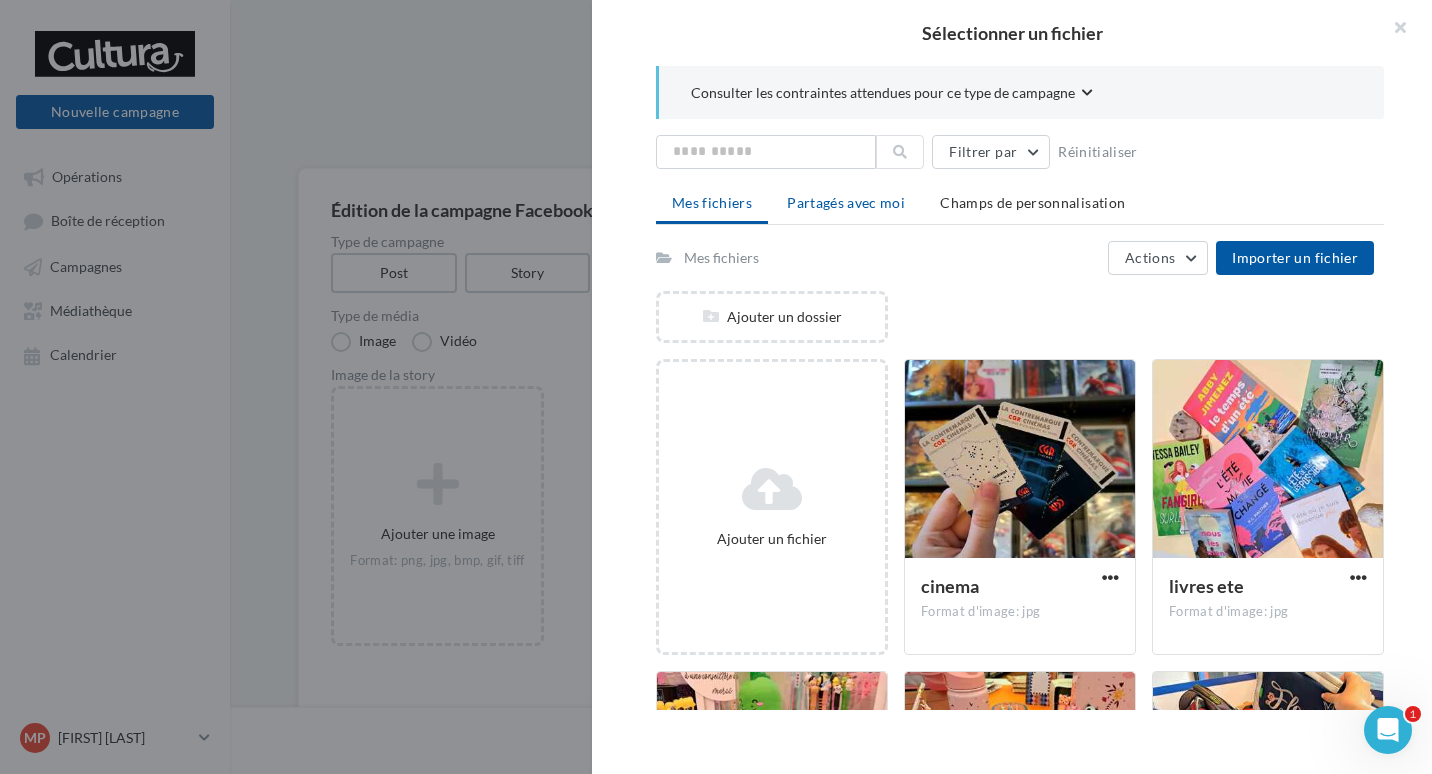 click on "Partagés avec moi" at bounding box center [846, 203] 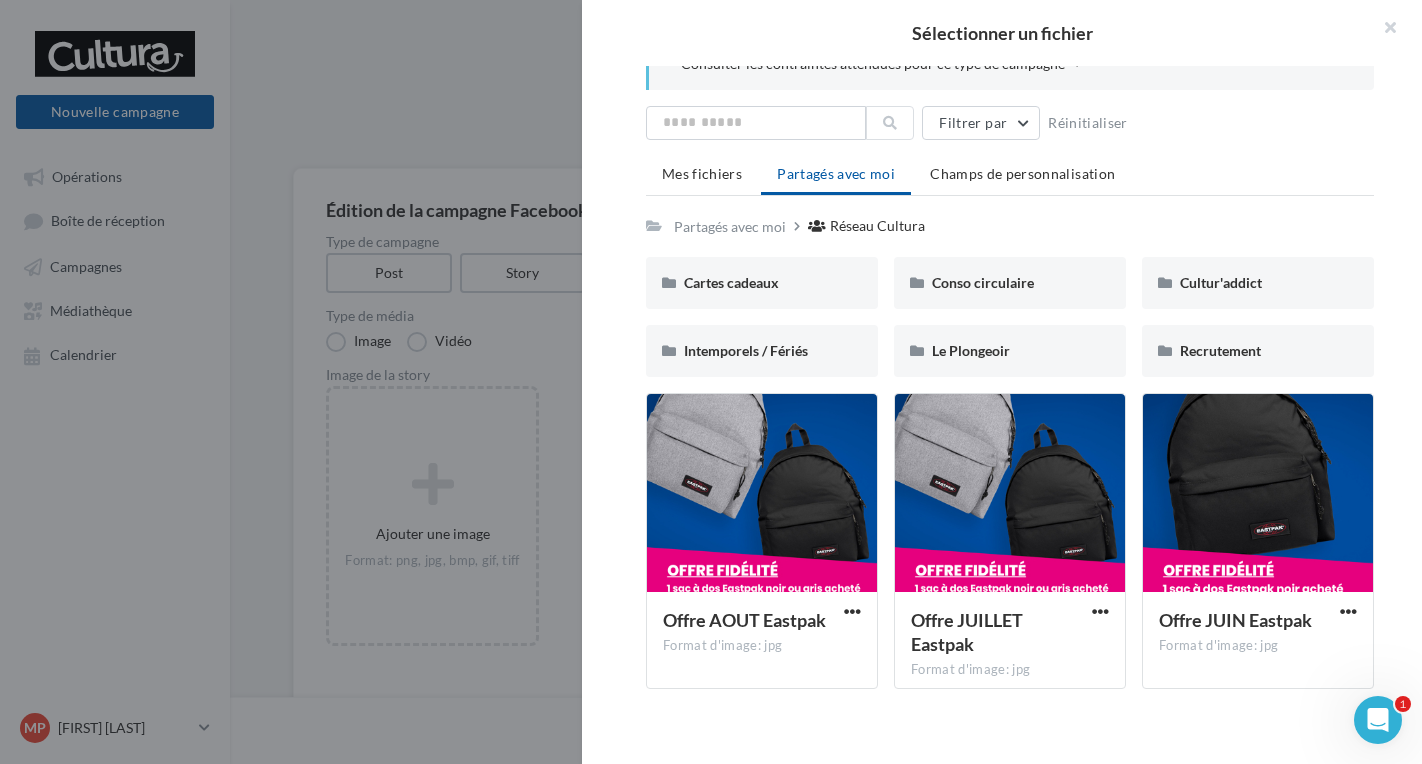 scroll, scrollTop: 0, scrollLeft: 0, axis: both 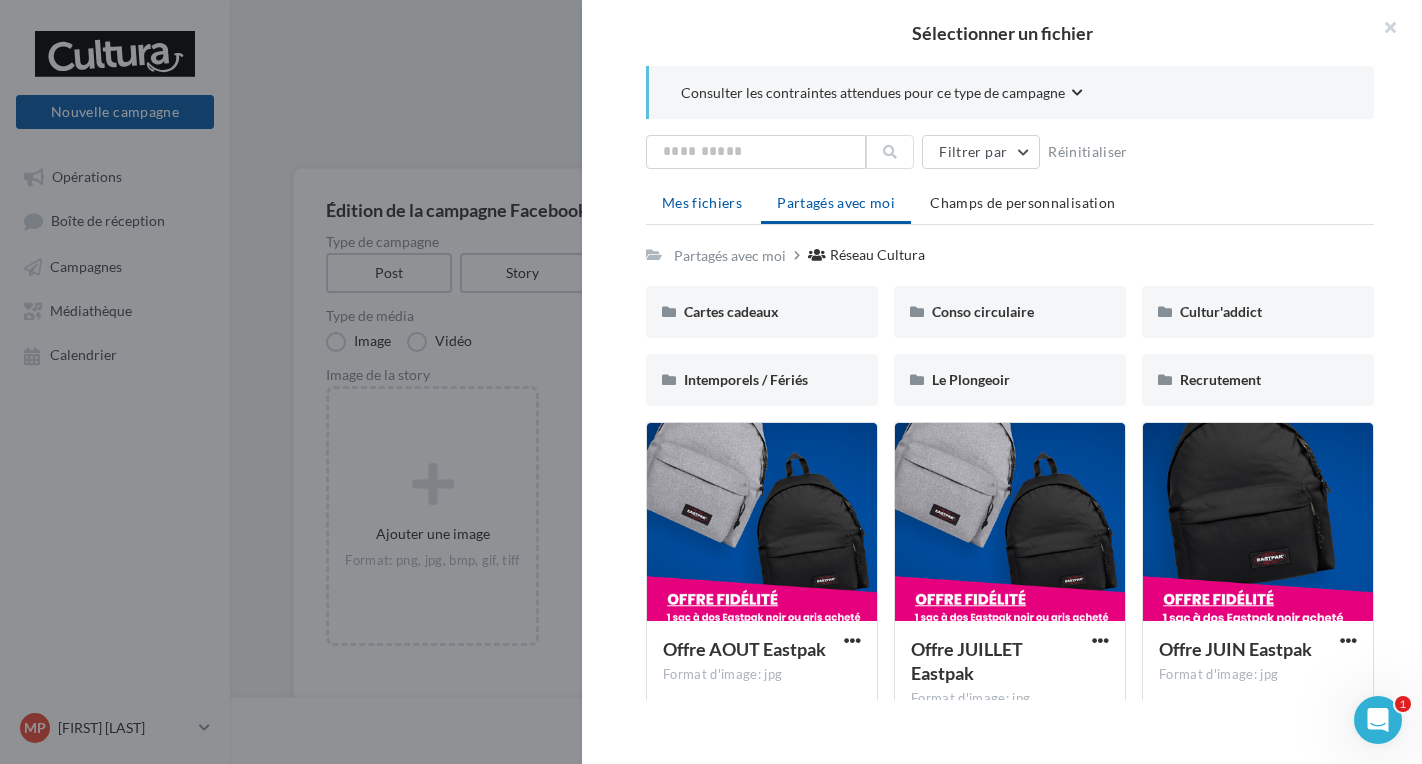 click on "Mes fichiers" at bounding box center (702, 202) 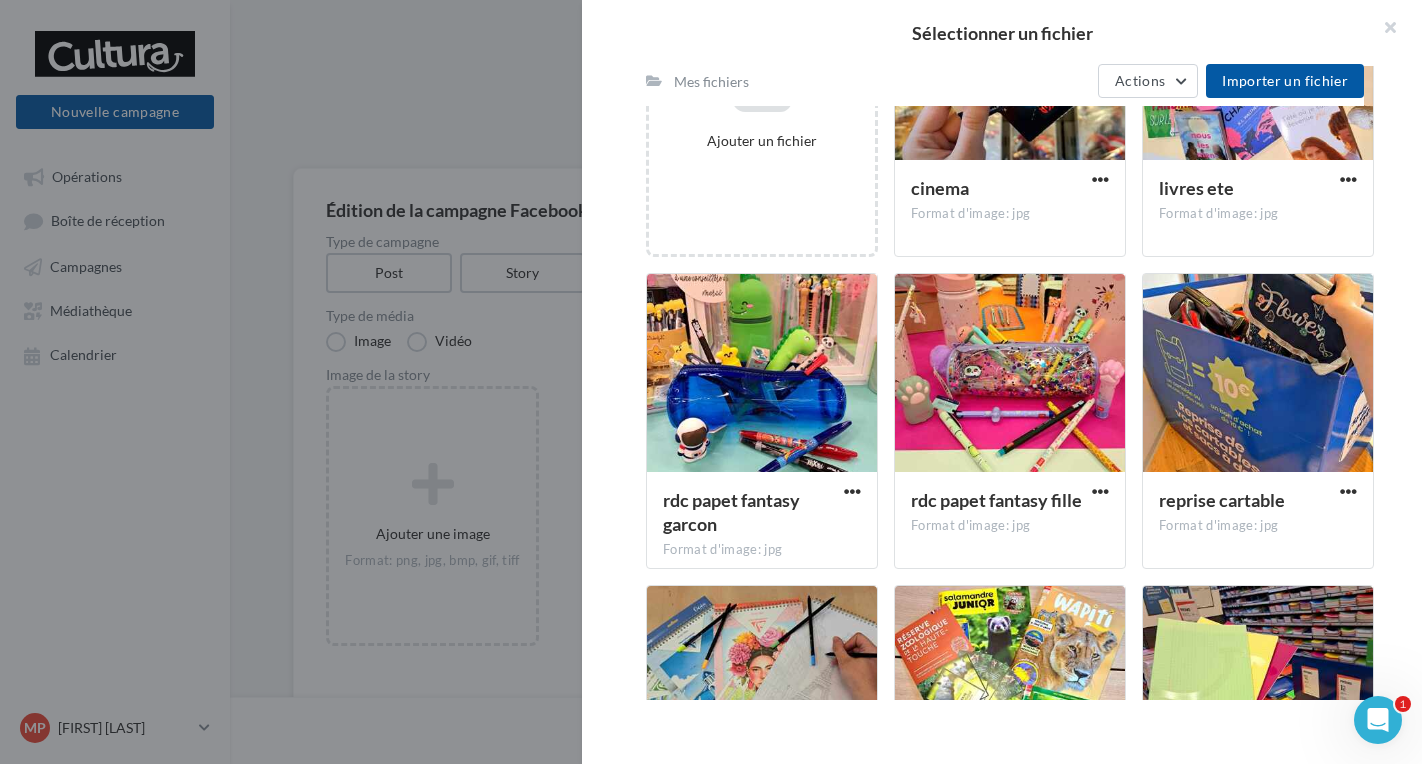 scroll, scrollTop: 873, scrollLeft: 0, axis: vertical 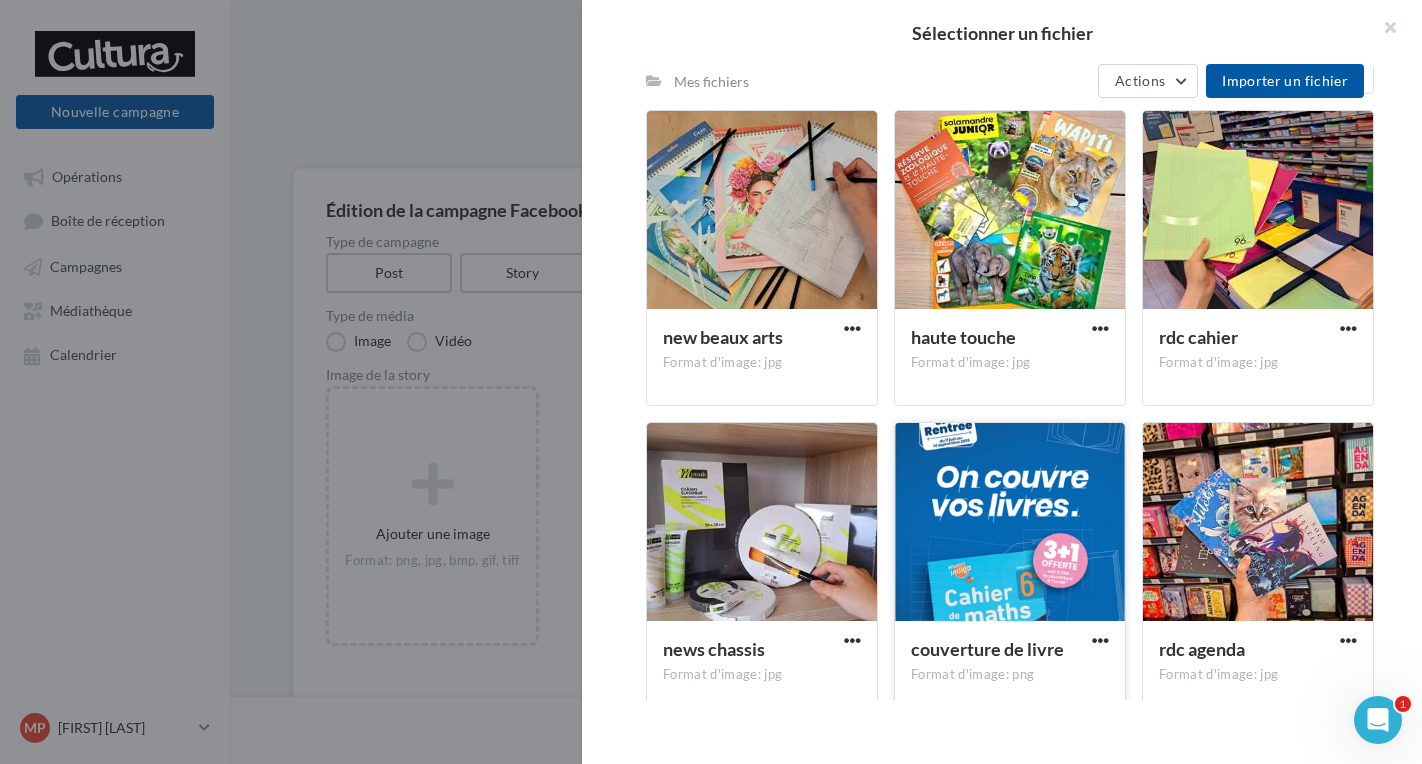 click at bounding box center (1010, 523) 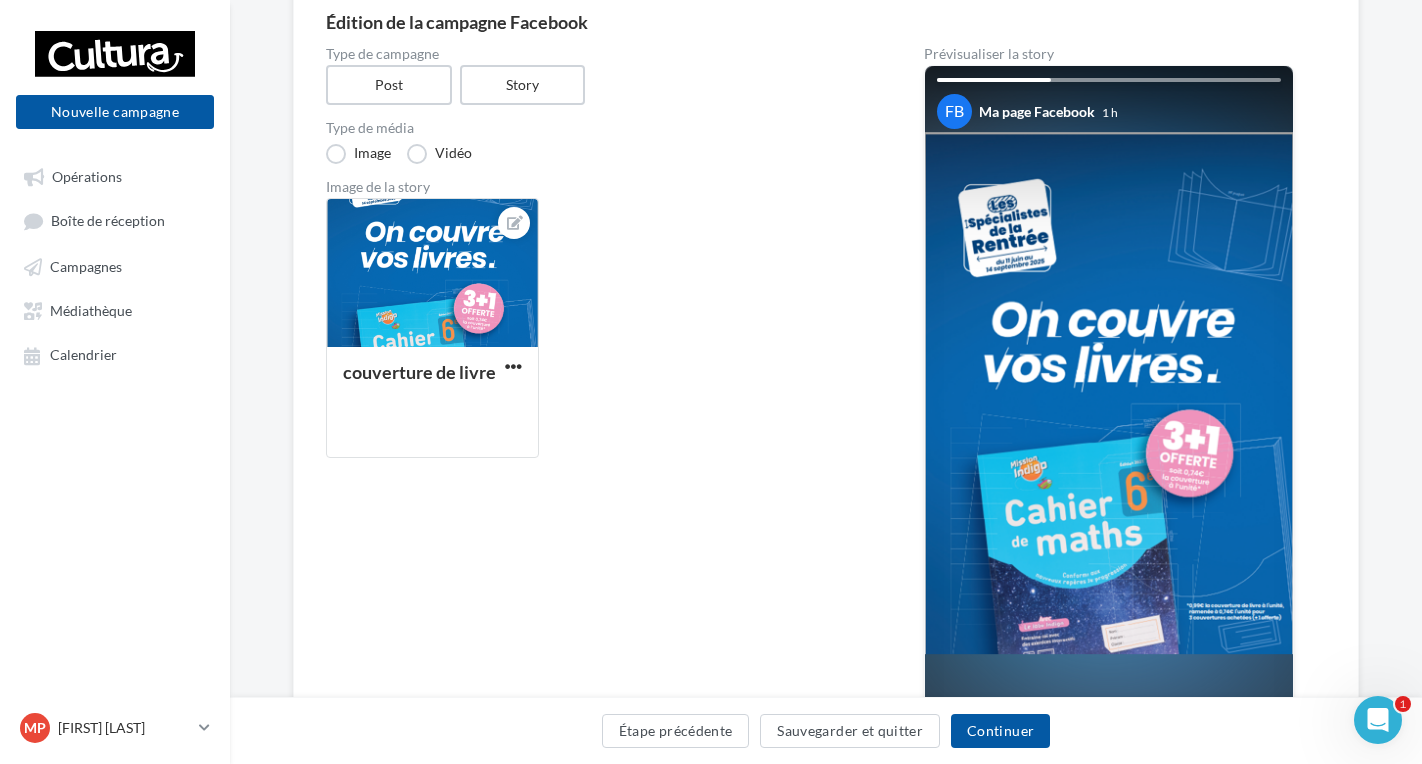 scroll, scrollTop: 0, scrollLeft: 0, axis: both 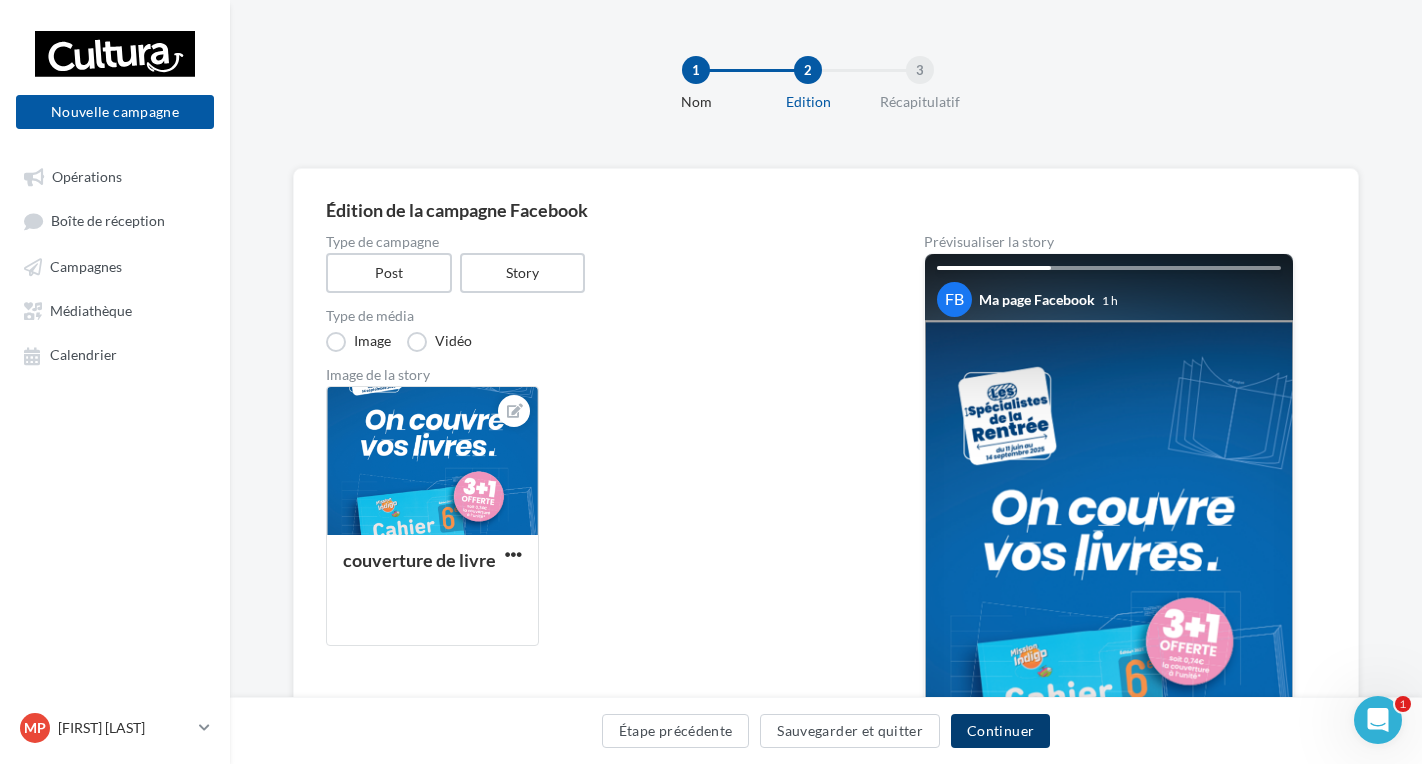 click on "Continuer" at bounding box center [1000, 731] 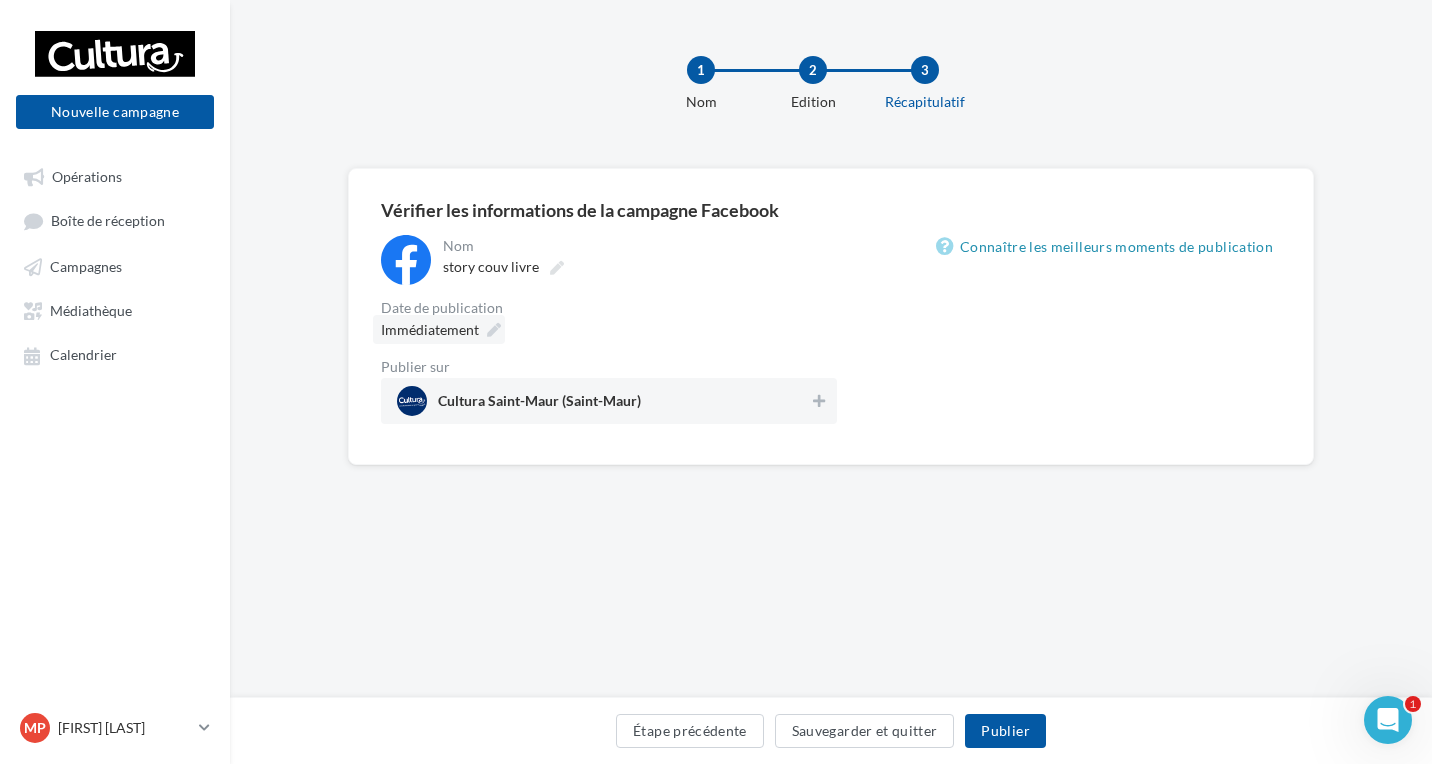 click on "Immédiatement" at bounding box center (430, 329) 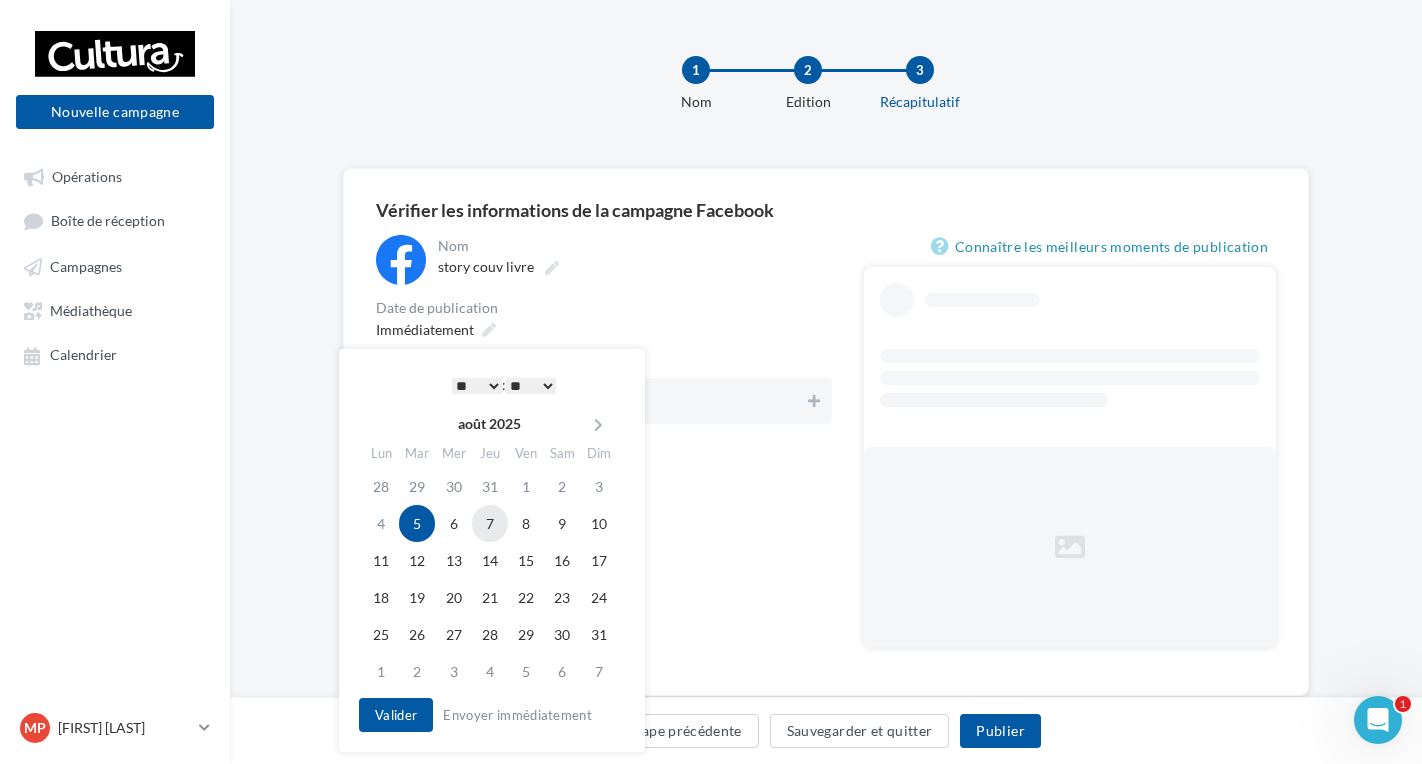 click on "7" at bounding box center [490, 523] 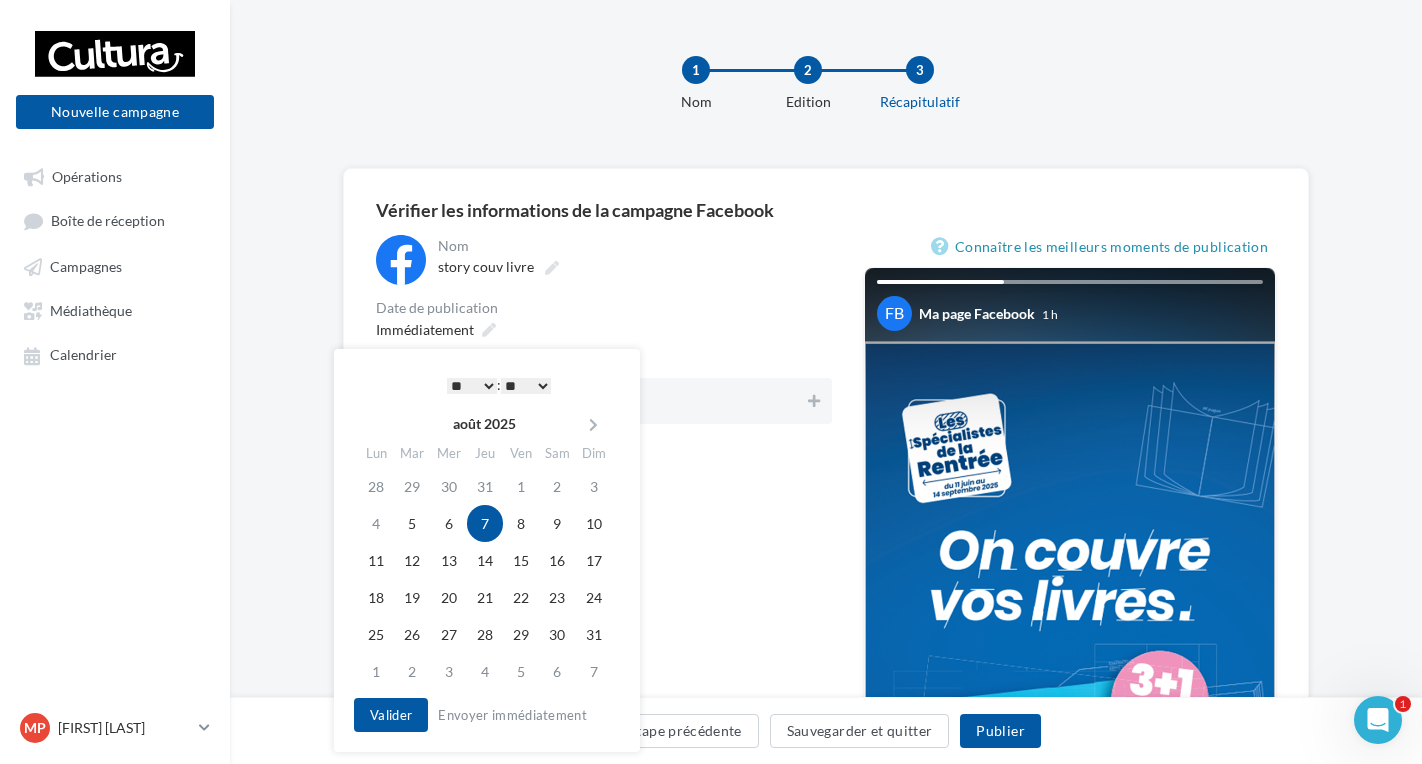 click on "* * * * * * * * * * ** ** ** ** ** ** ** ** ** ** ** ** ** **" at bounding box center (472, 386) 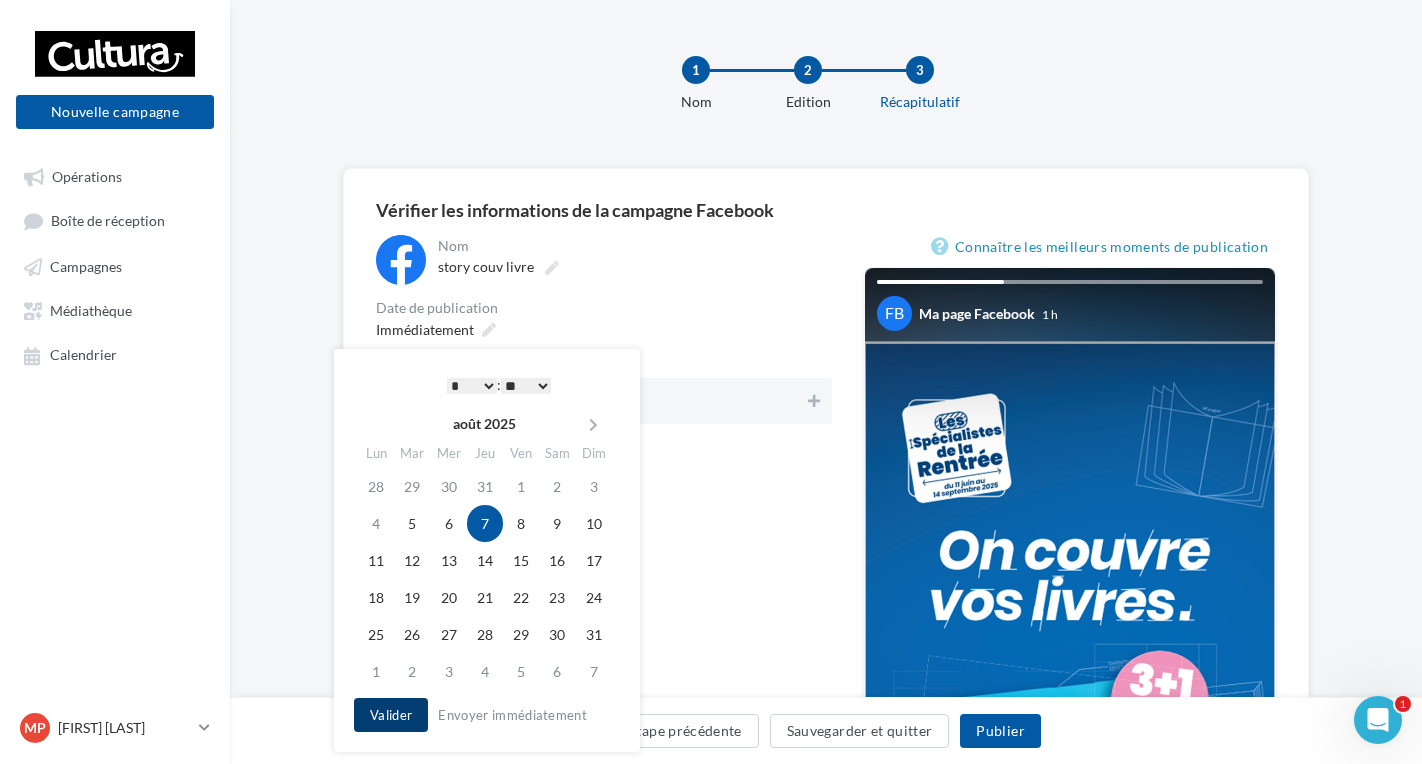 click on "Valider" at bounding box center (391, 715) 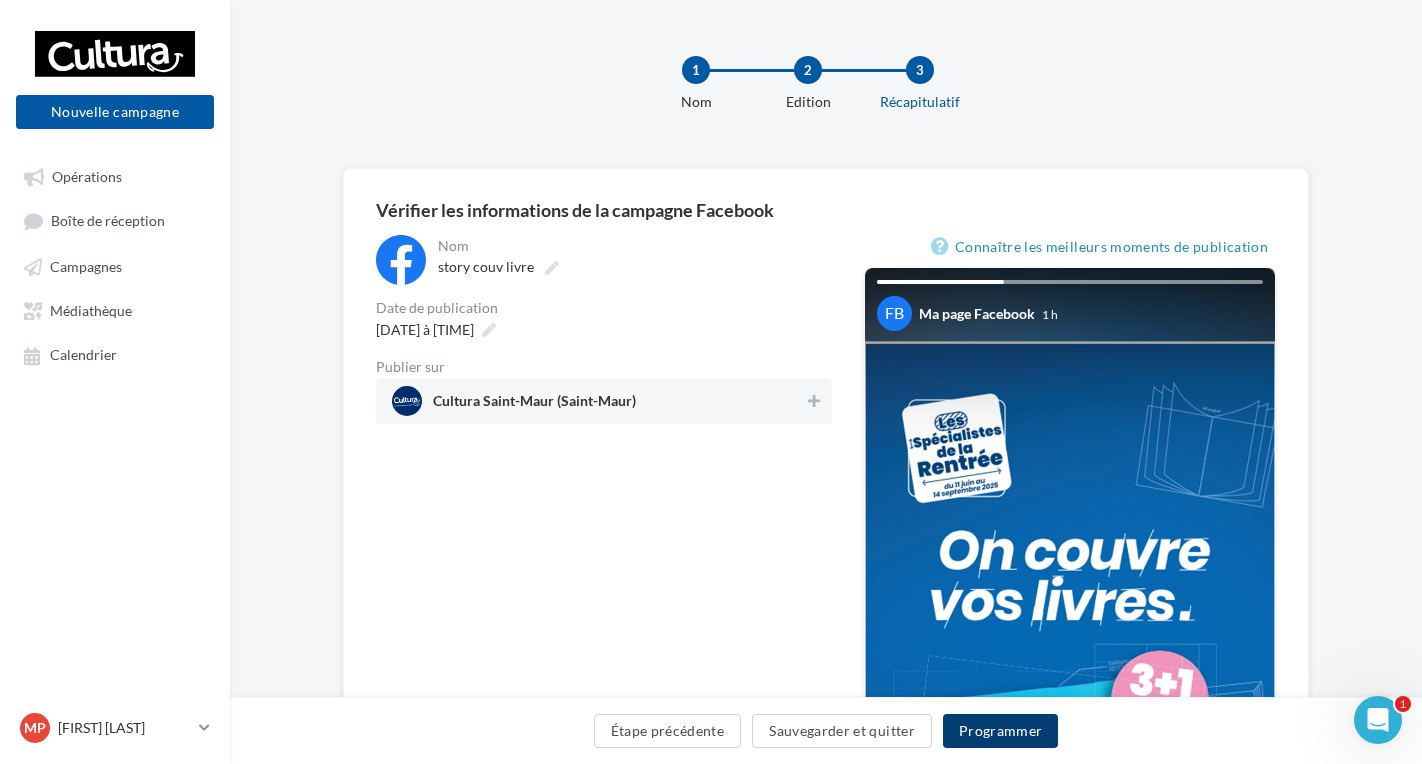 click on "Programmer" at bounding box center (1001, 731) 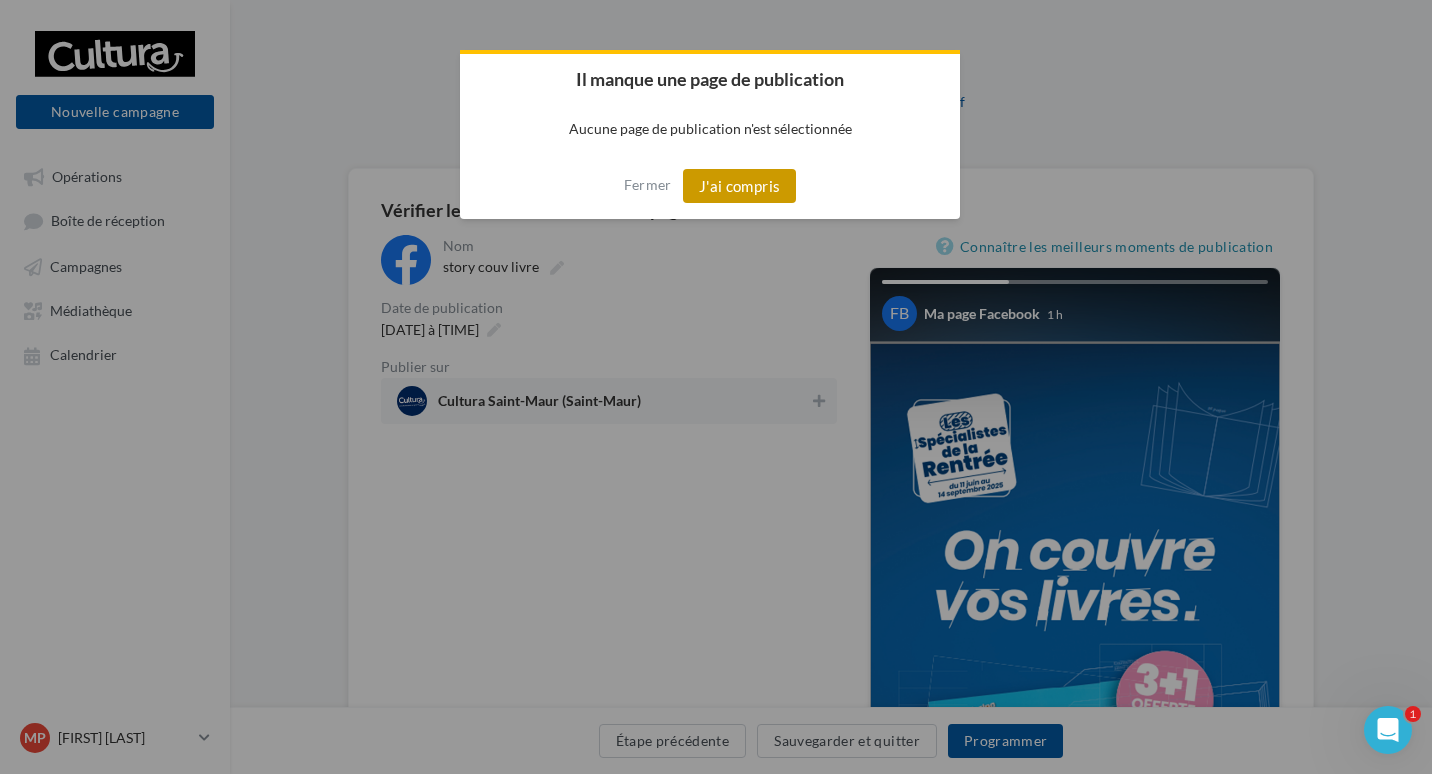 click on "J'ai compris" at bounding box center [740, 186] 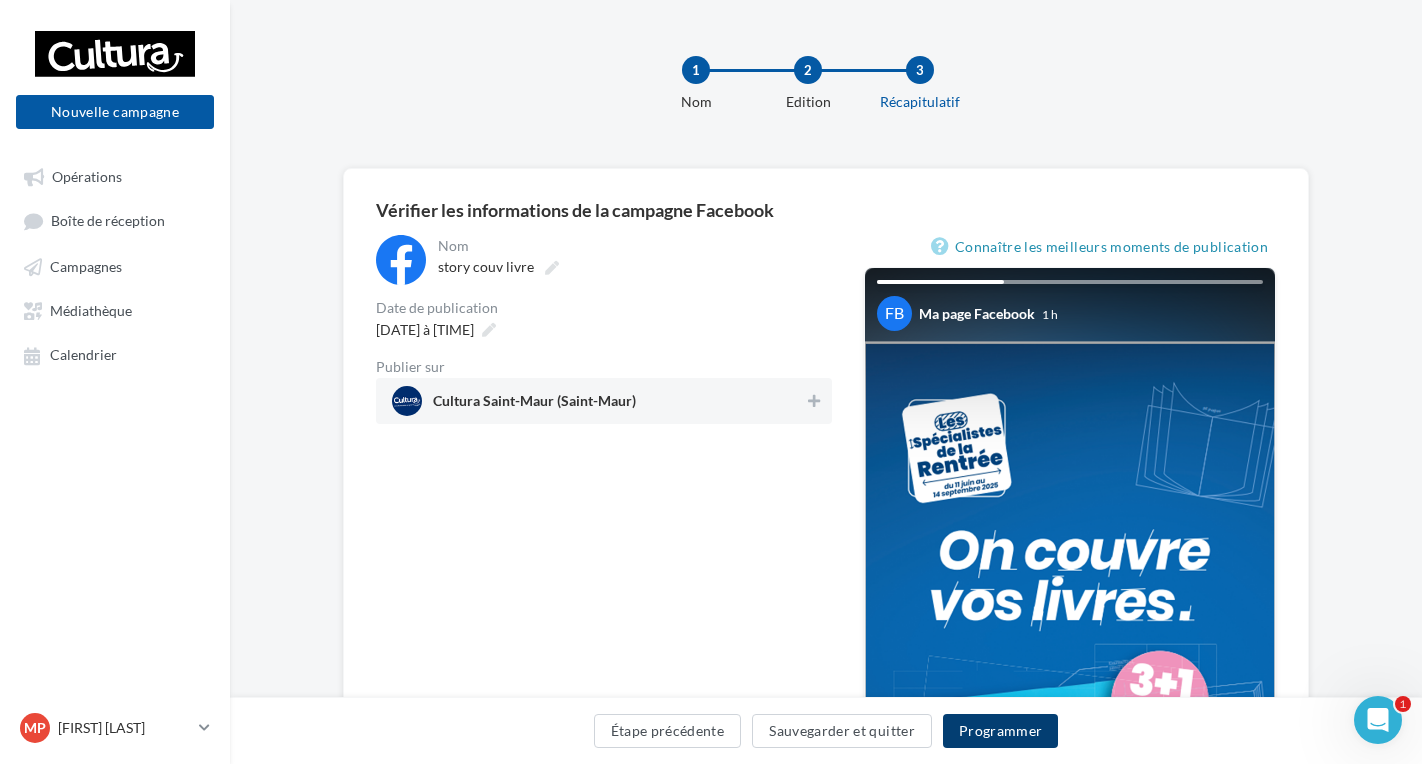 click on "Programmer" at bounding box center [1001, 731] 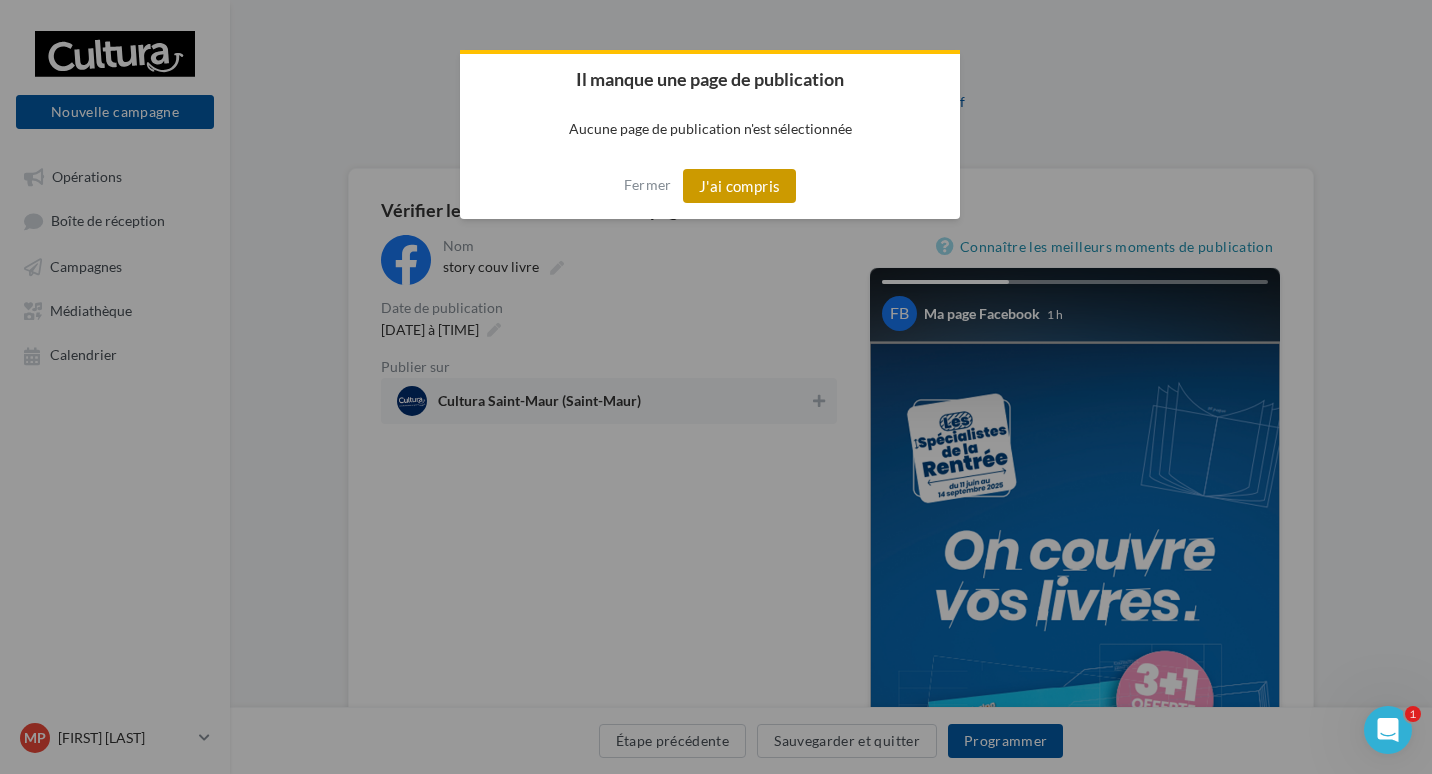 click on "J'ai compris" at bounding box center [740, 186] 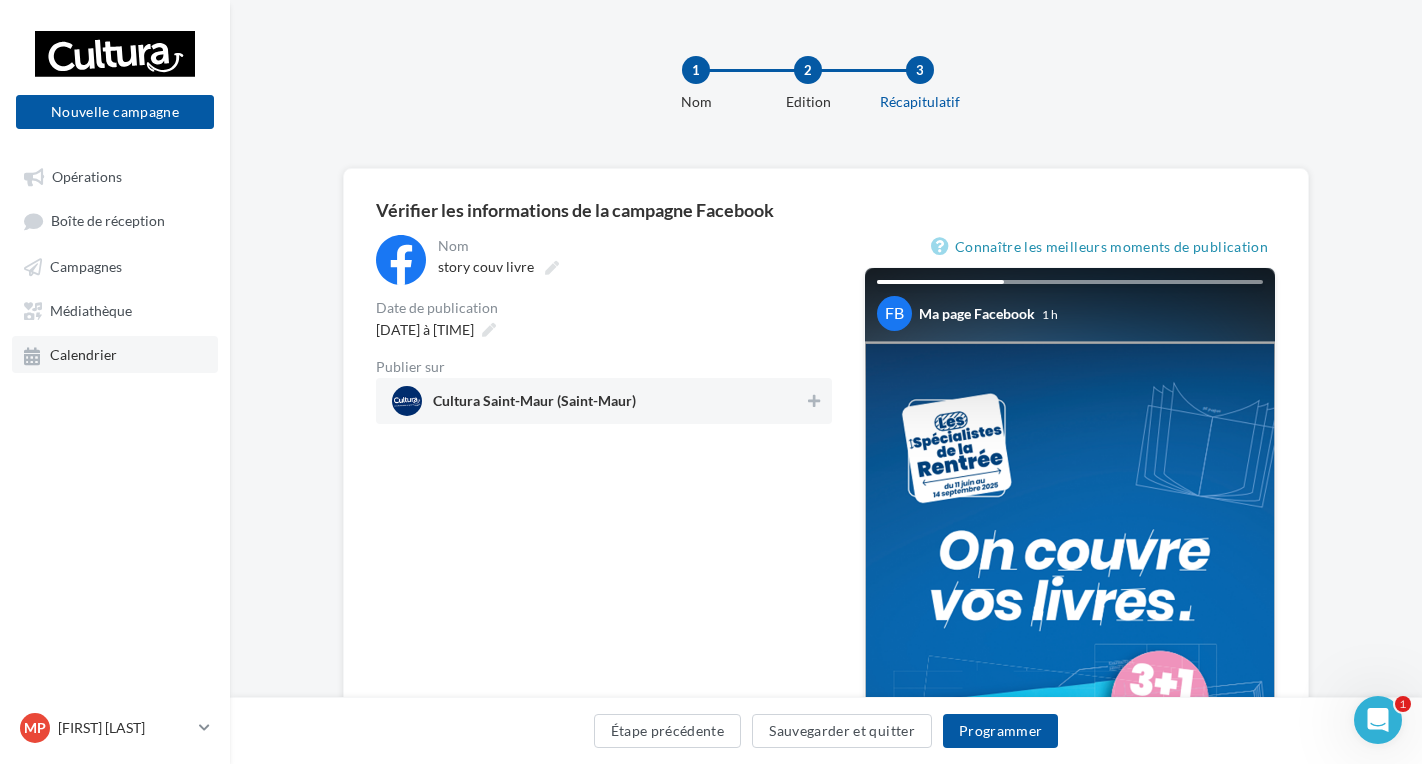 click on "Calendrier" at bounding box center (83, 355) 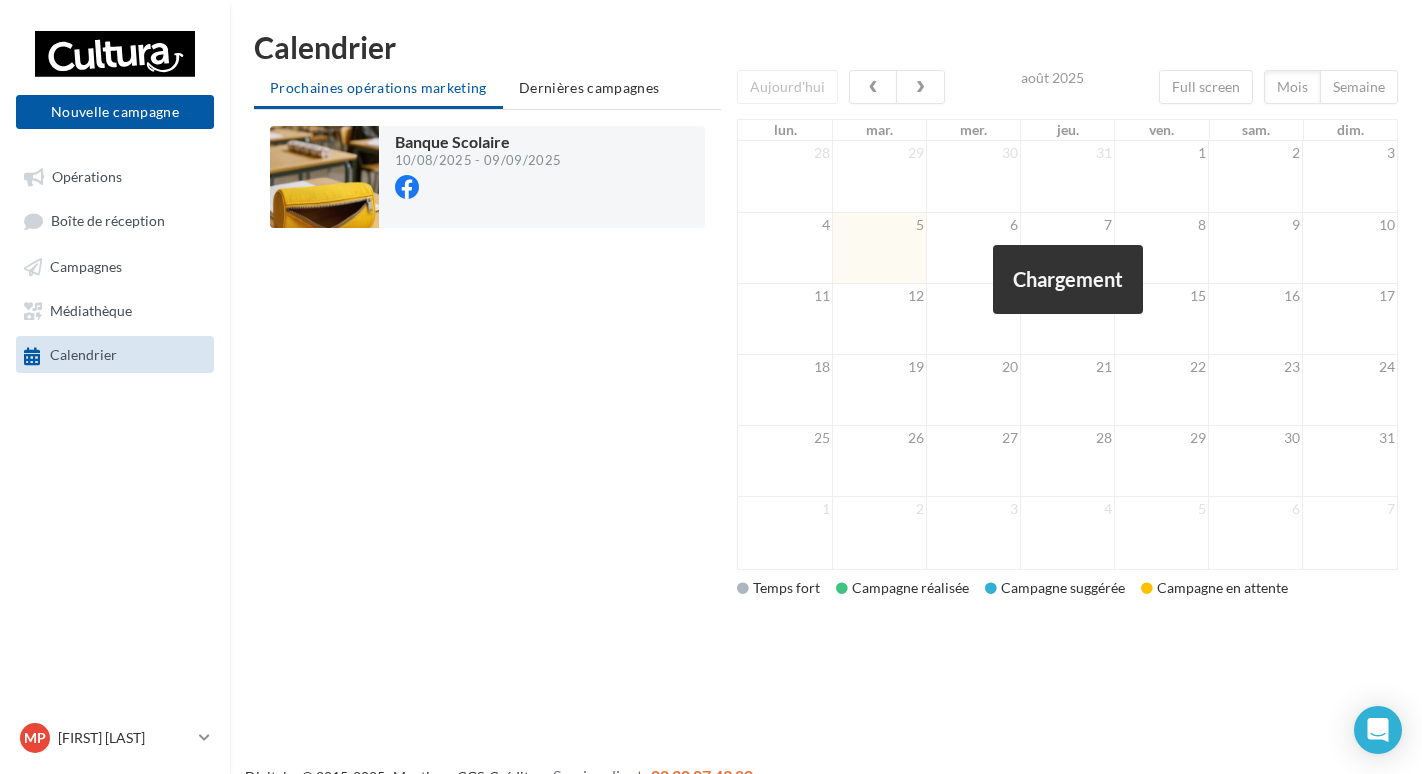 scroll, scrollTop: 0, scrollLeft: 0, axis: both 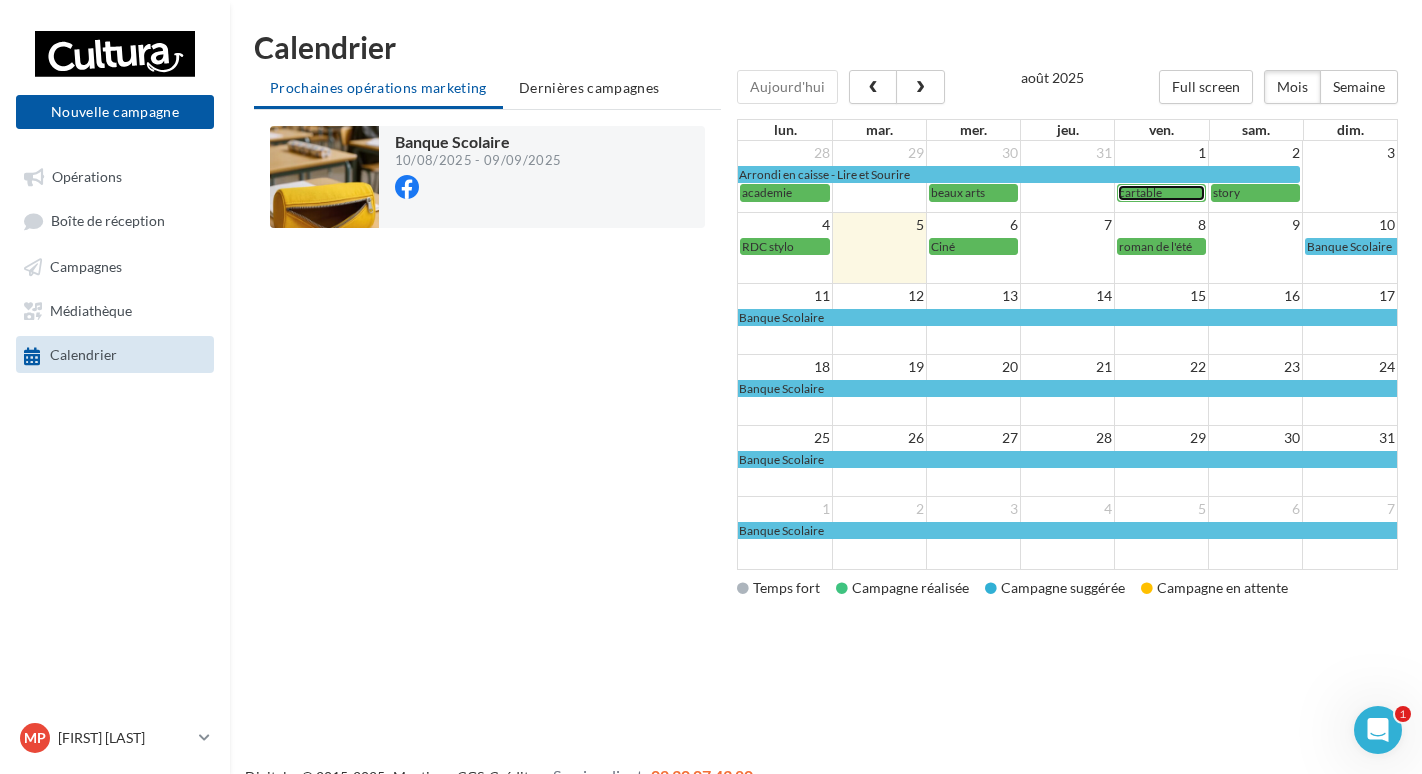 click on "cartable" at bounding box center (1140, 192) 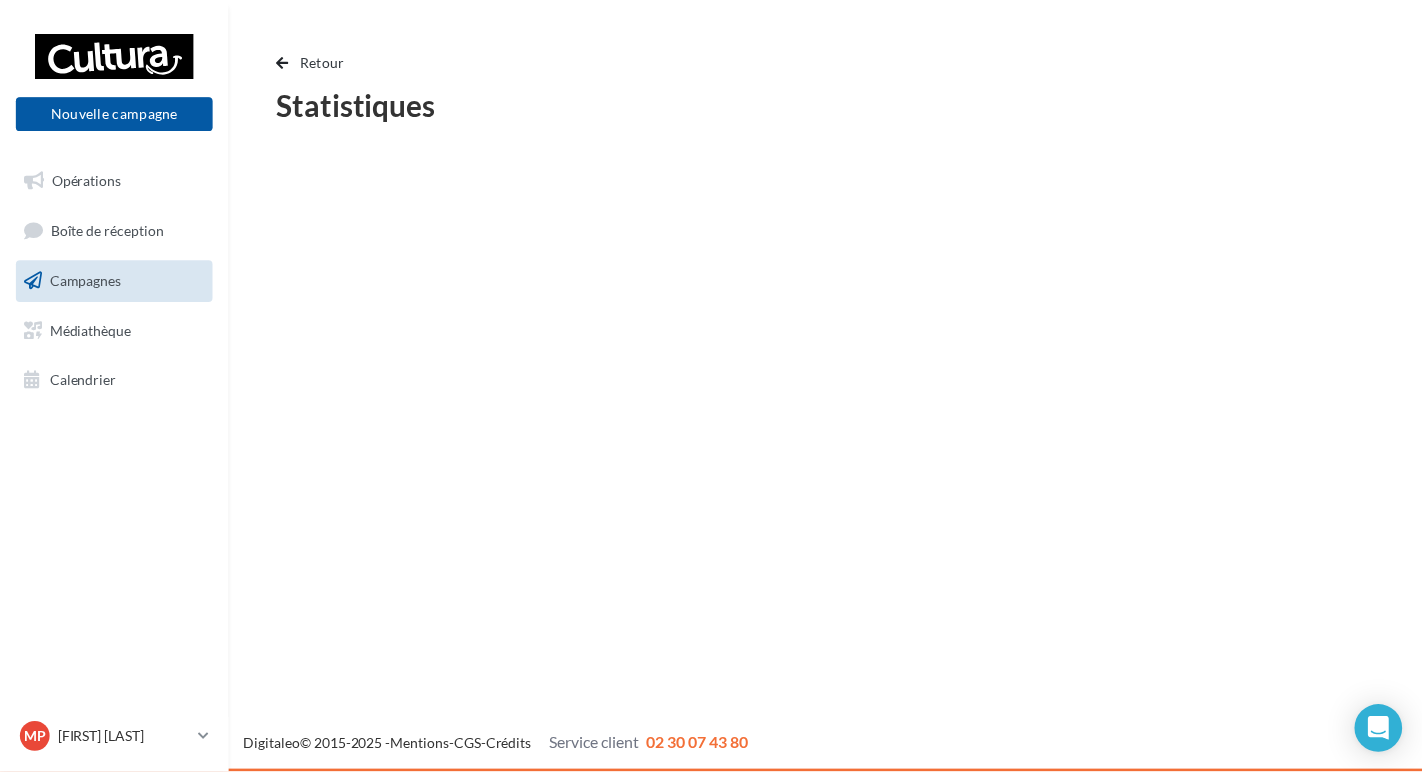 scroll, scrollTop: 0, scrollLeft: 0, axis: both 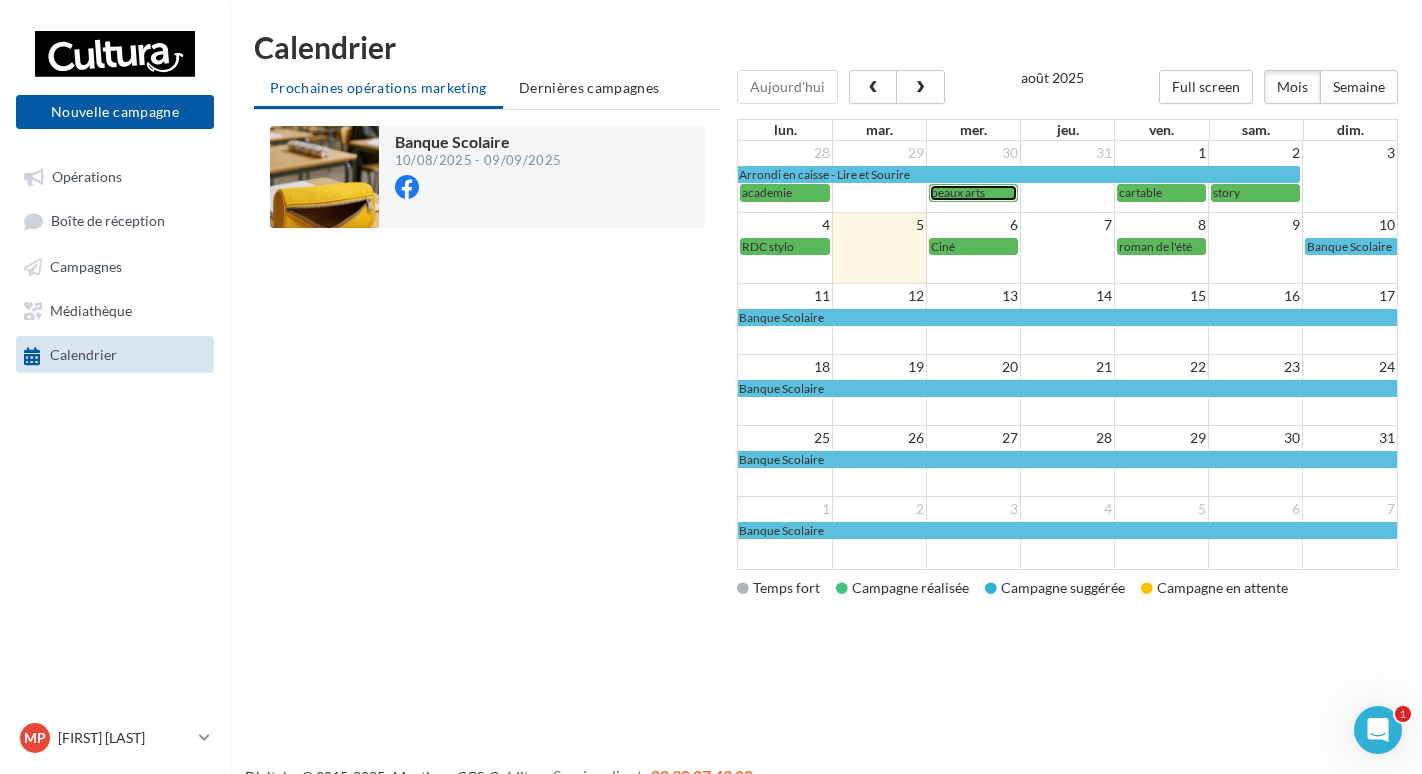 click on "beaux arts" at bounding box center (958, 192) 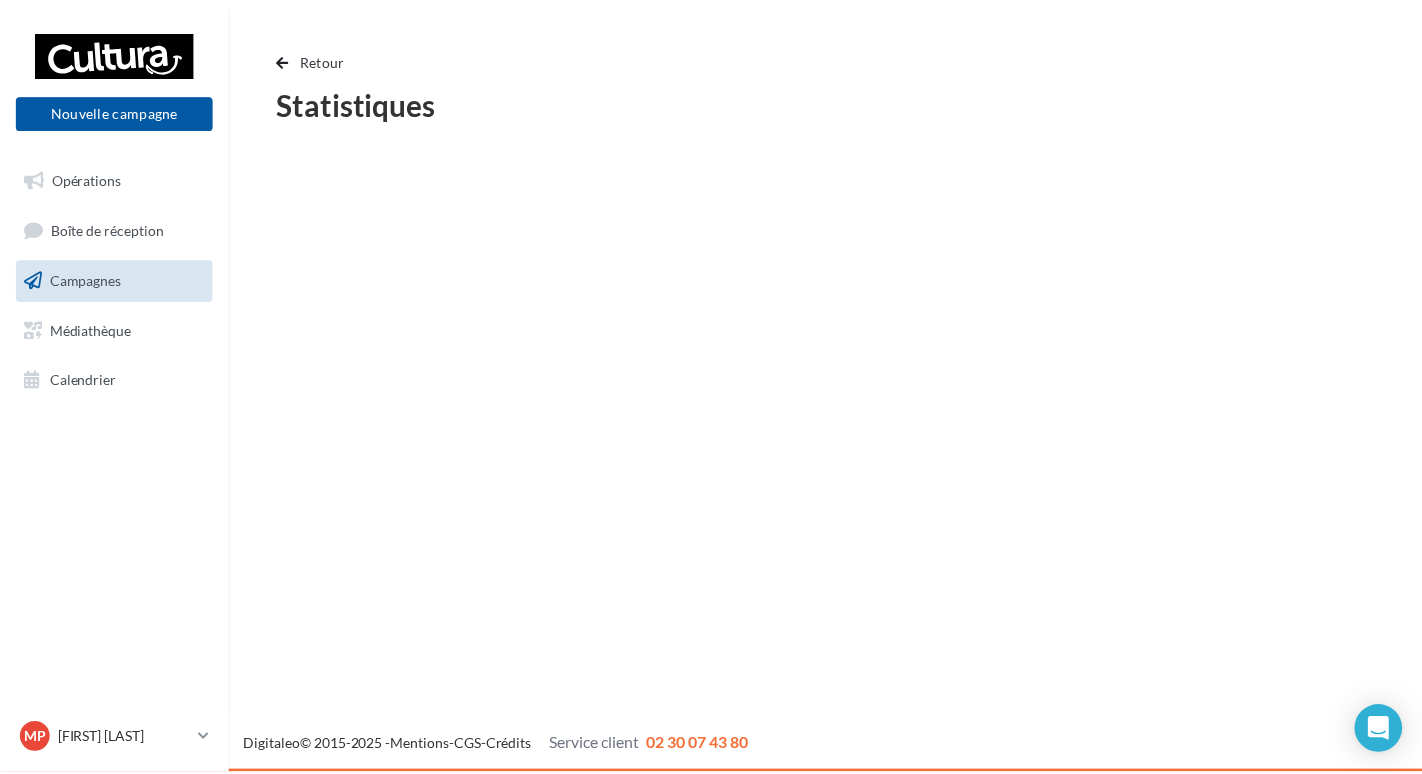 scroll, scrollTop: 0, scrollLeft: 0, axis: both 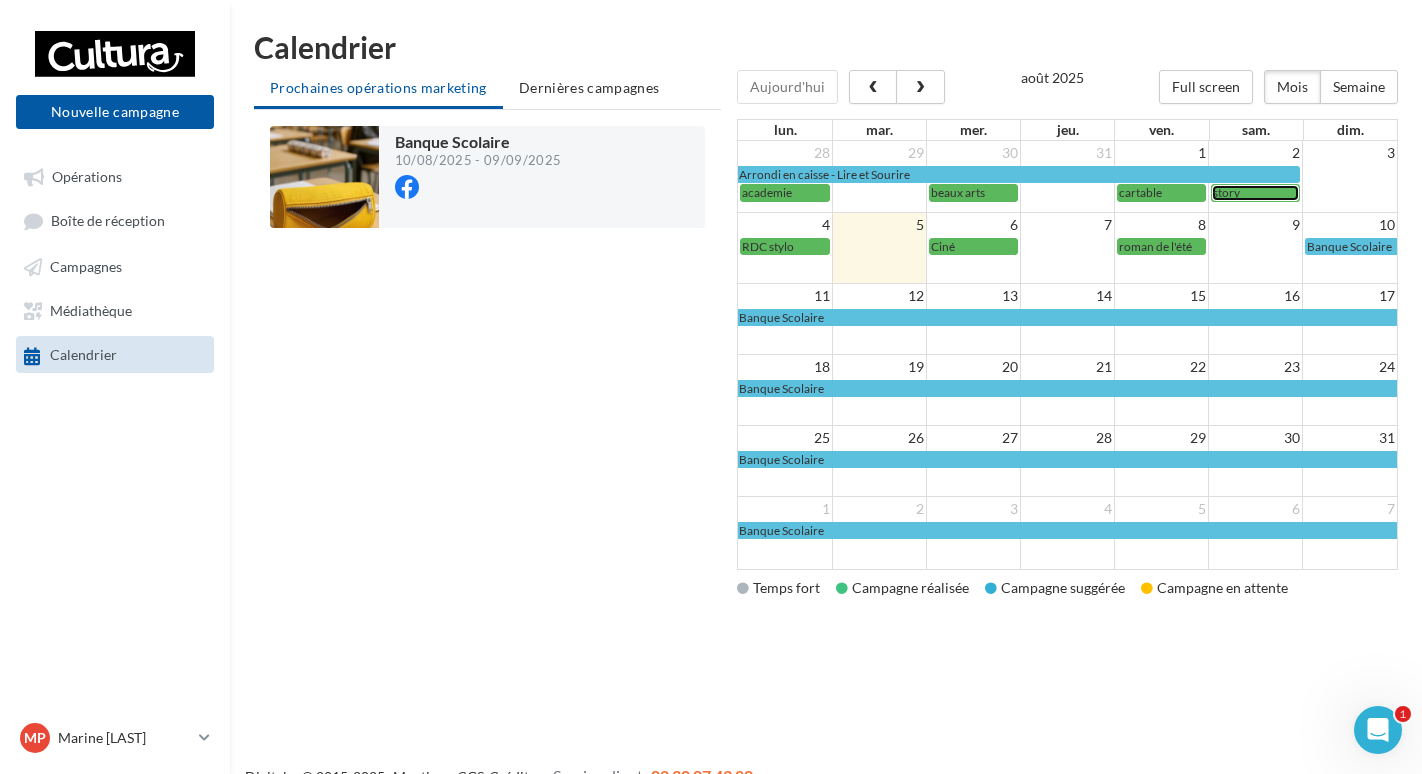 click on "story" at bounding box center [1255, 192] 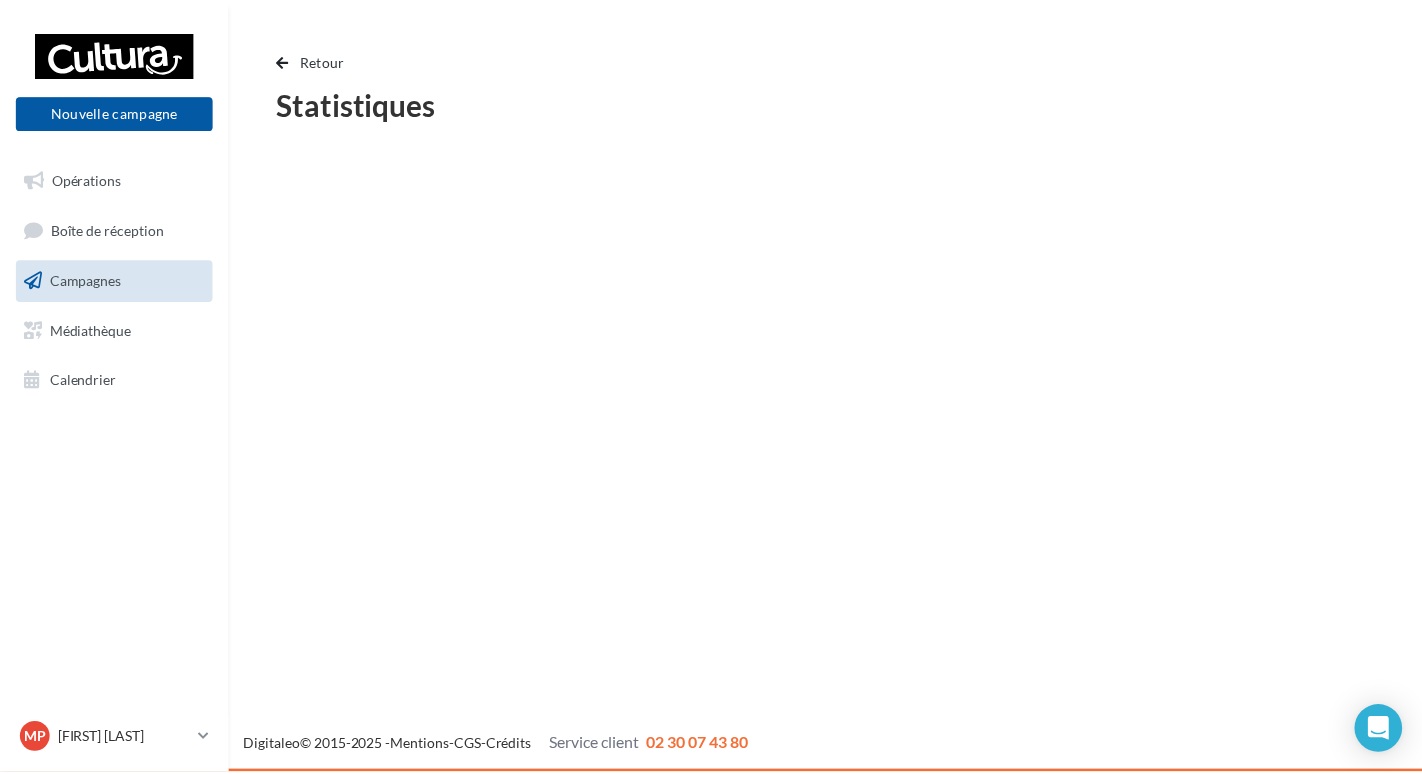 scroll, scrollTop: 0, scrollLeft: 0, axis: both 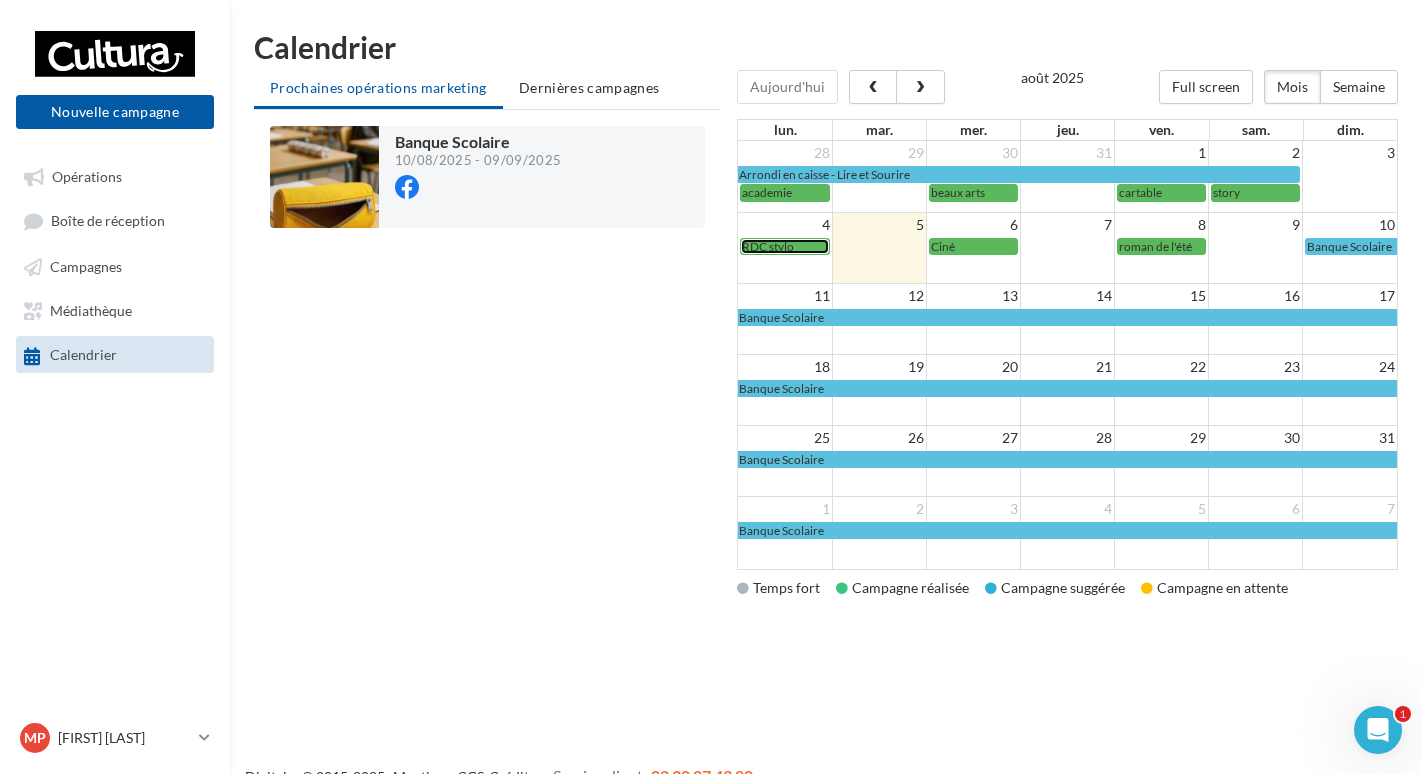click on "RDC stylo" at bounding box center (785, 246) 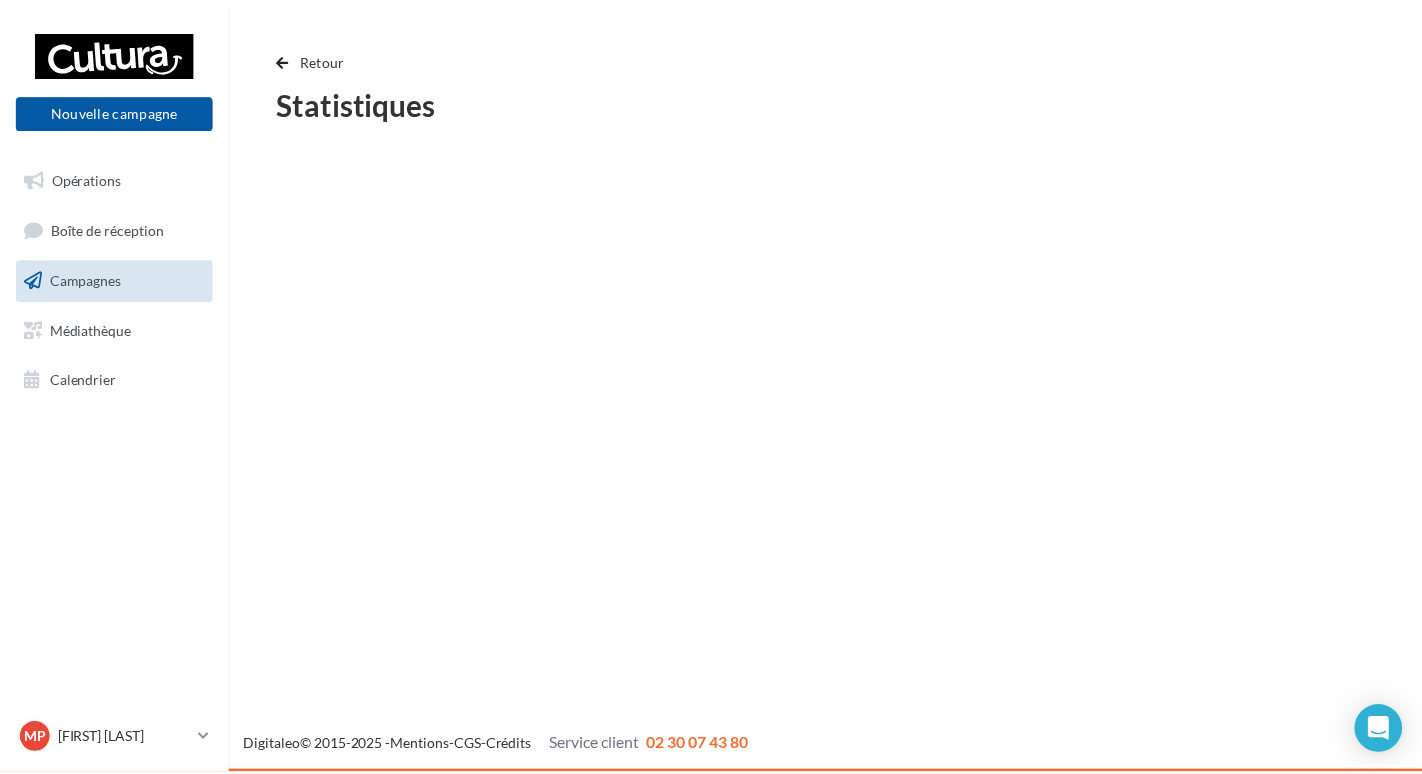 scroll, scrollTop: 0, scrollLeft: 0, axis: both 